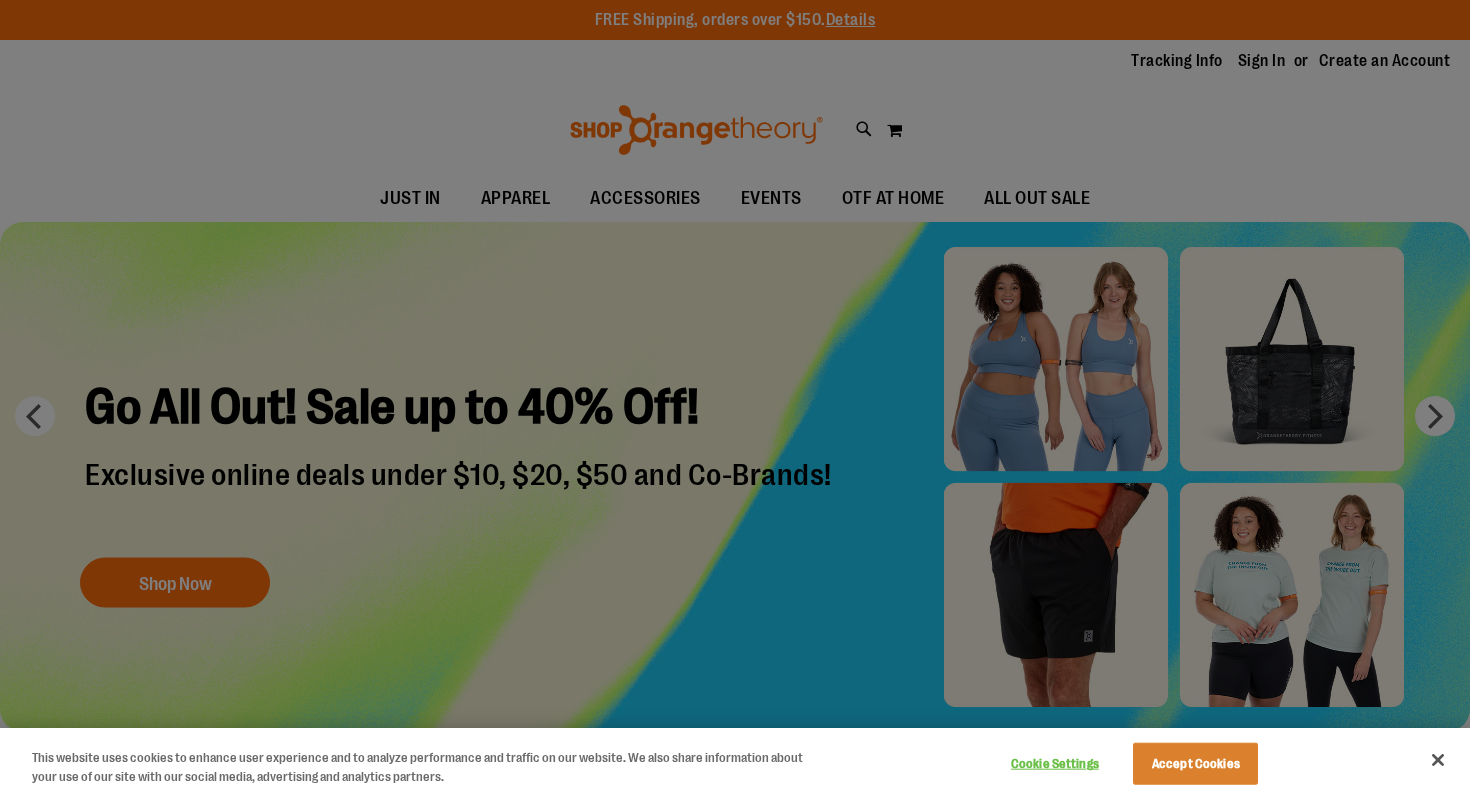 scroll, scrollTop: 0, scrollLeft: 0, axis: both 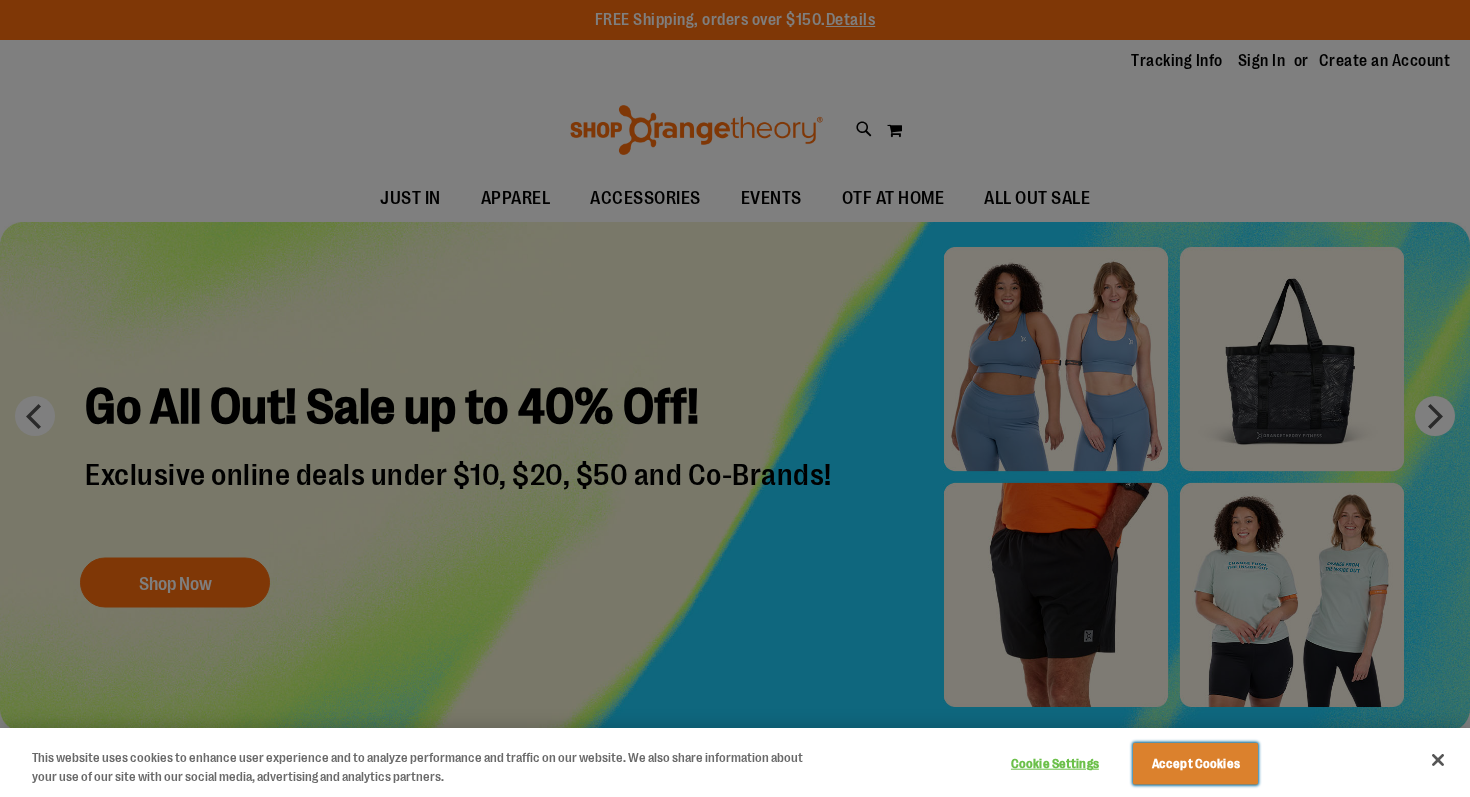 click on "Accept Cookies" at bounding box center [1195, 764] 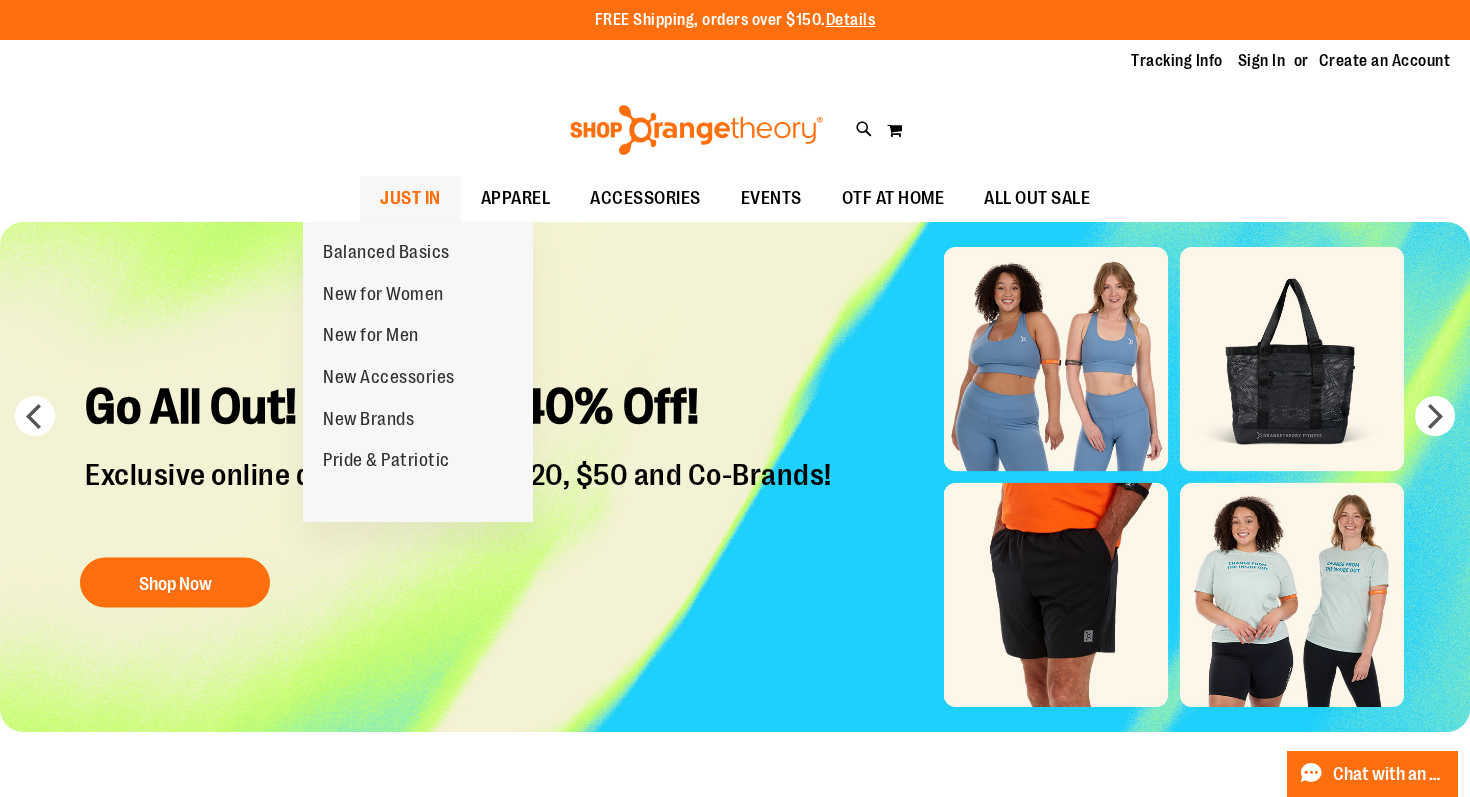 click on "JUST IN" at bounding box center (410, 198) 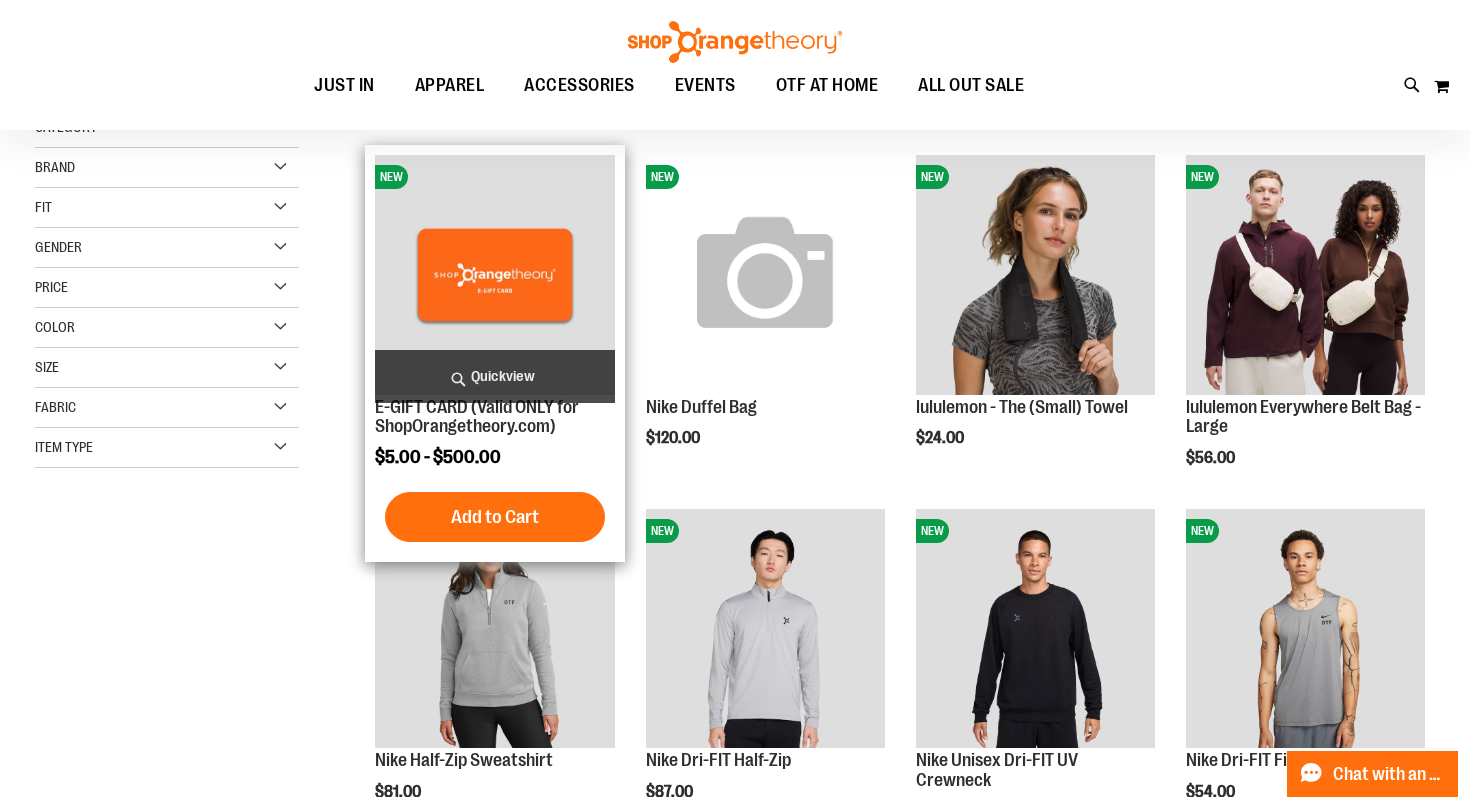 scroll, scrollTop: 251, scrollLeft: 0, axis: vertical 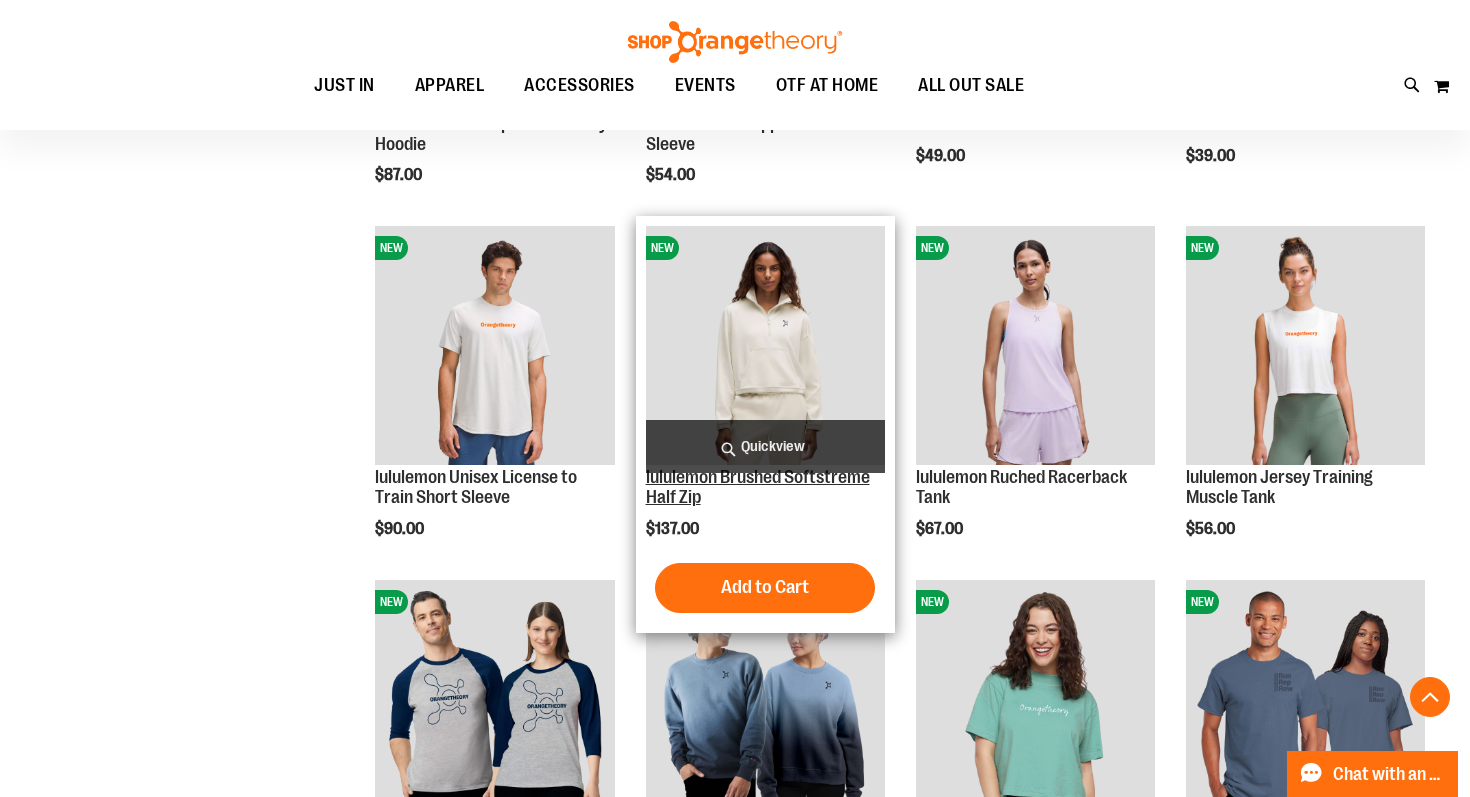 type on "**********" 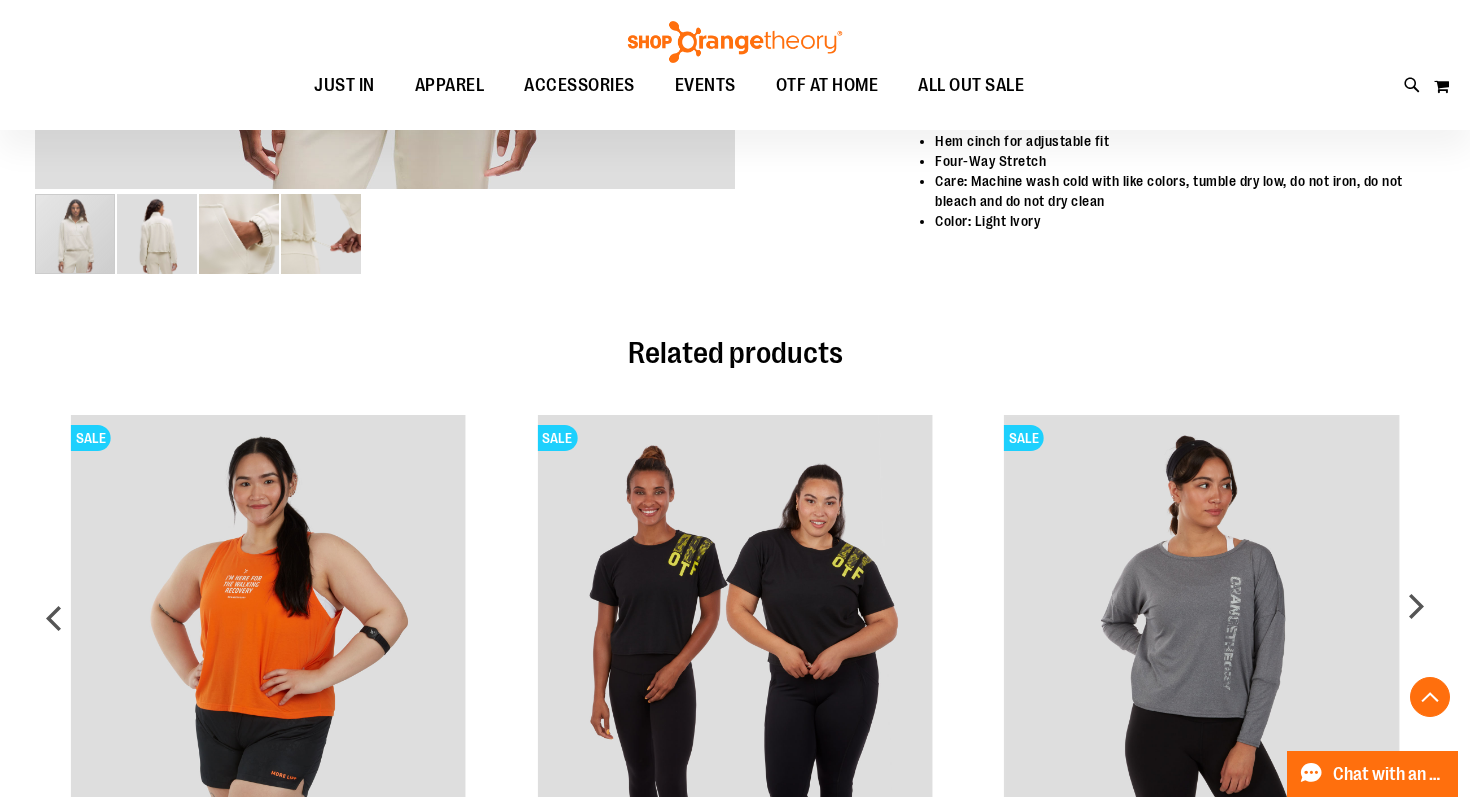 scroll, scrollTop: 0, scrollLeft: 0, axis: both 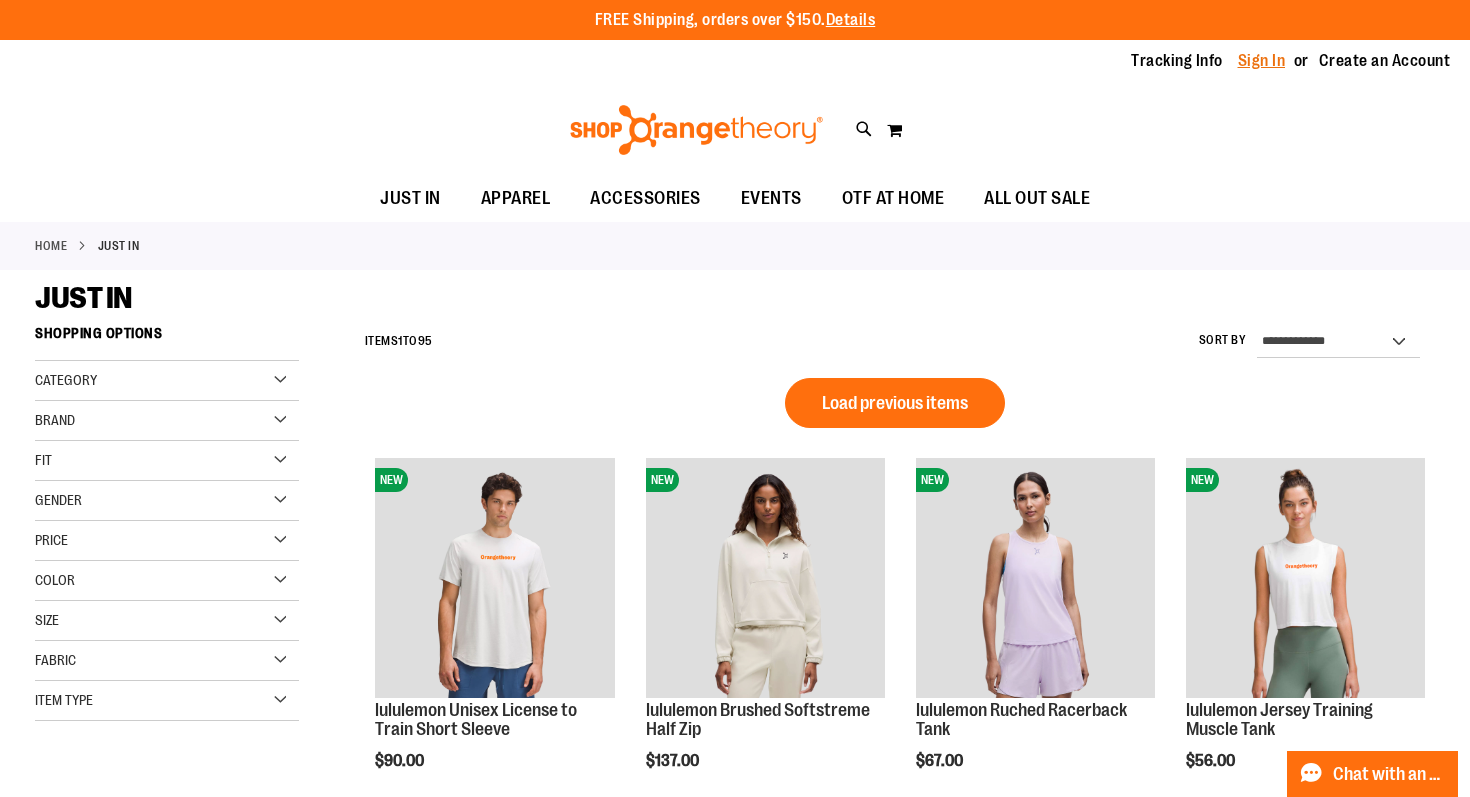 type on "**********" 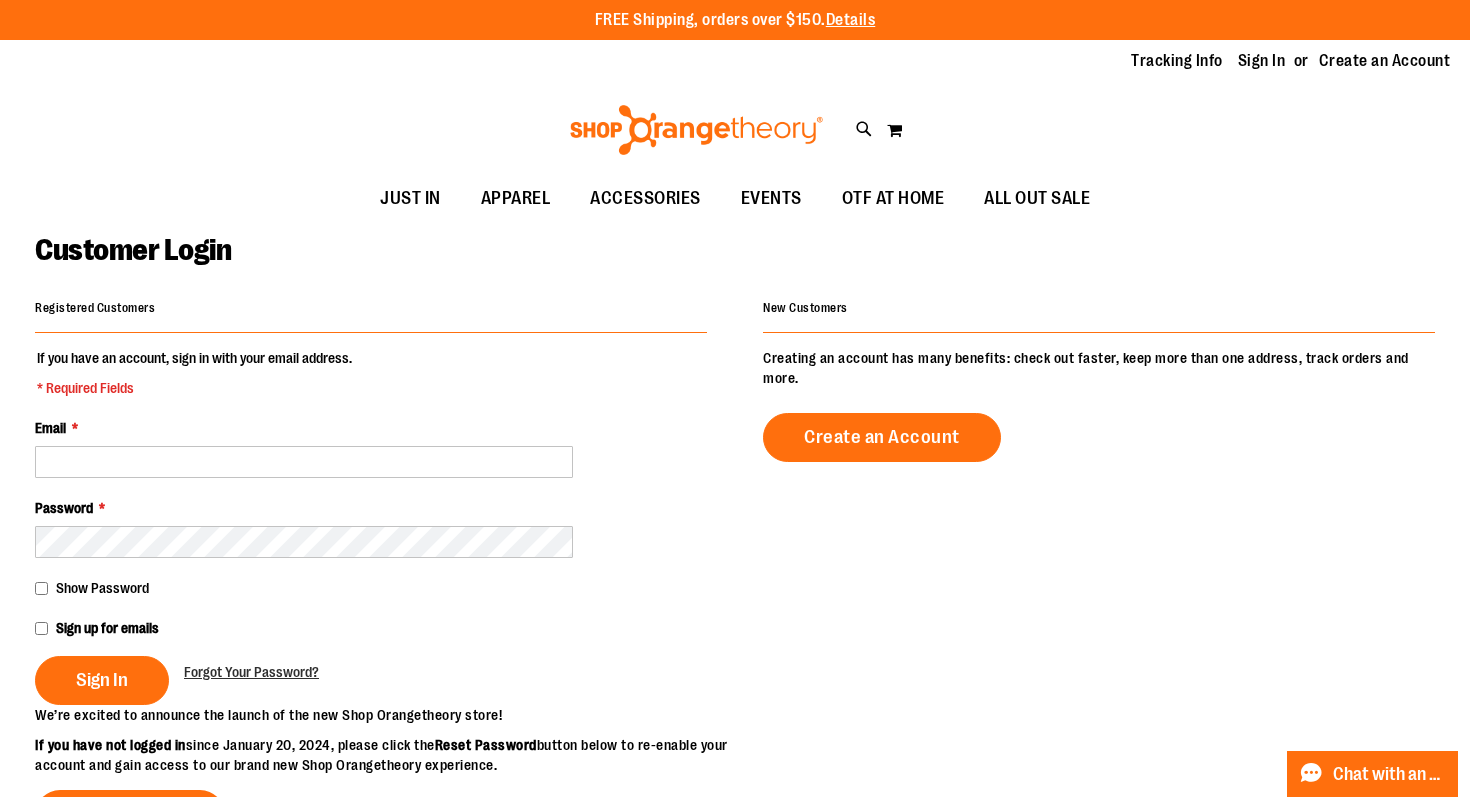 scroll, scrollTop: 0, scrollLeft: 0, axis: both 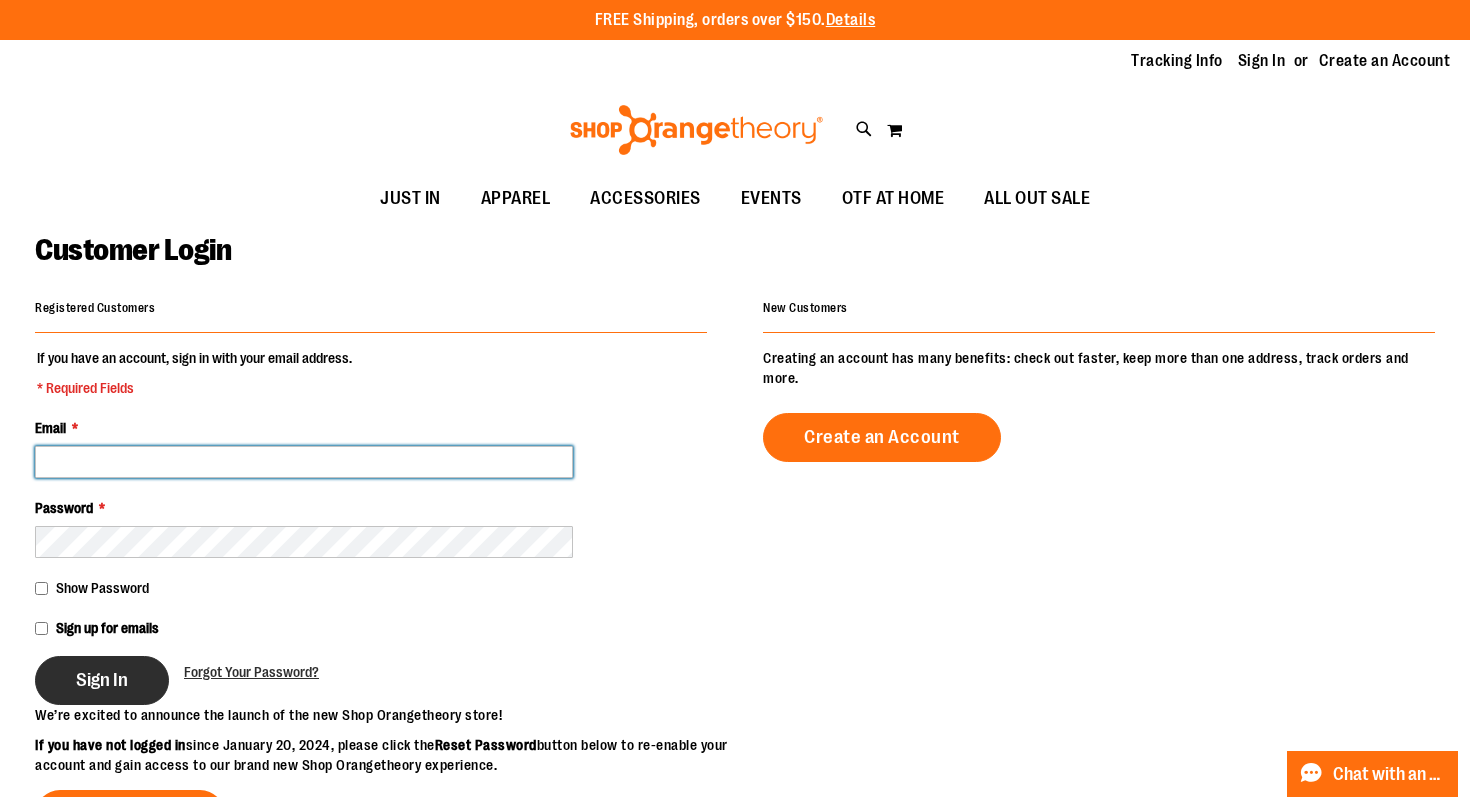type on "**********" 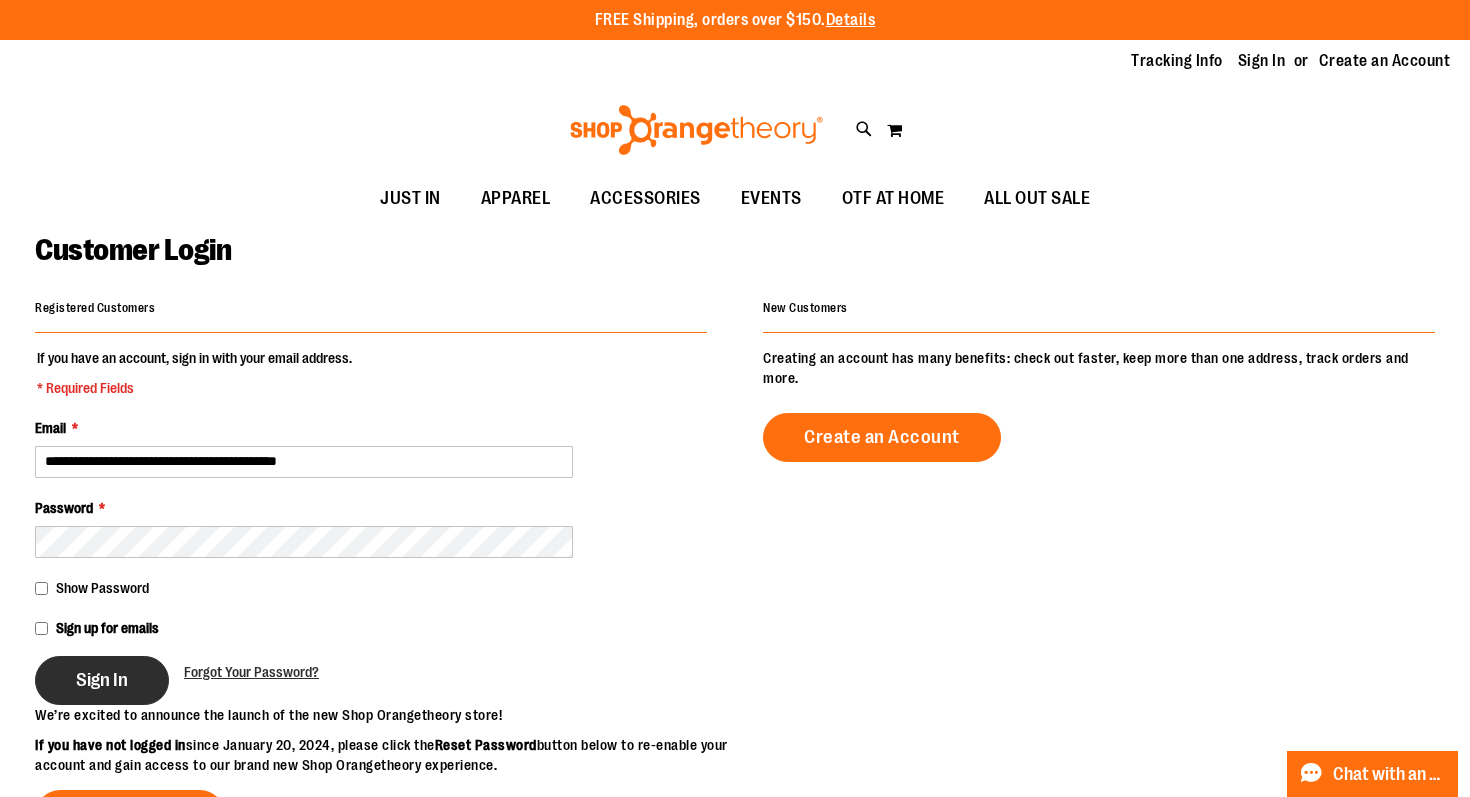 type on "**********" 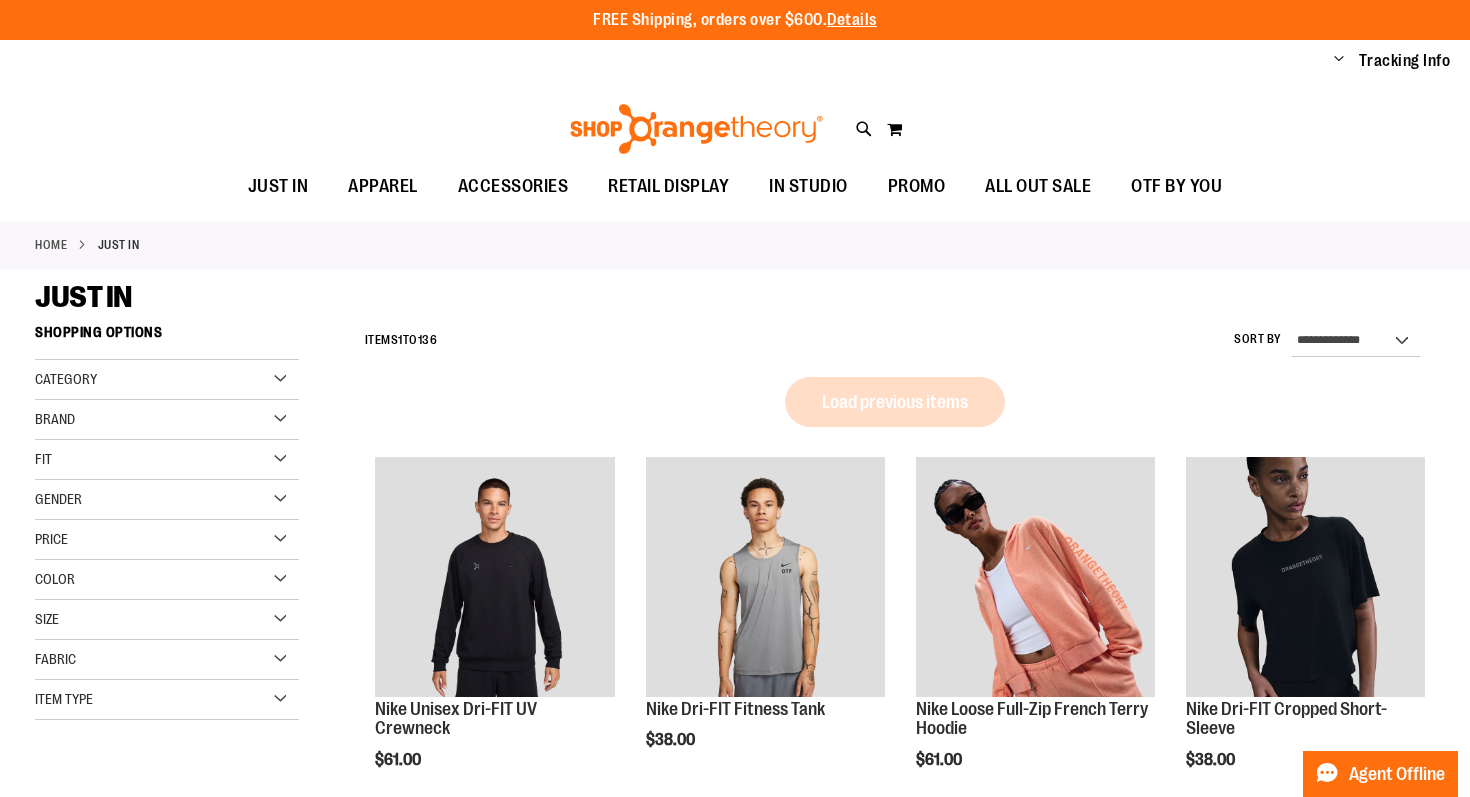 scroll, scrollTop: 0, scrollLeft: 0, axis: both 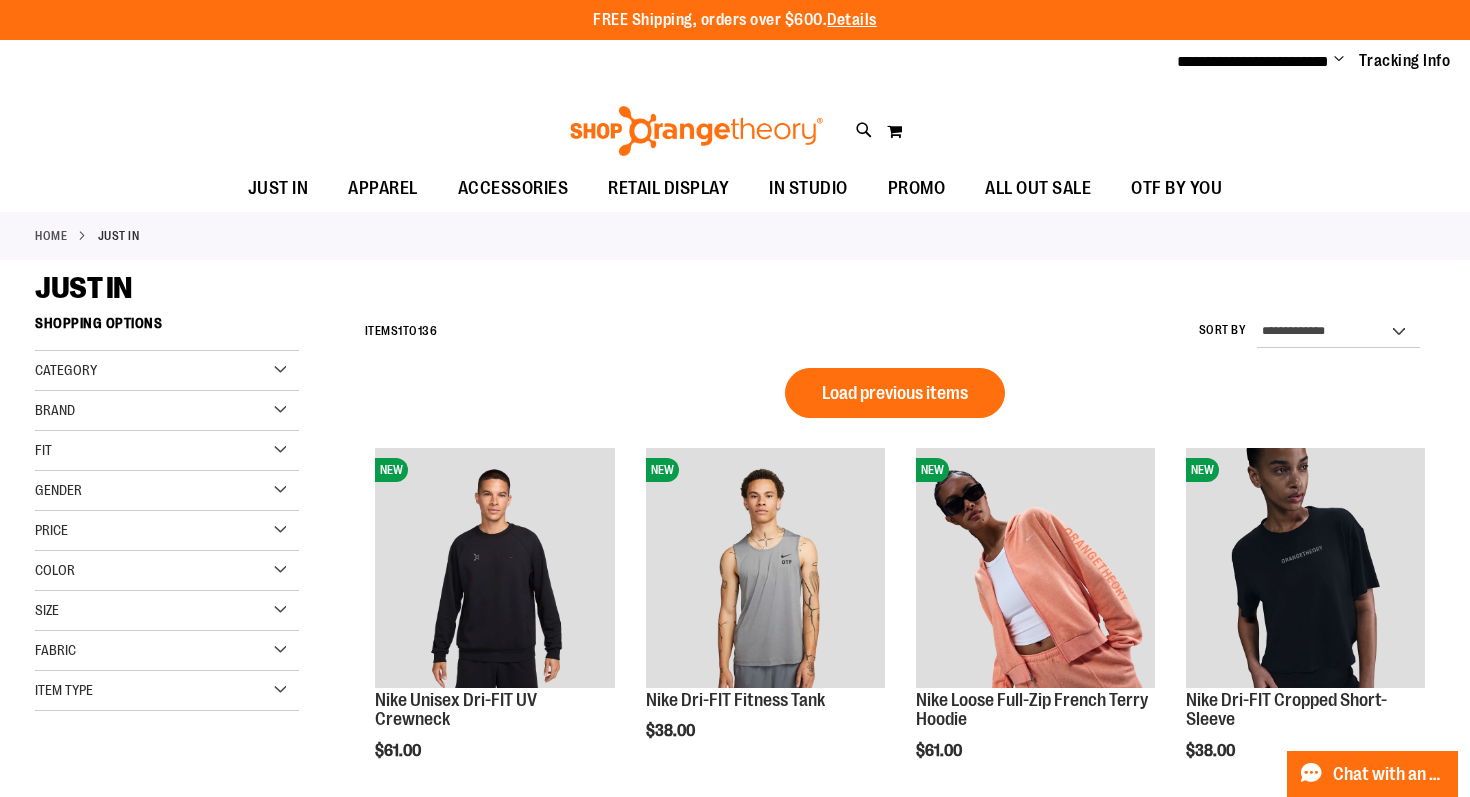 type on "**********" 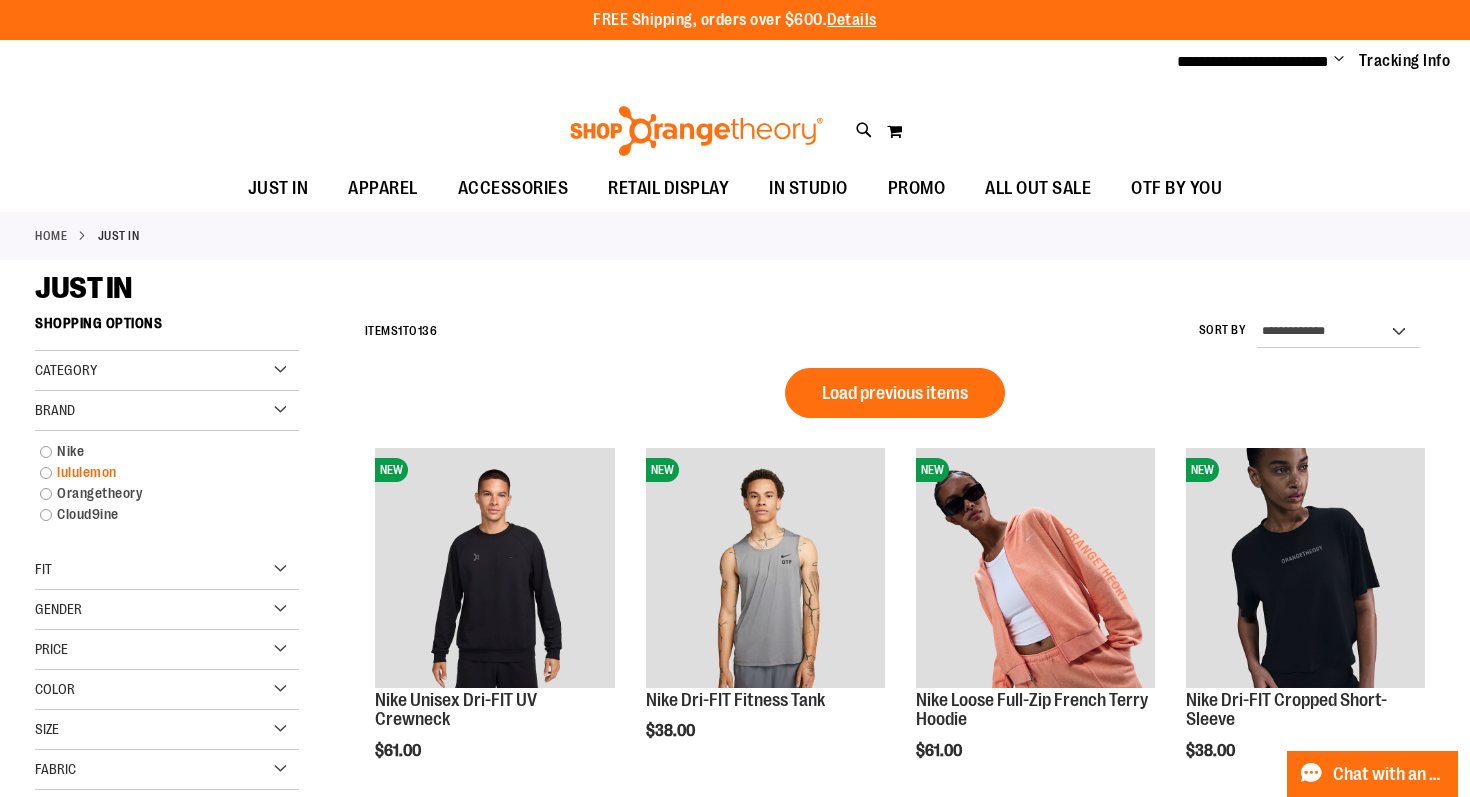 click on "lululemon" at bounding box center [156, 472] 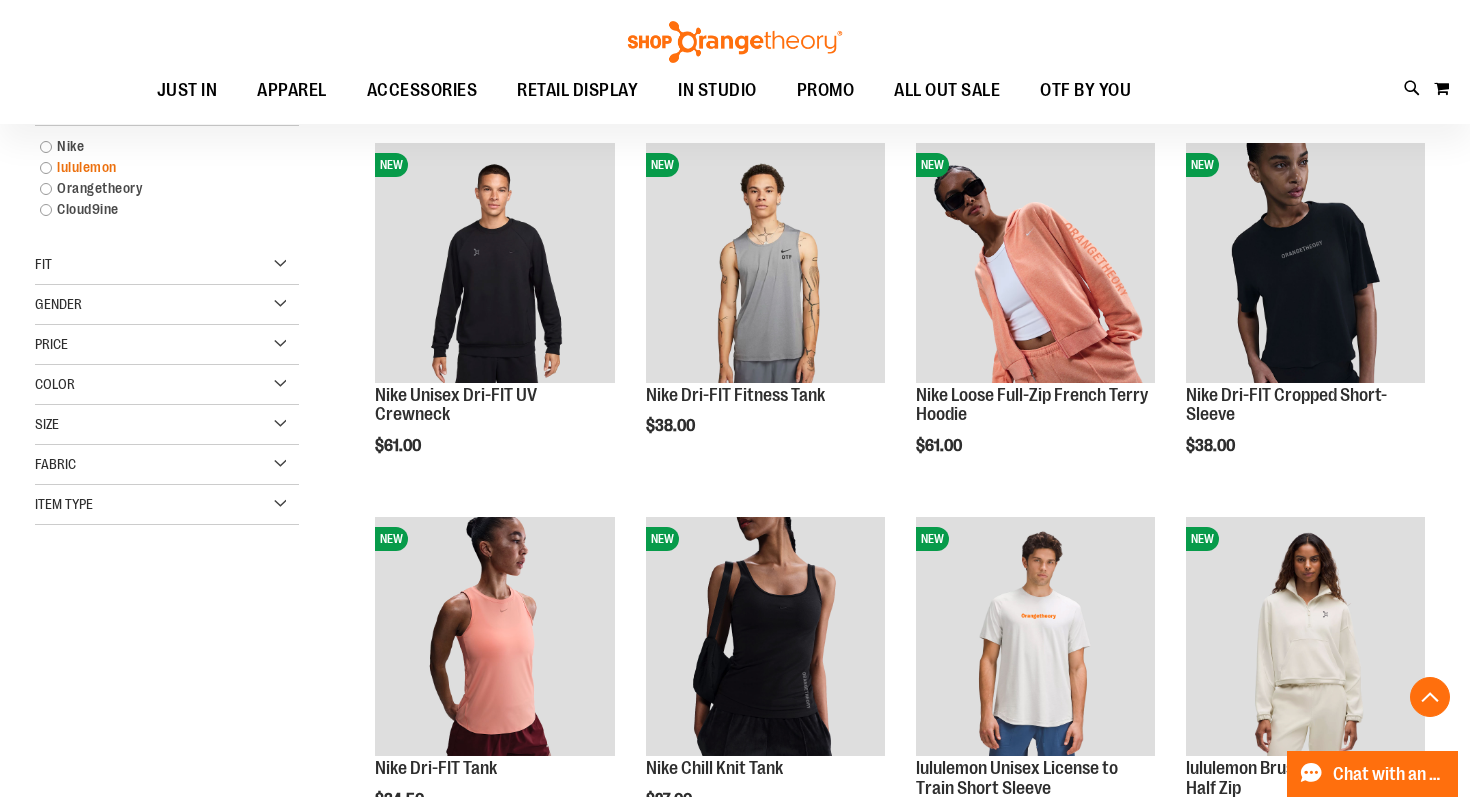 scroll, scrollTop: 305, scrollLeft: 0, axis: vertical 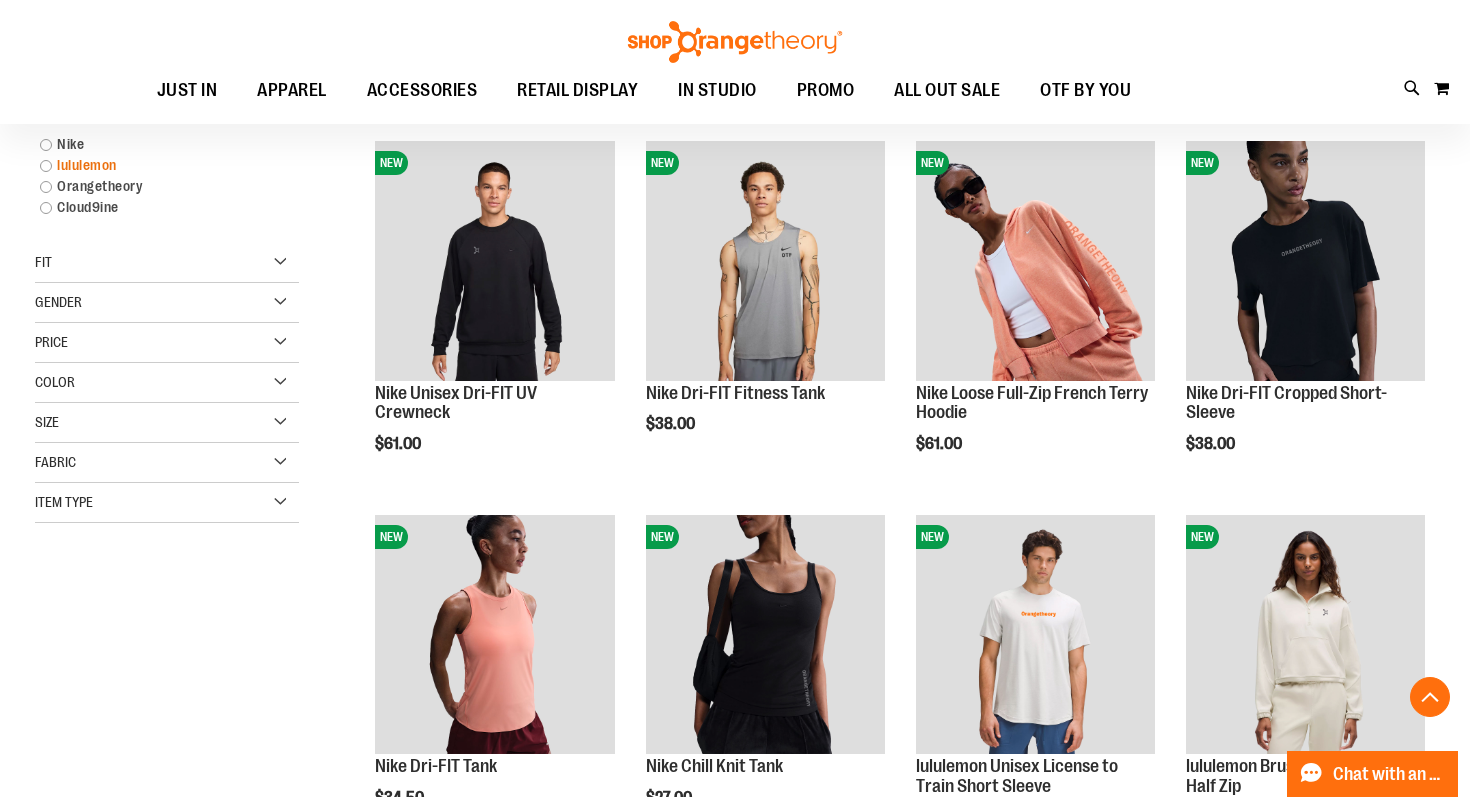 click on "lululemon" at bounding box center (156, 165) 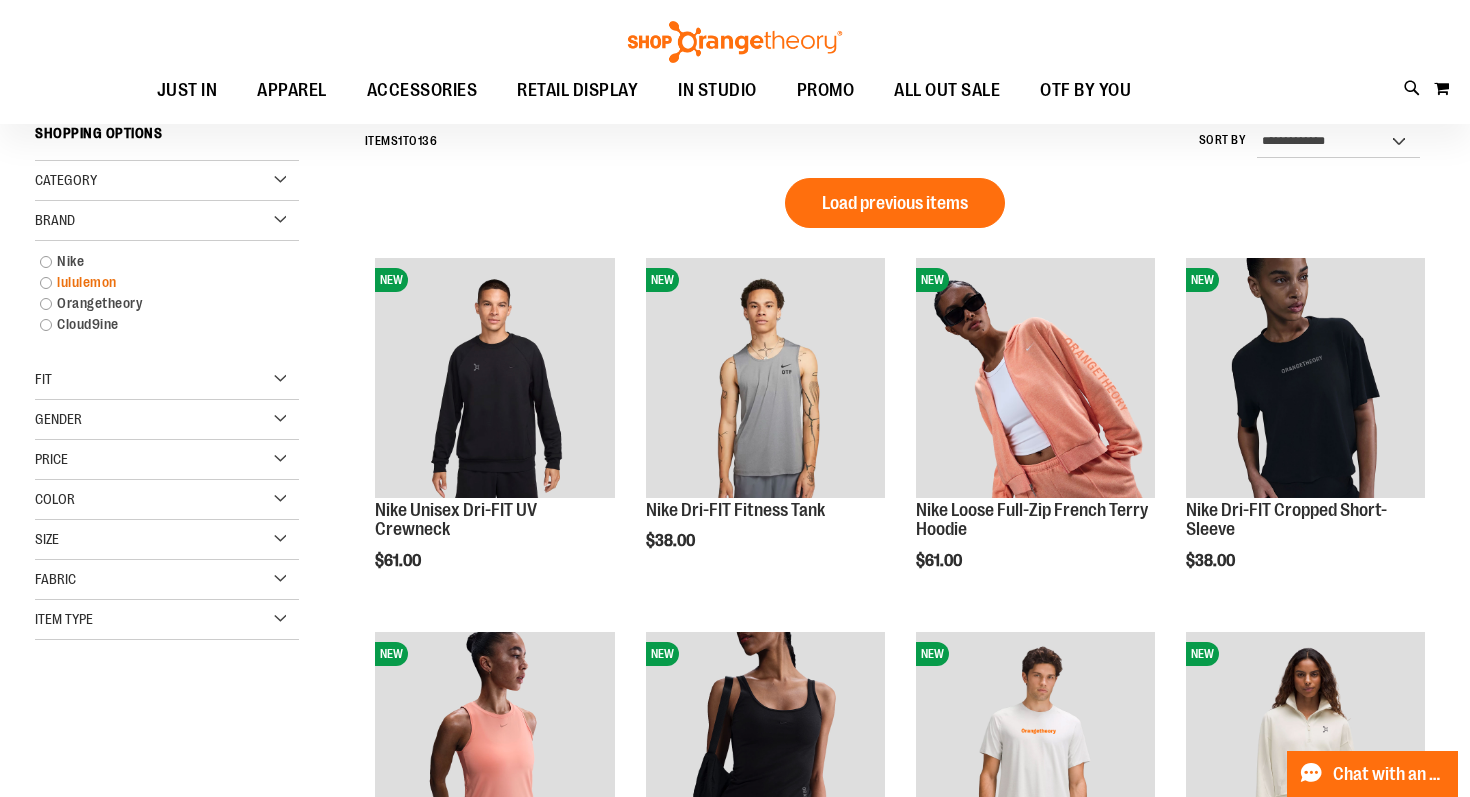 scroll, scrollTop: 181, scrollLeft: 0, axis: vertical 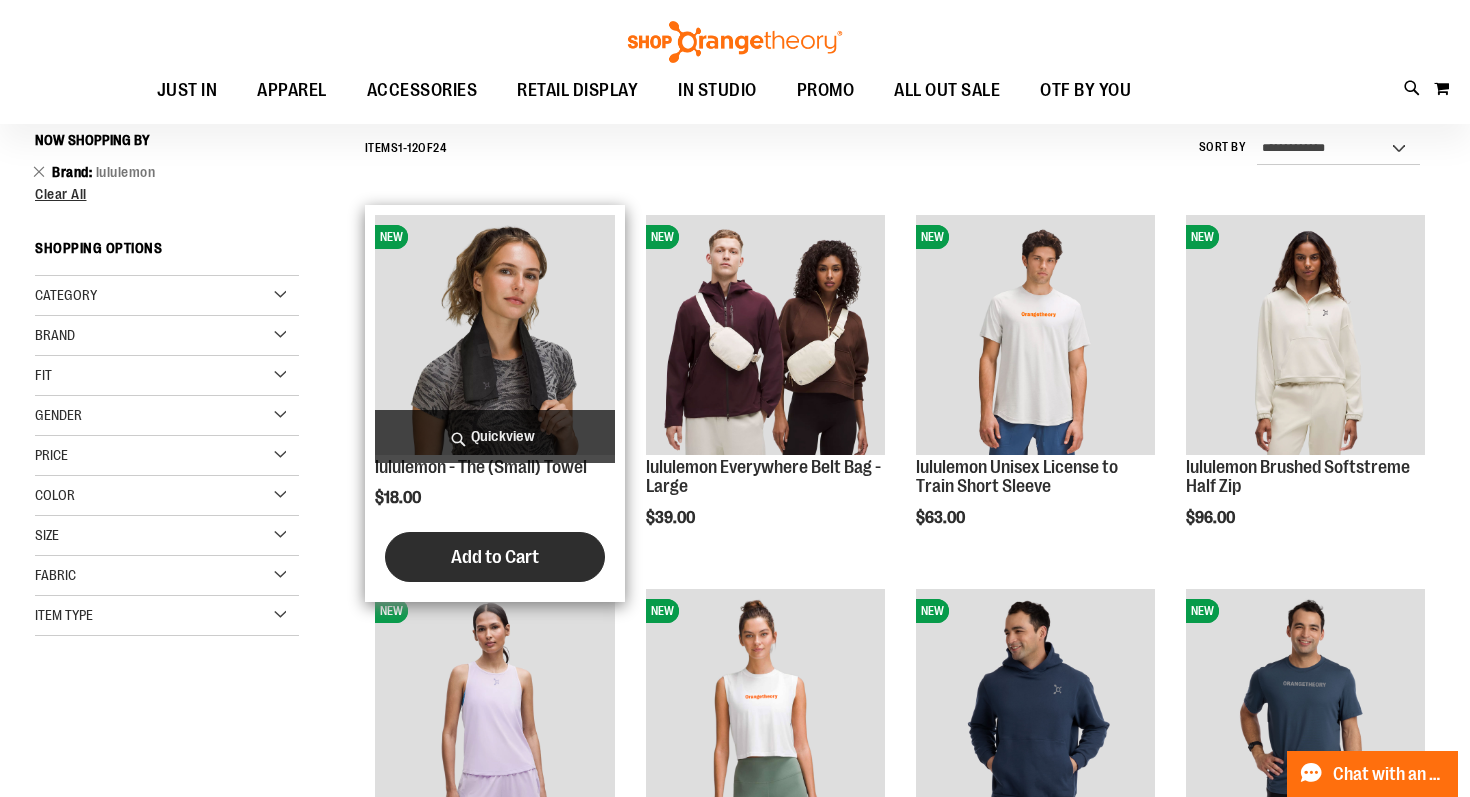 click on "Add to Cart" at bounding box center (495, 557) 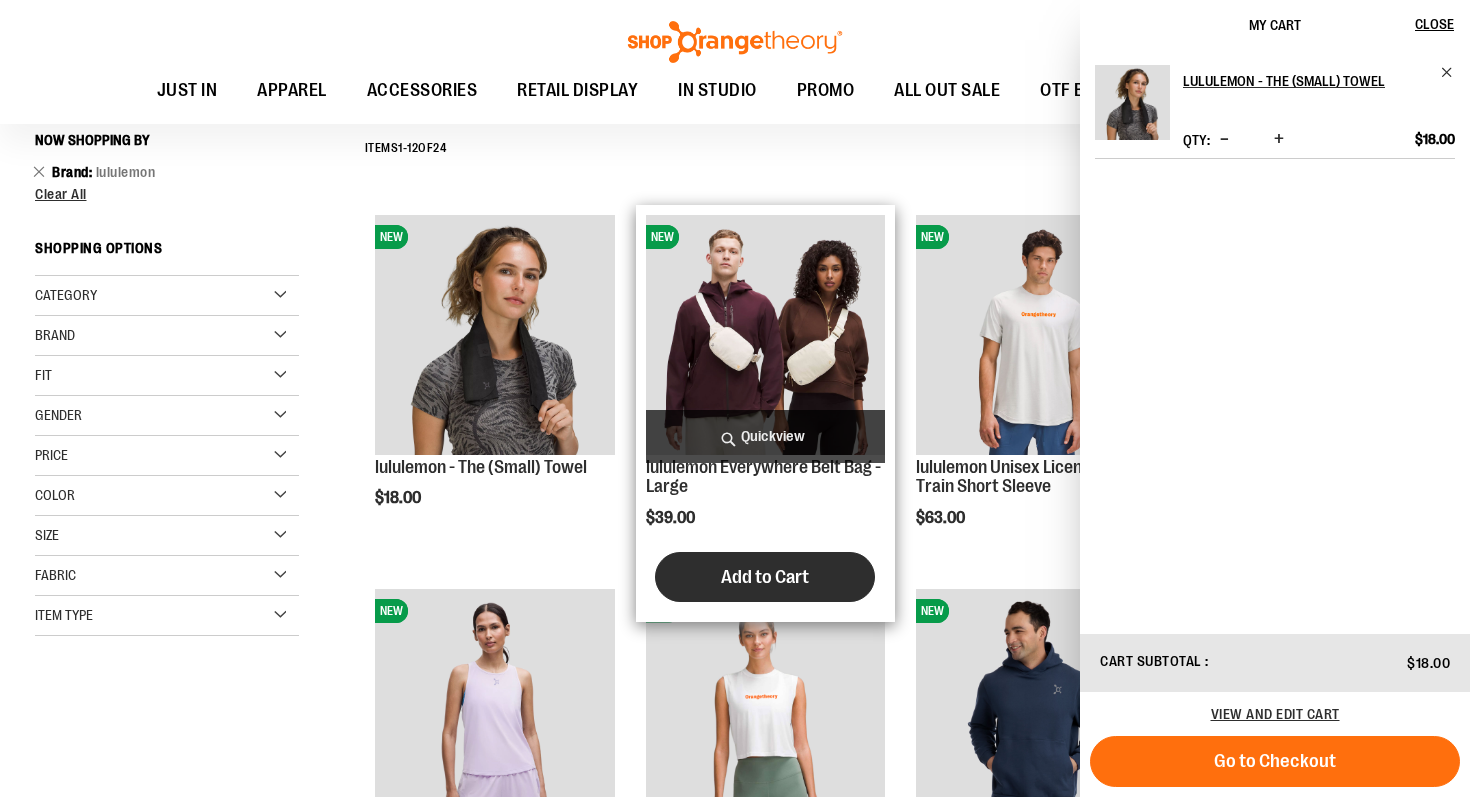 click on "Add to Cart" at bounding box center (765, 577) 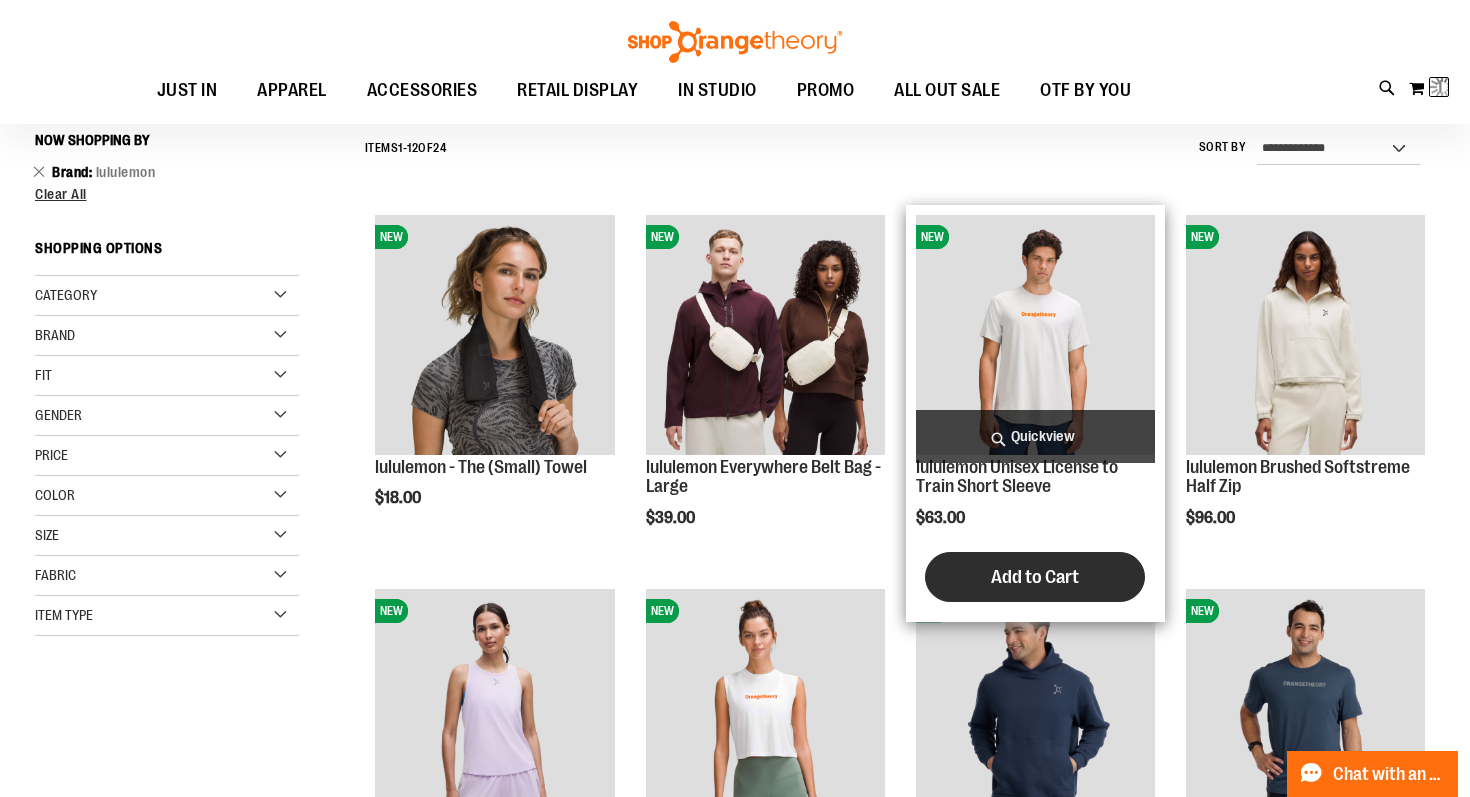 click on "Add to Cart" at bounding box center [1035, 577] 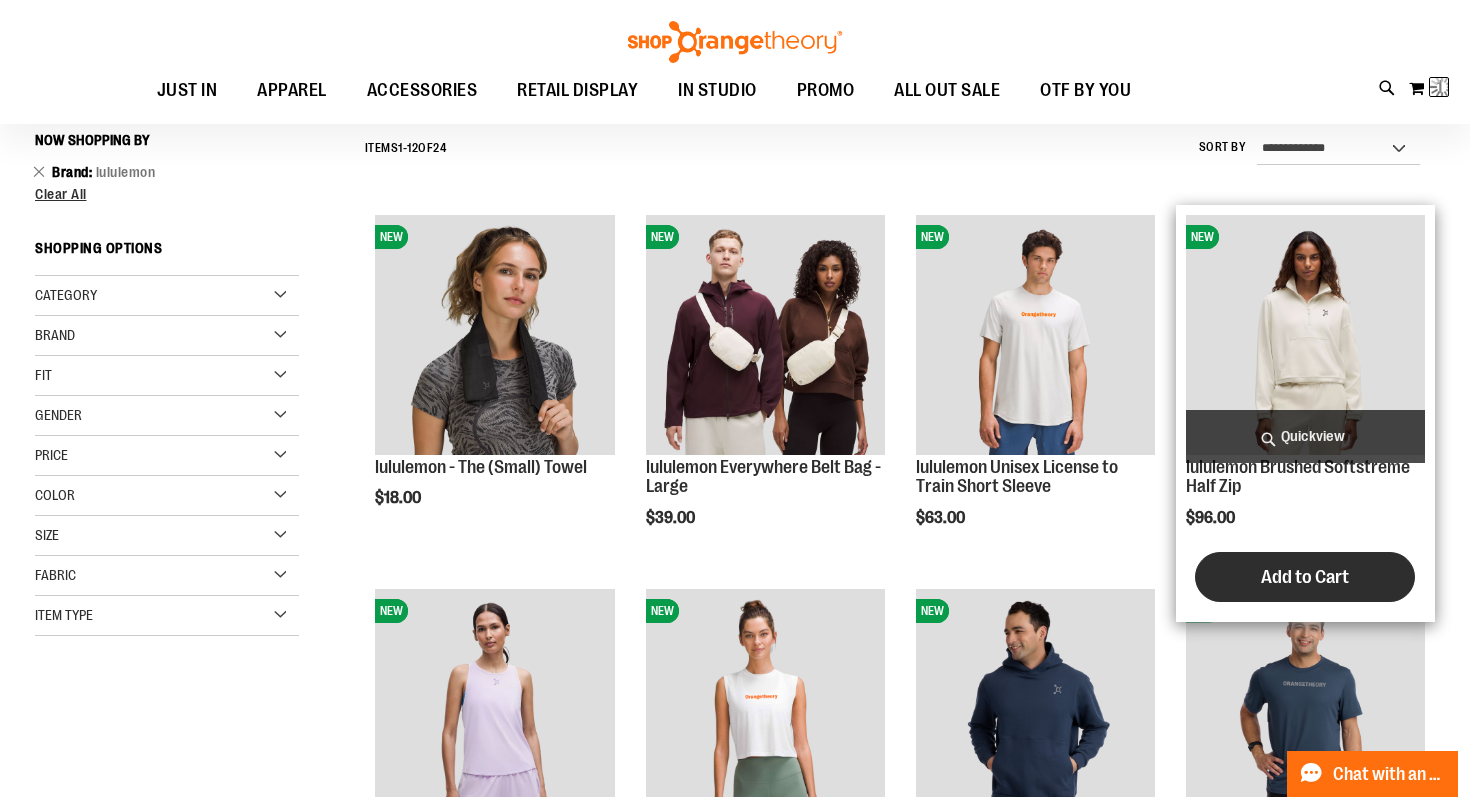 click on "Add to Cart" at bounding box center (1305, 577) 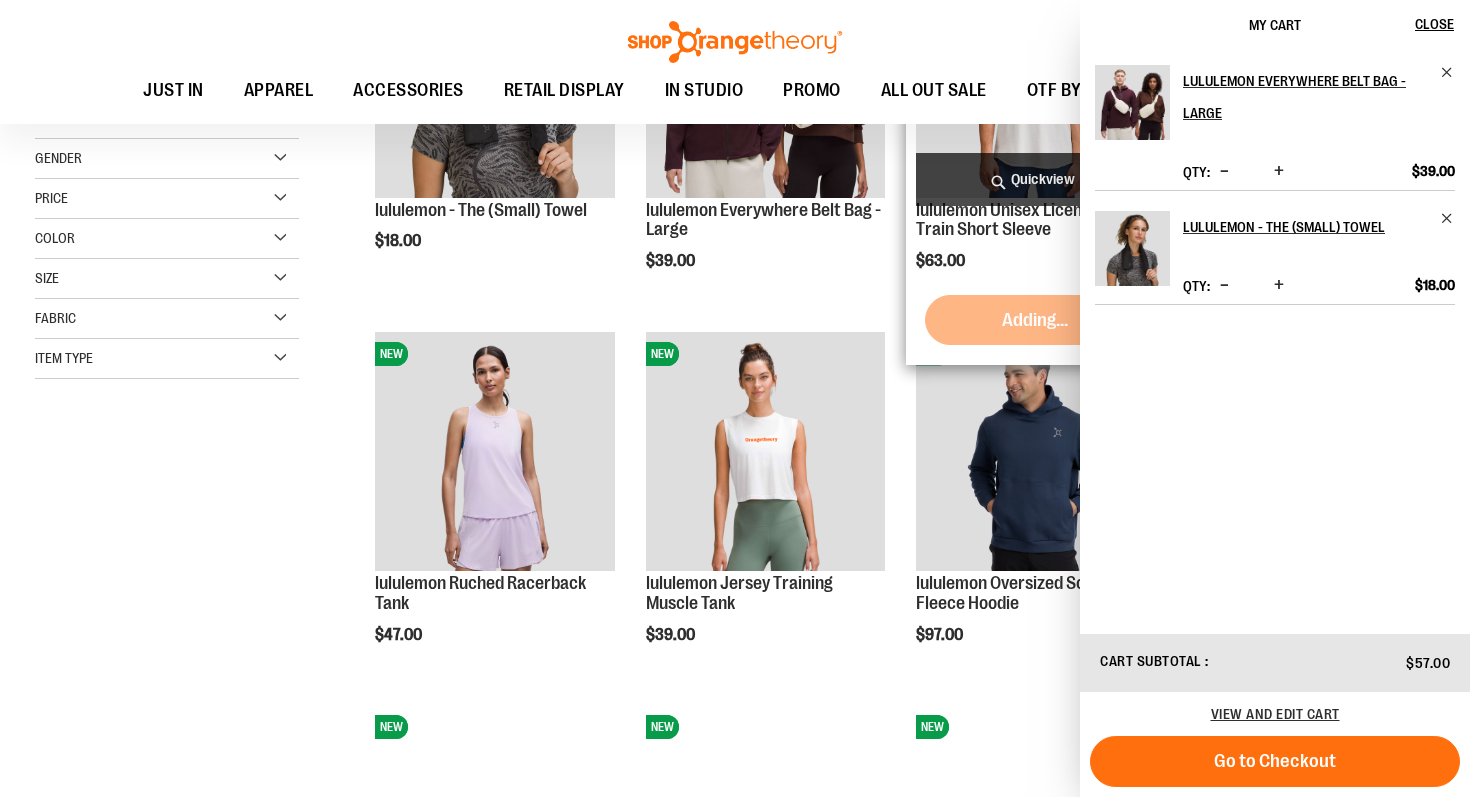 scroll, scrollTop: 616, scrollLeft: 0, axis: vertical 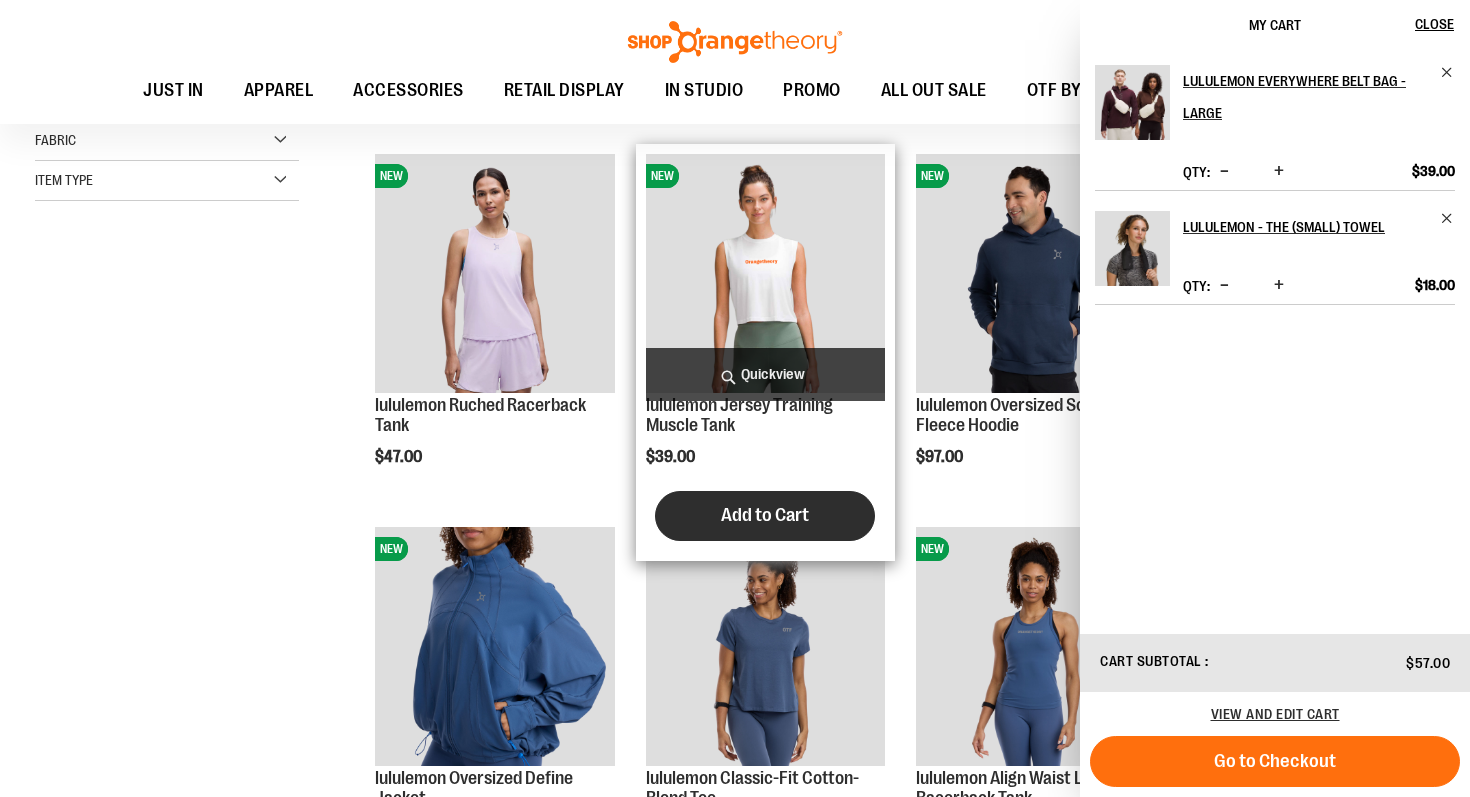 click on "Add to Cart" at bounding box center (765, 515) 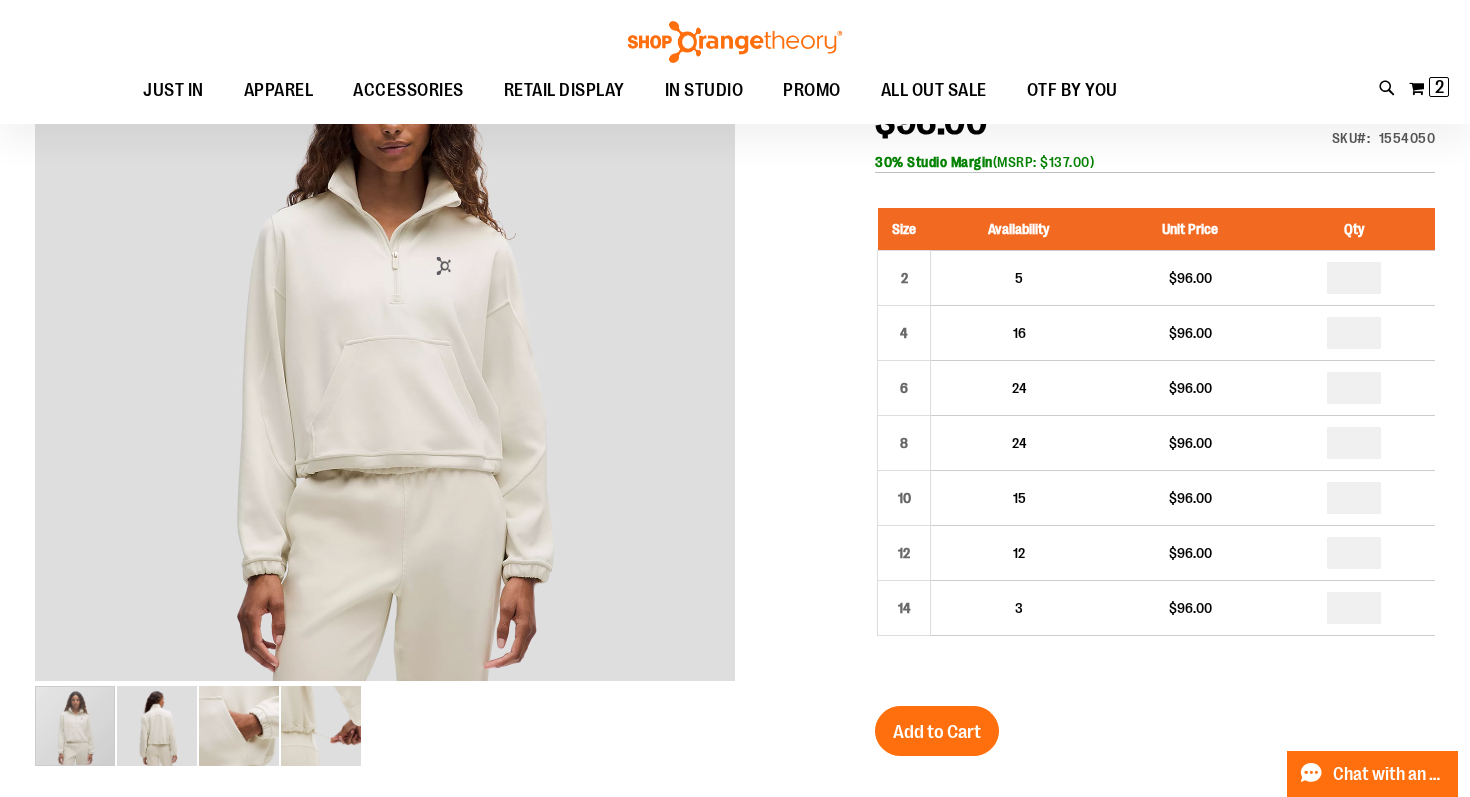scroll, scrollTop: 331, scrollLeft: 0, axis: vertical 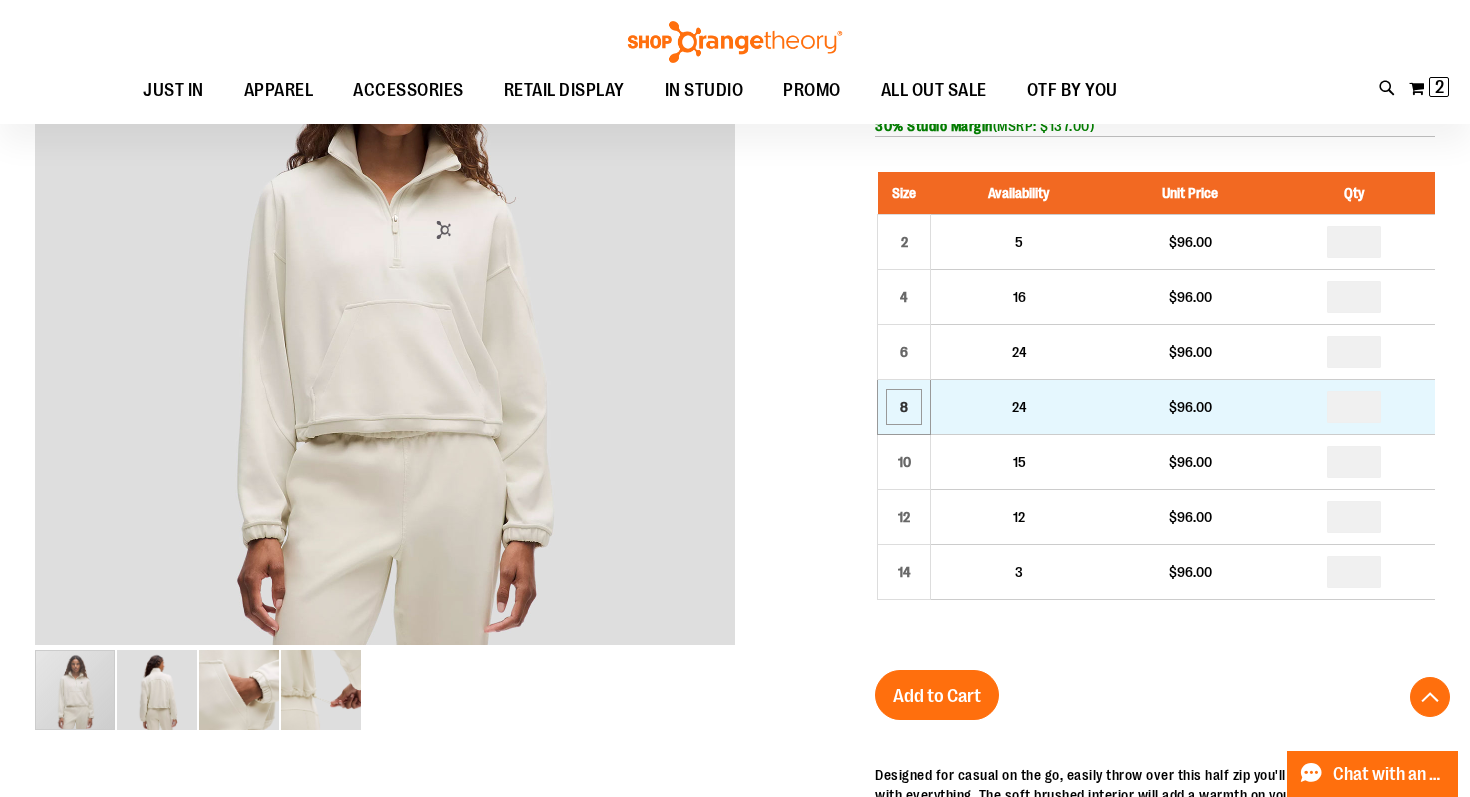 type on "**********" 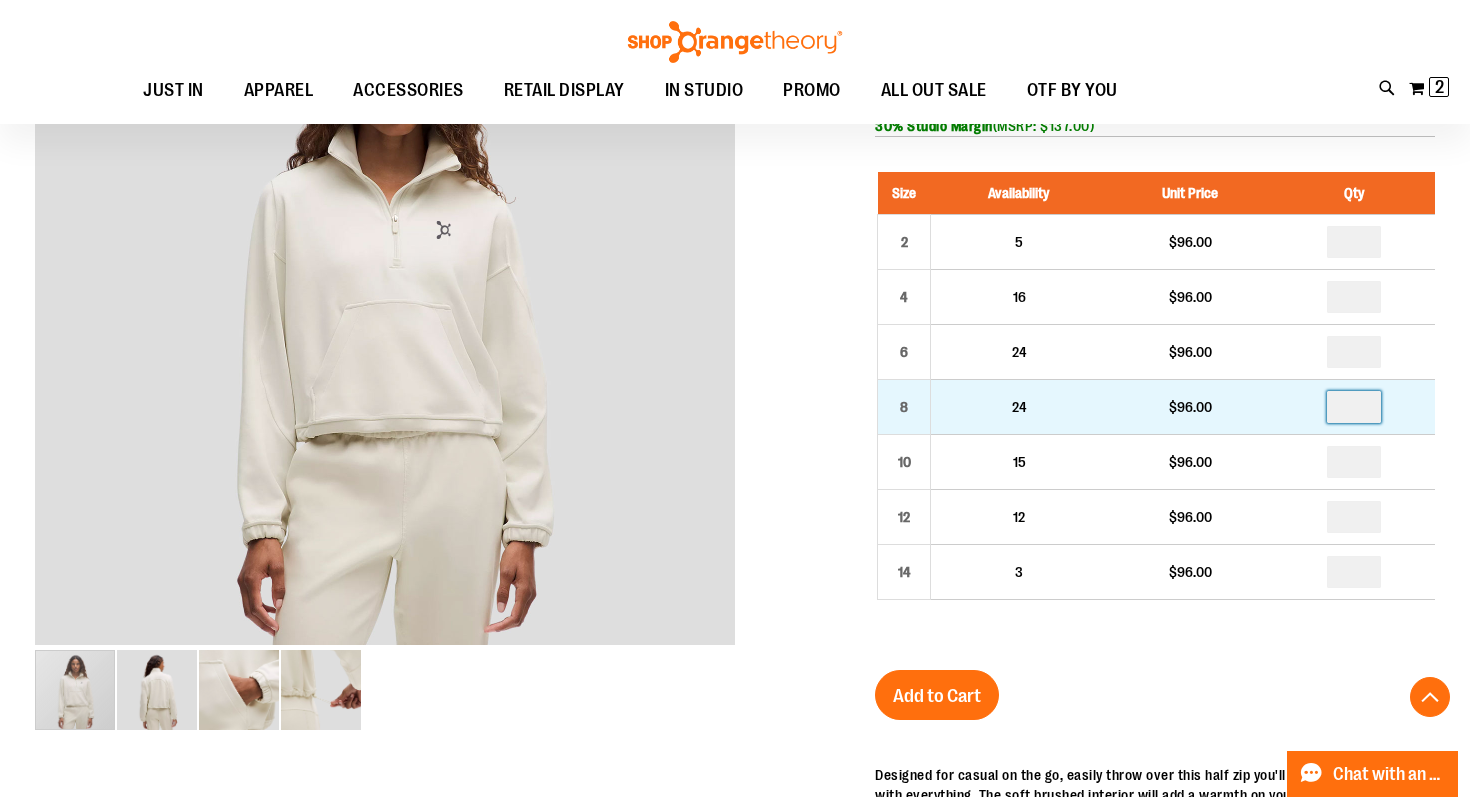 click at bounding box center [1354, 407] 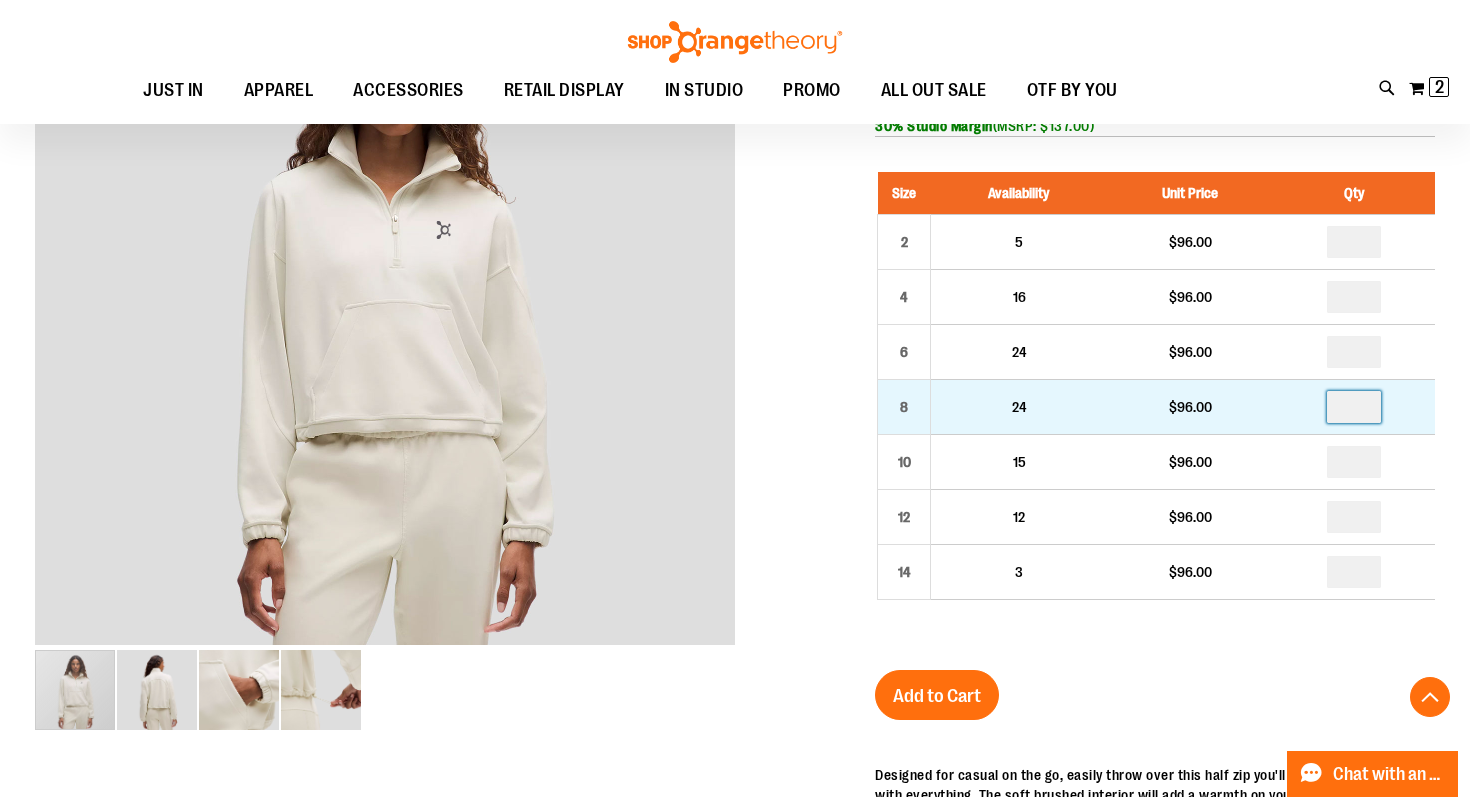 type on "*" 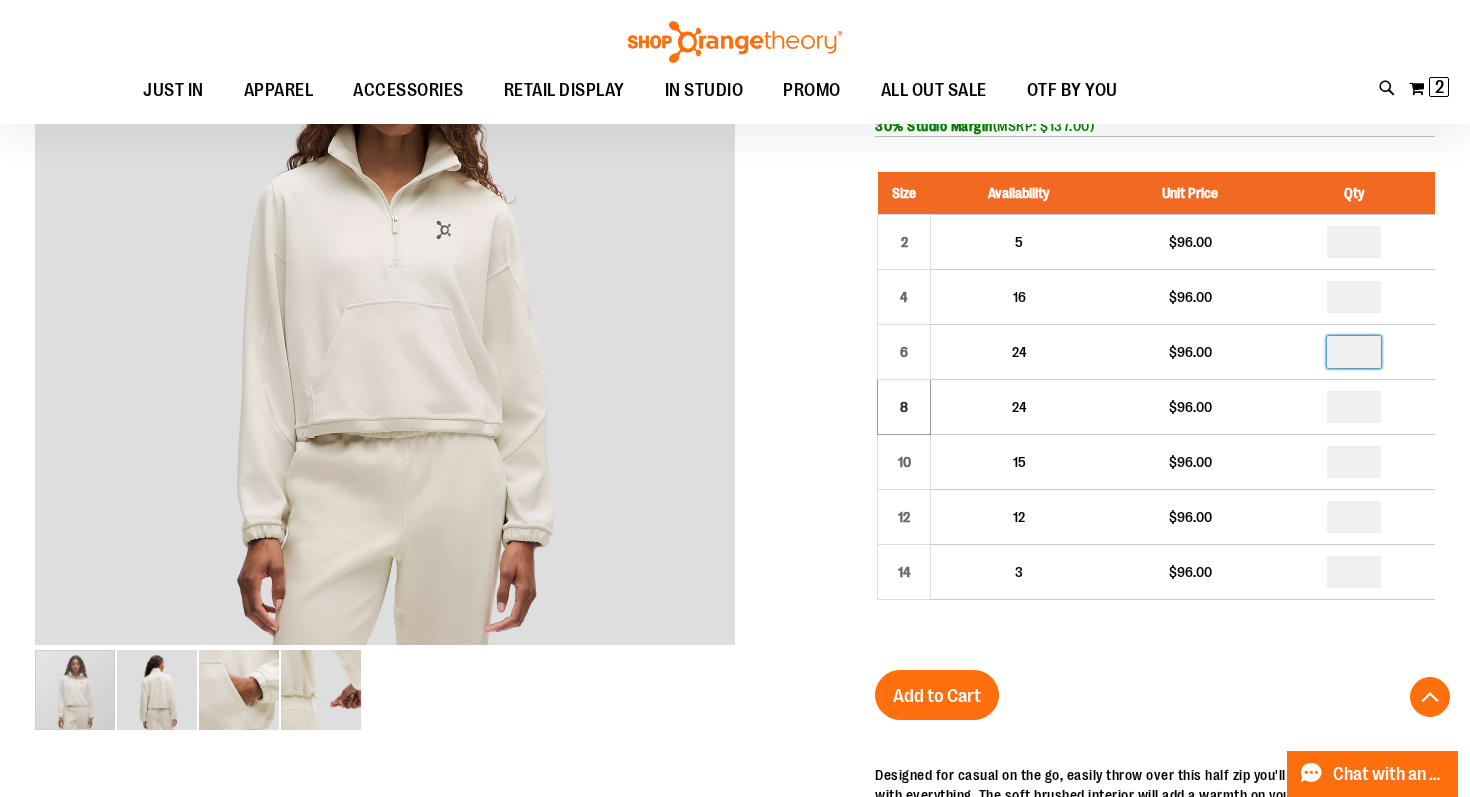 click at bounding box center [1354, 352] 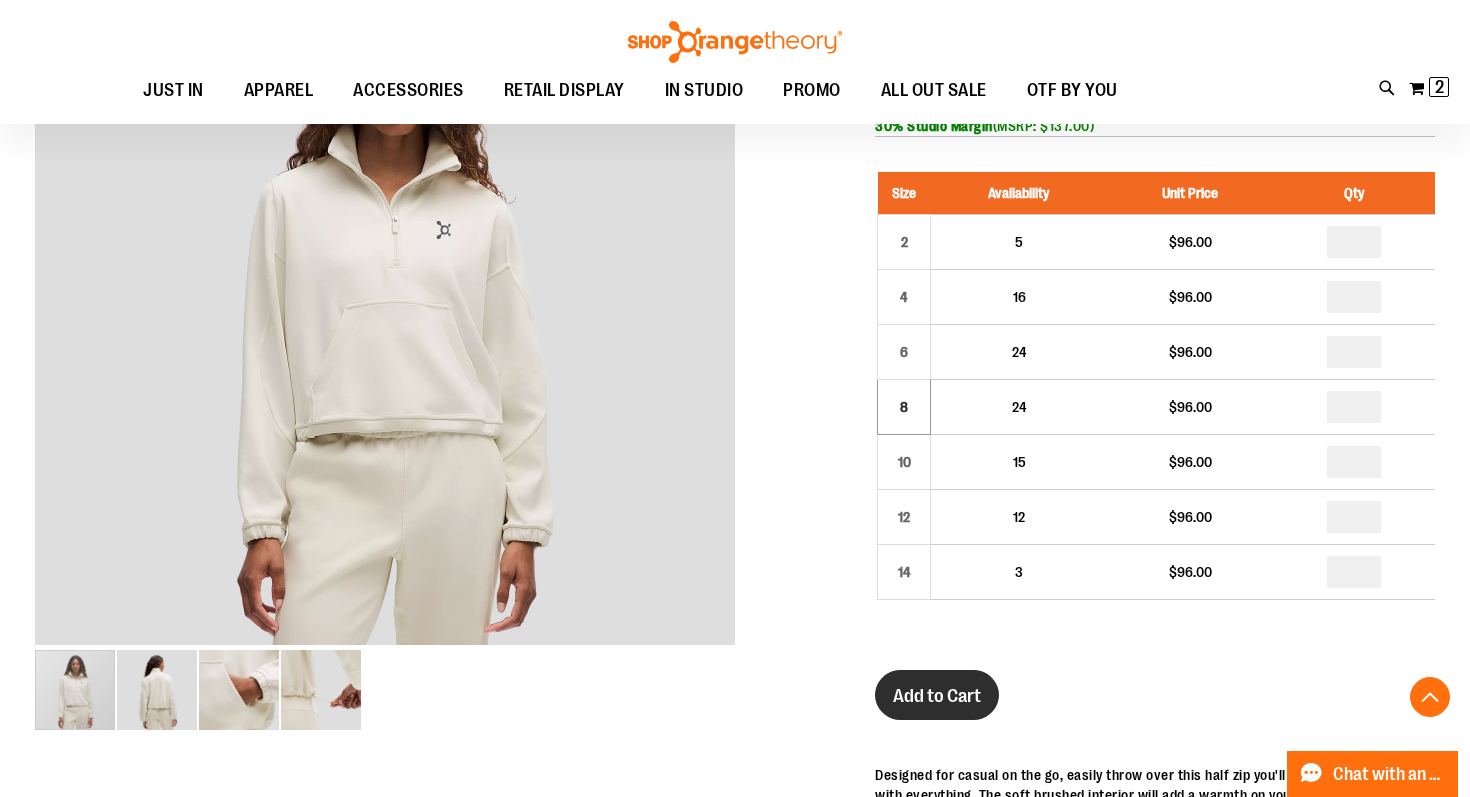 click on "Add to Cart" at bounding box center (937, 696) 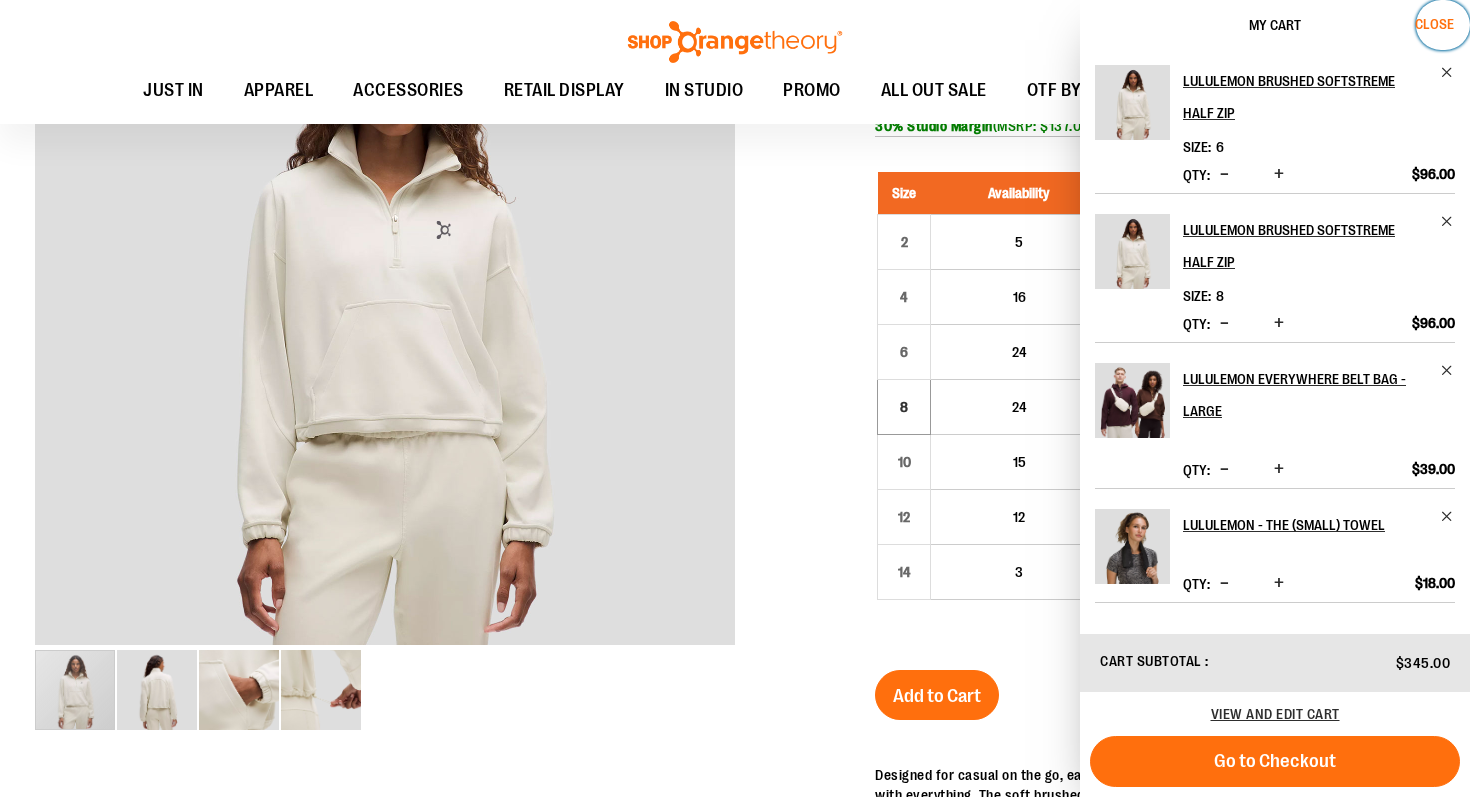 click on "Close" at bounding box center (1434, 24) 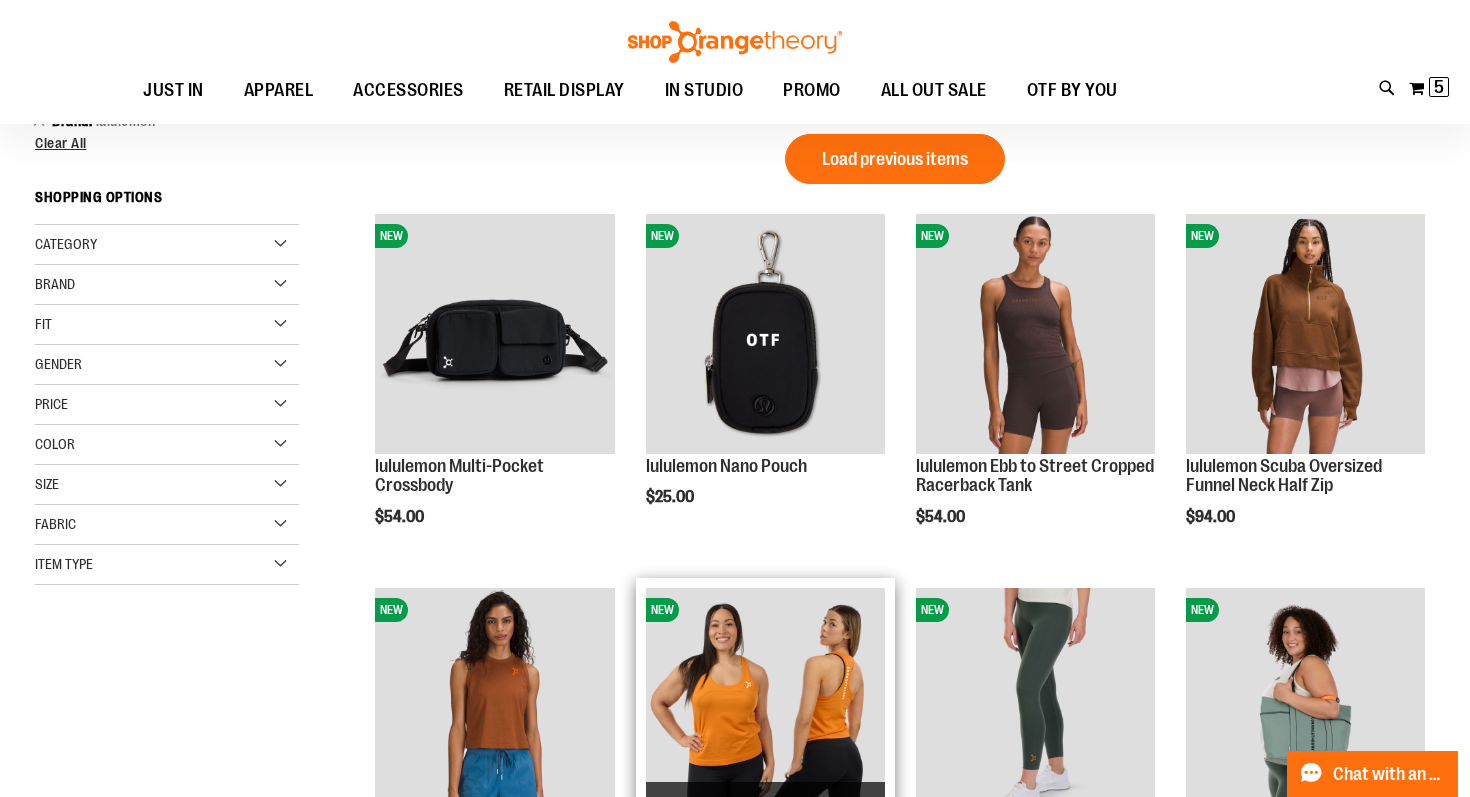 scroll, scrollTop: 0, scrollLeft: 0, axis: both 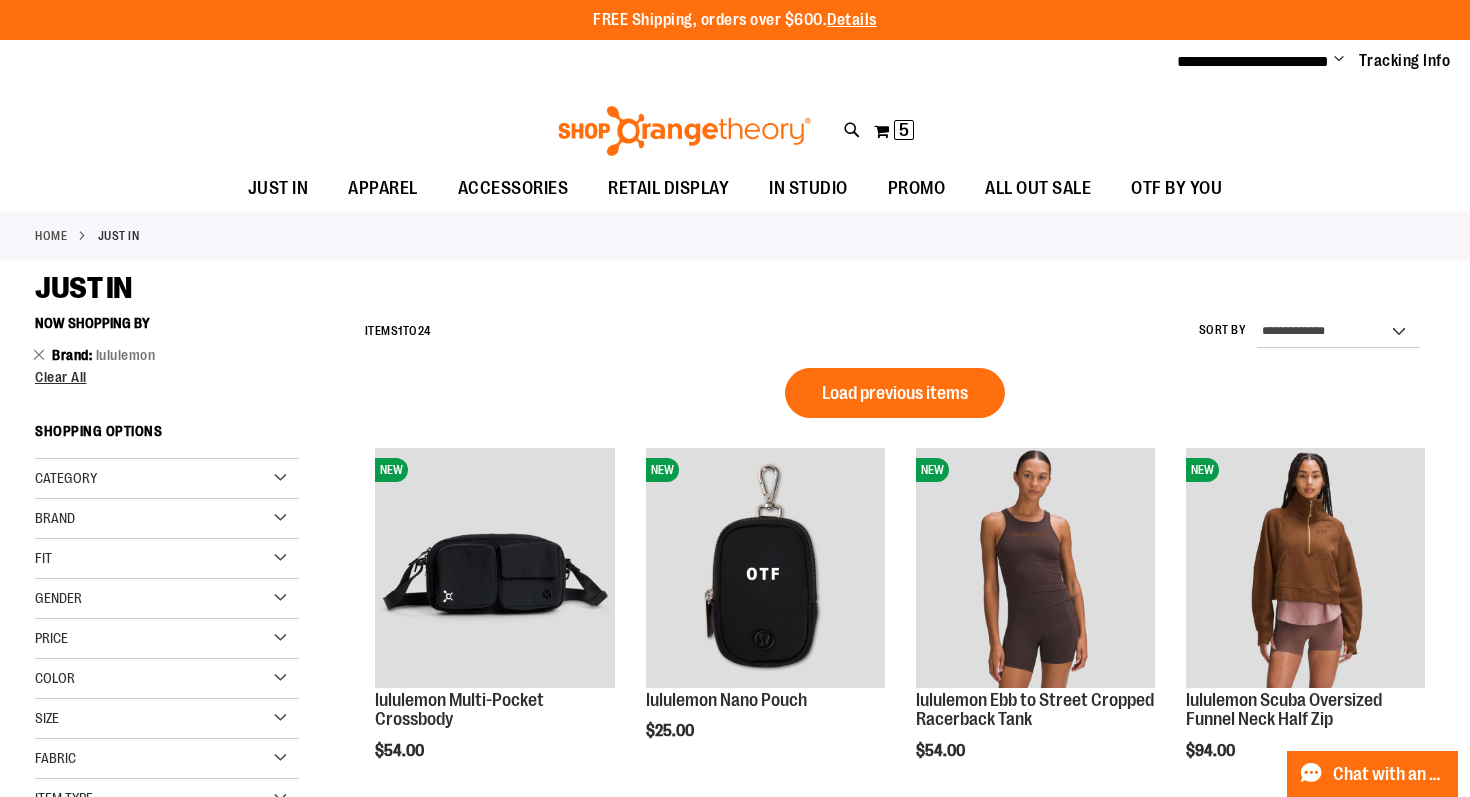 type on "**********" 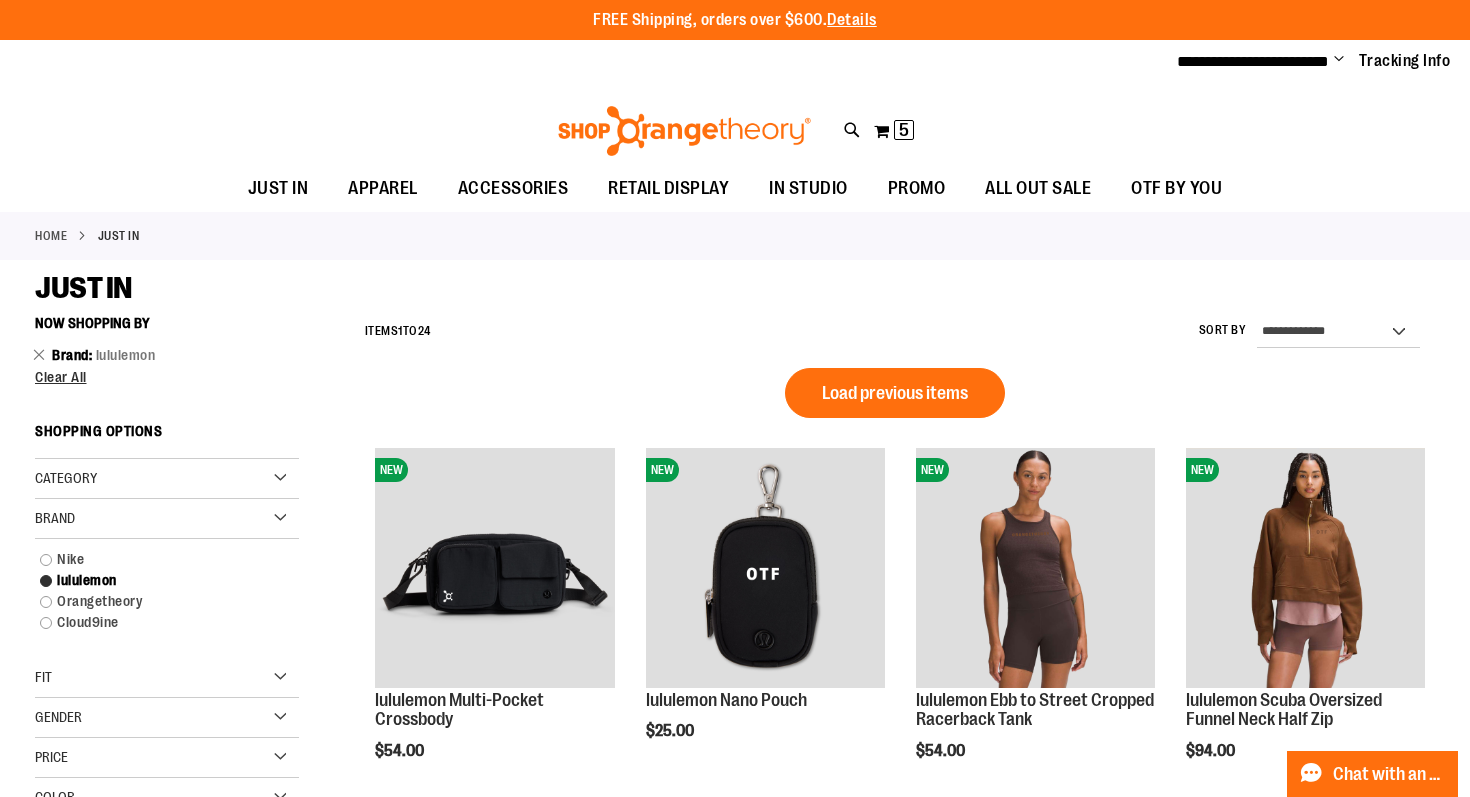 click on "Load previous items" at bounding box center [895, 393] 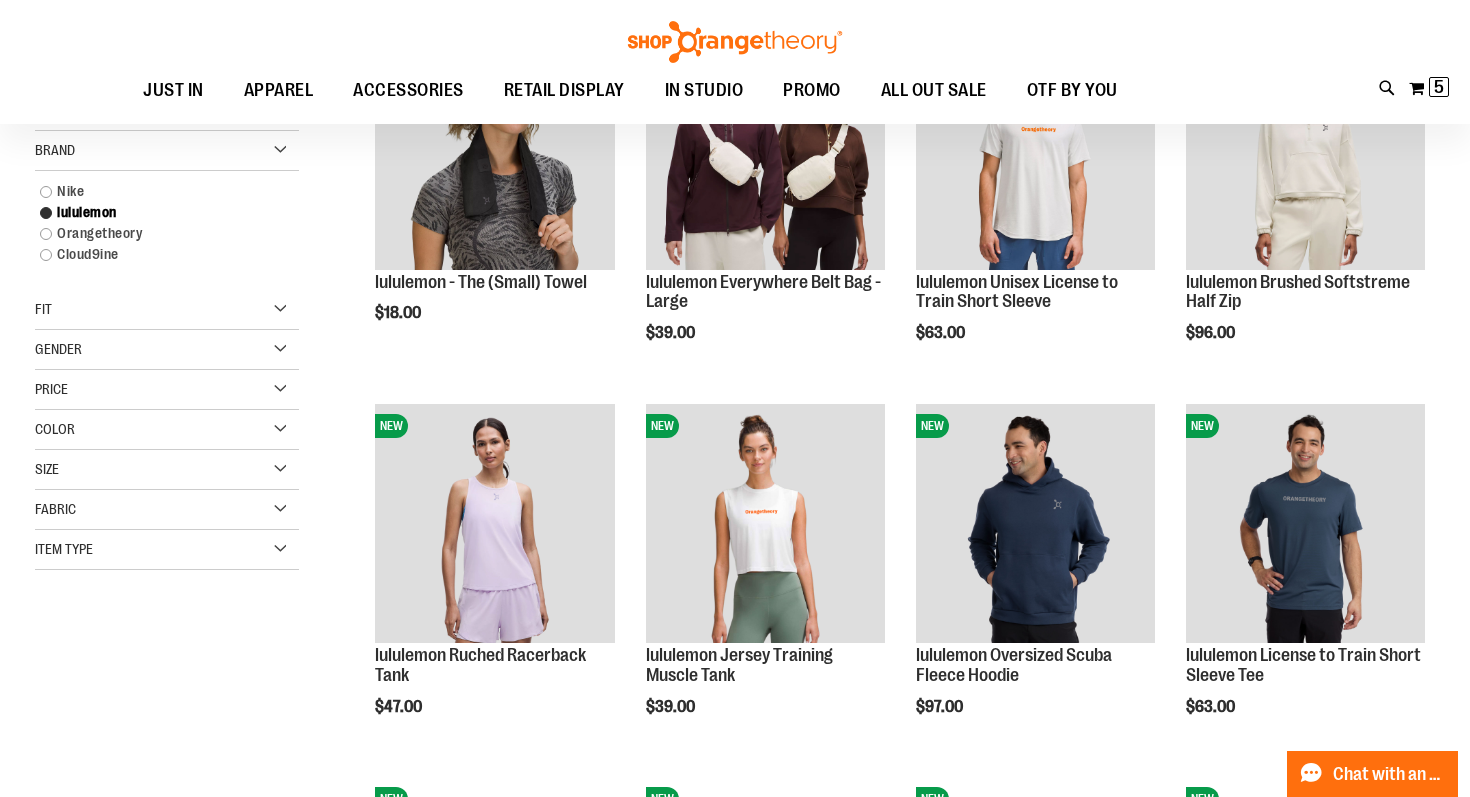scroll, scrollTop: 250, scrollLeft: 0, axis: vertical 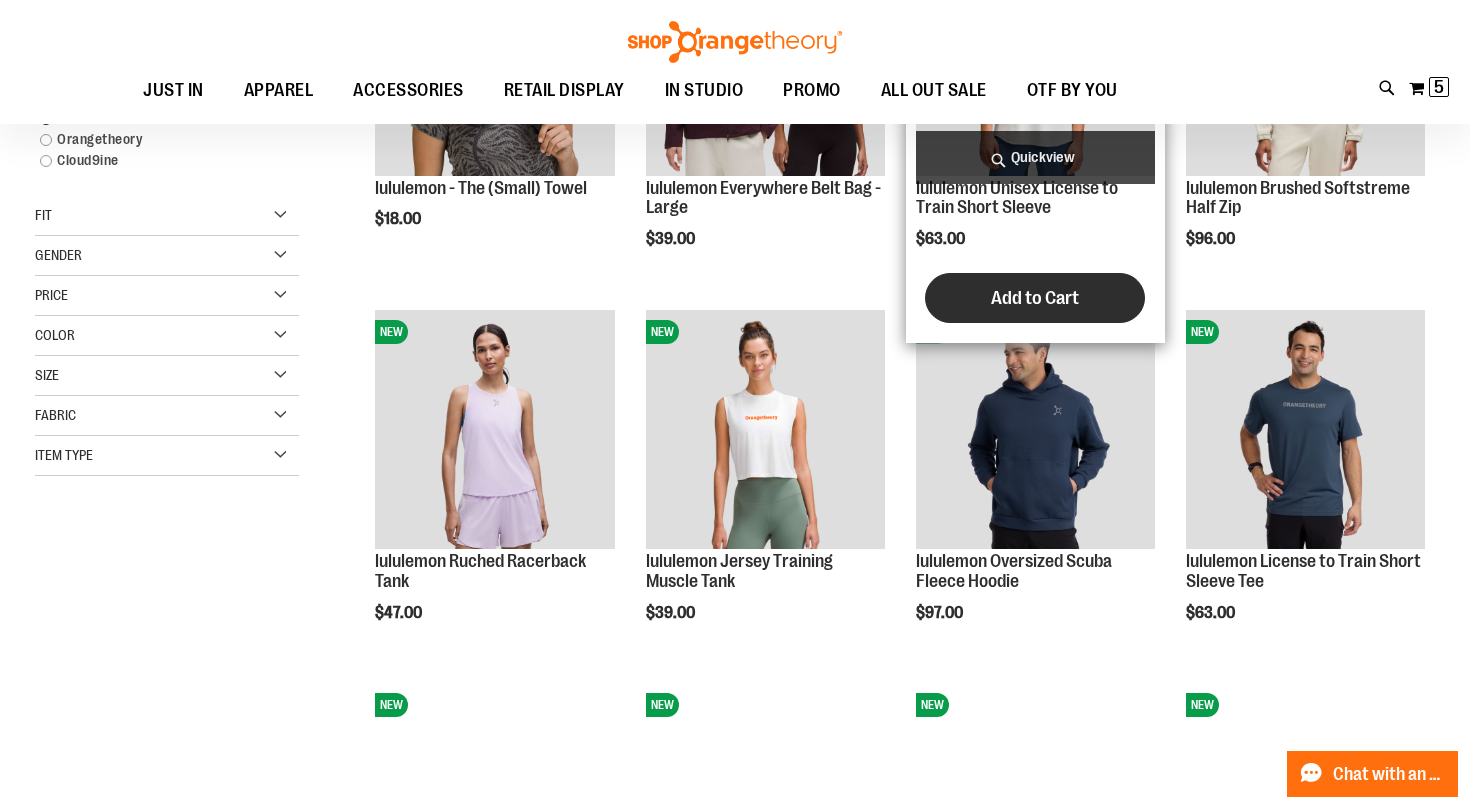 click on "Add to Cart" at bounding box center [1035, 298] 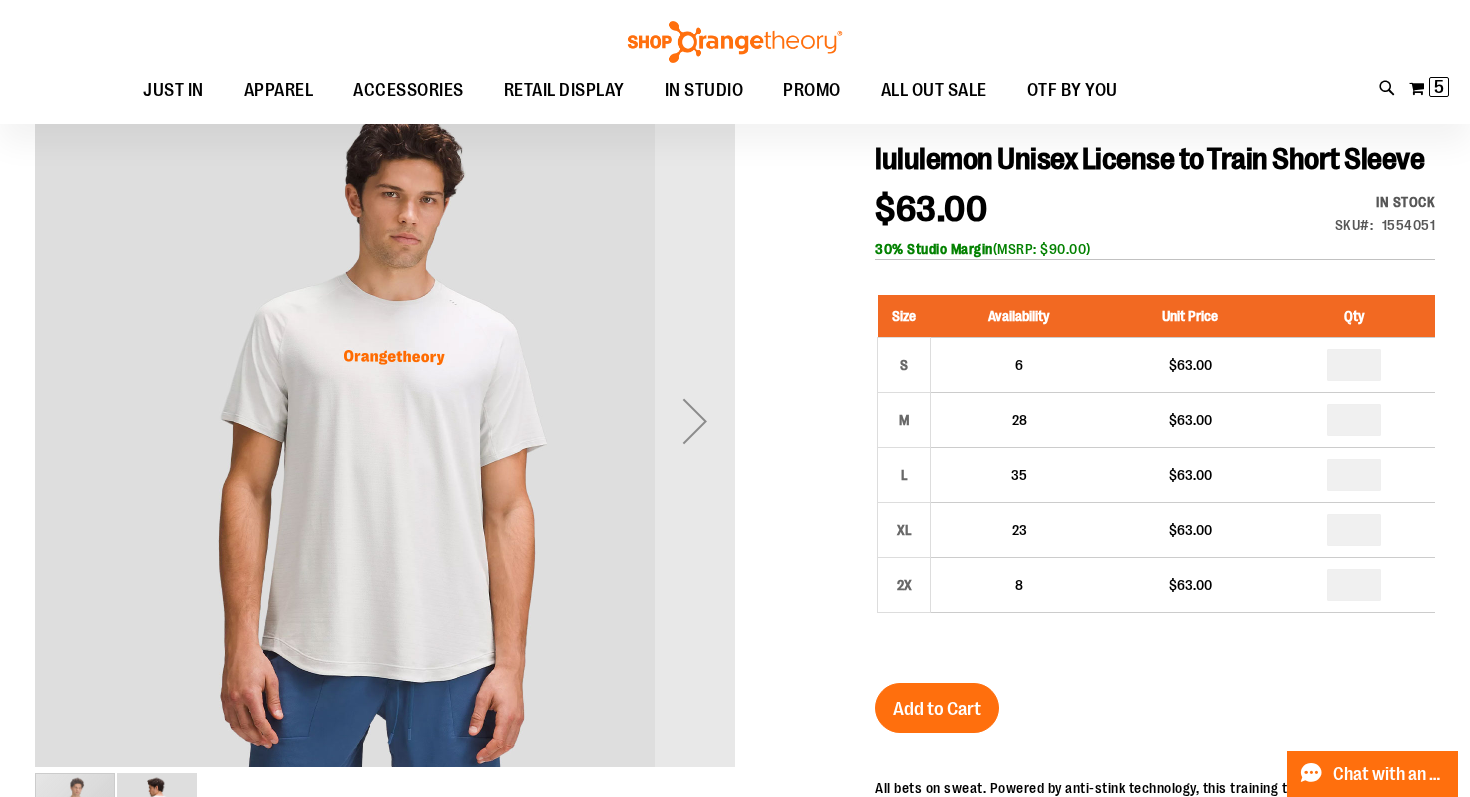 scroll, scrollTop: 259, scrollLeft: 0, axis: vertical 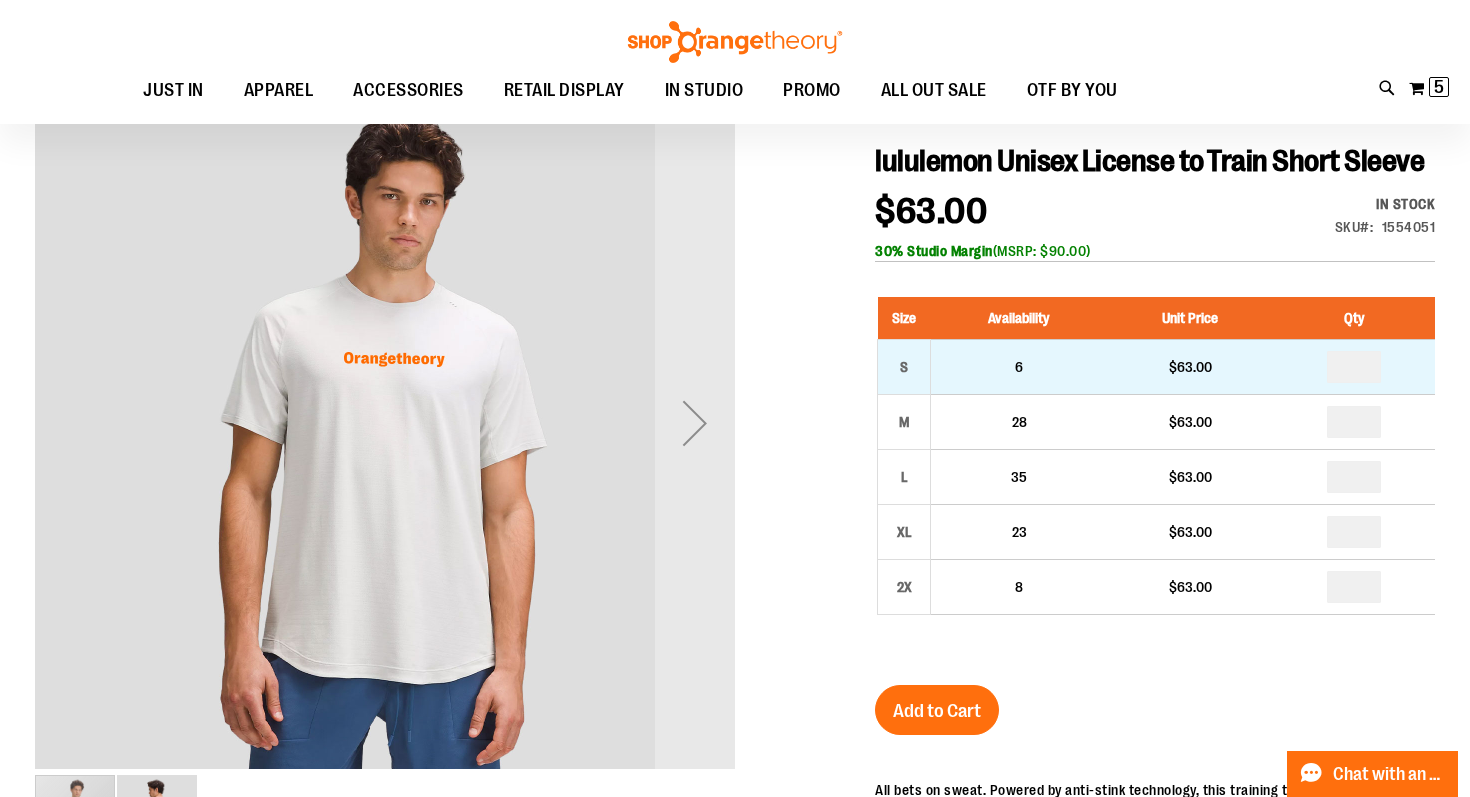 type on "**********" 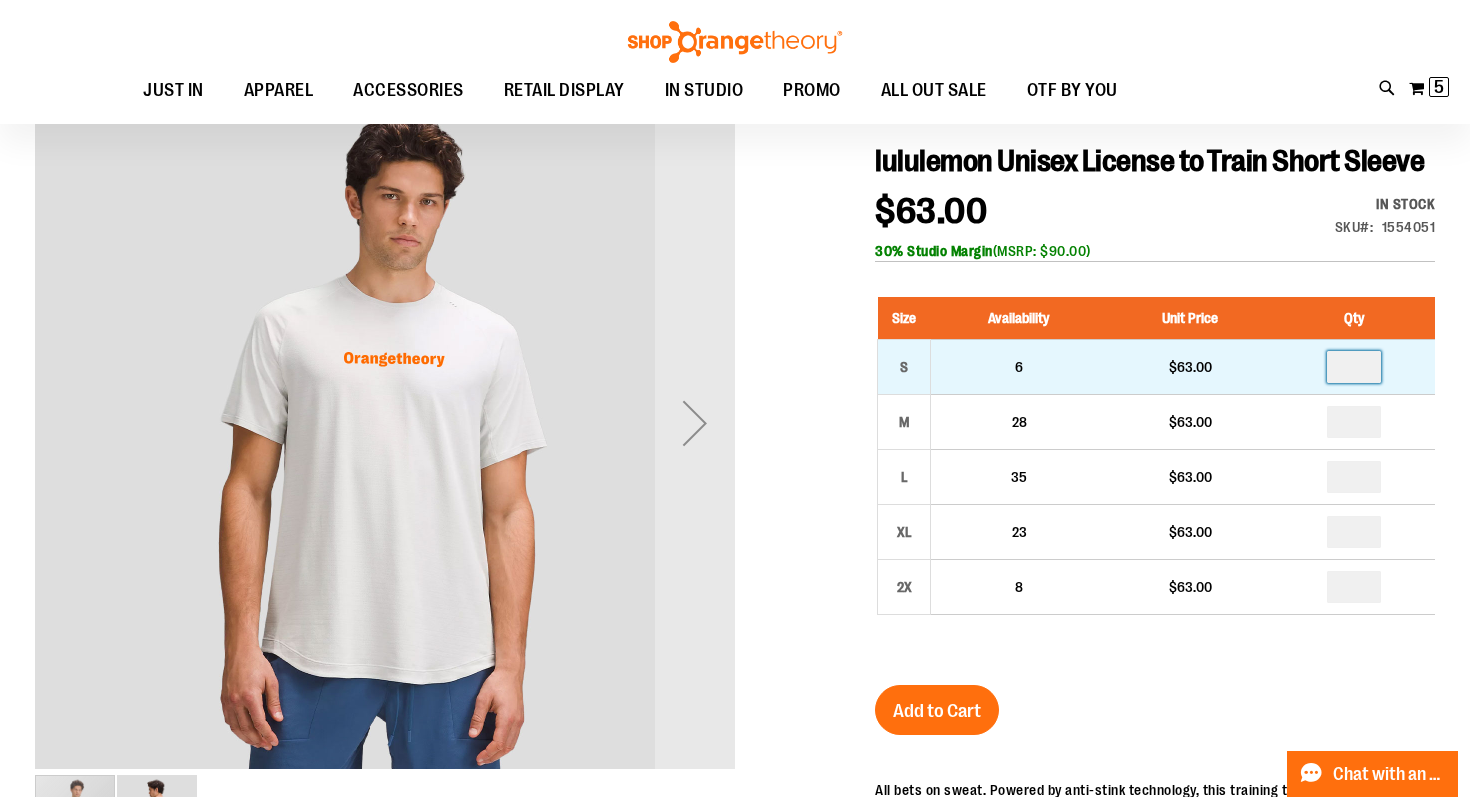 click at bounding box center (1354, 367) 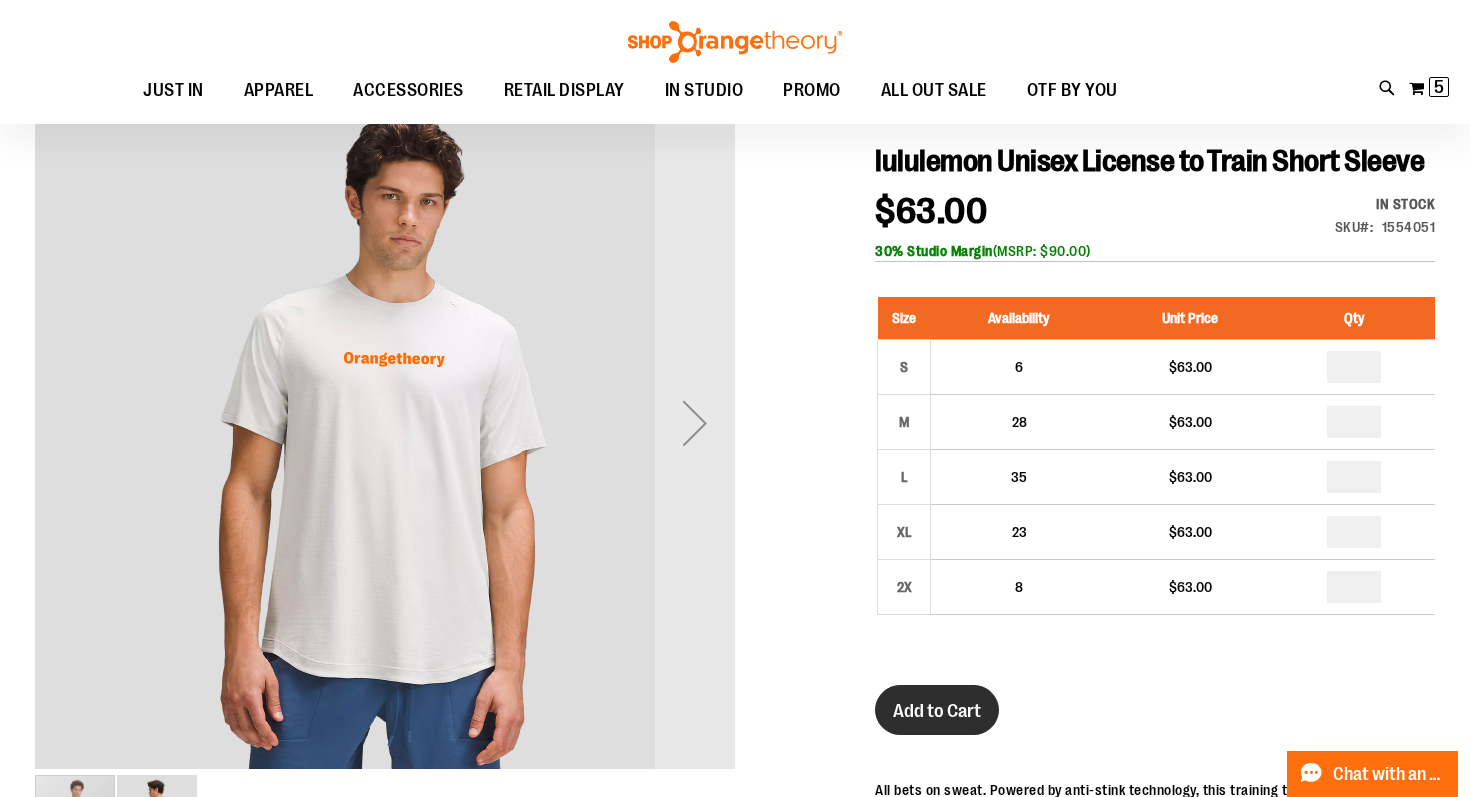 click on "Add to Cart" at bounding box center [937, 710] 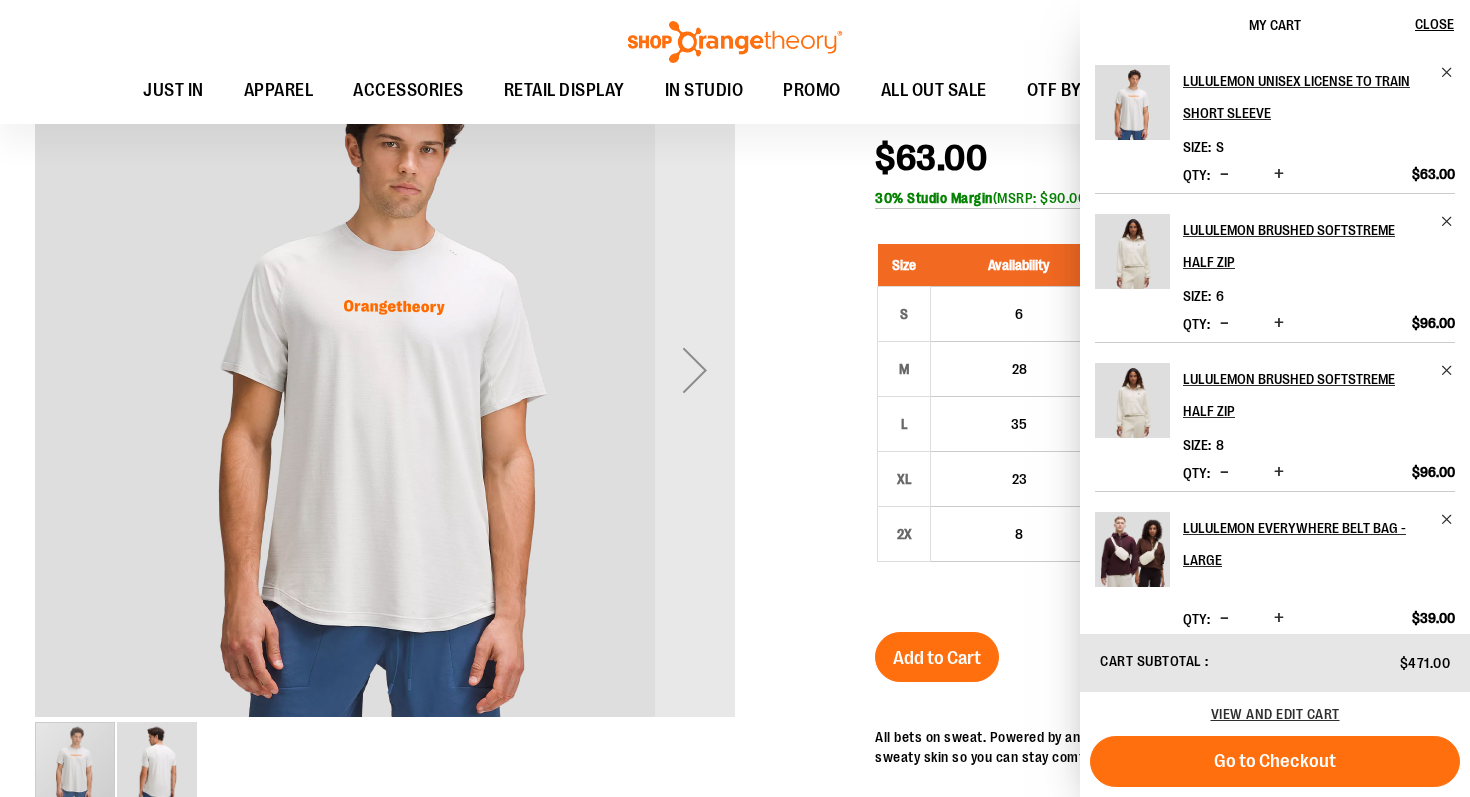 click on "Toggle Nav
Search
Popular Suggestions
Advanced Search" at bounding box center [735, 62] 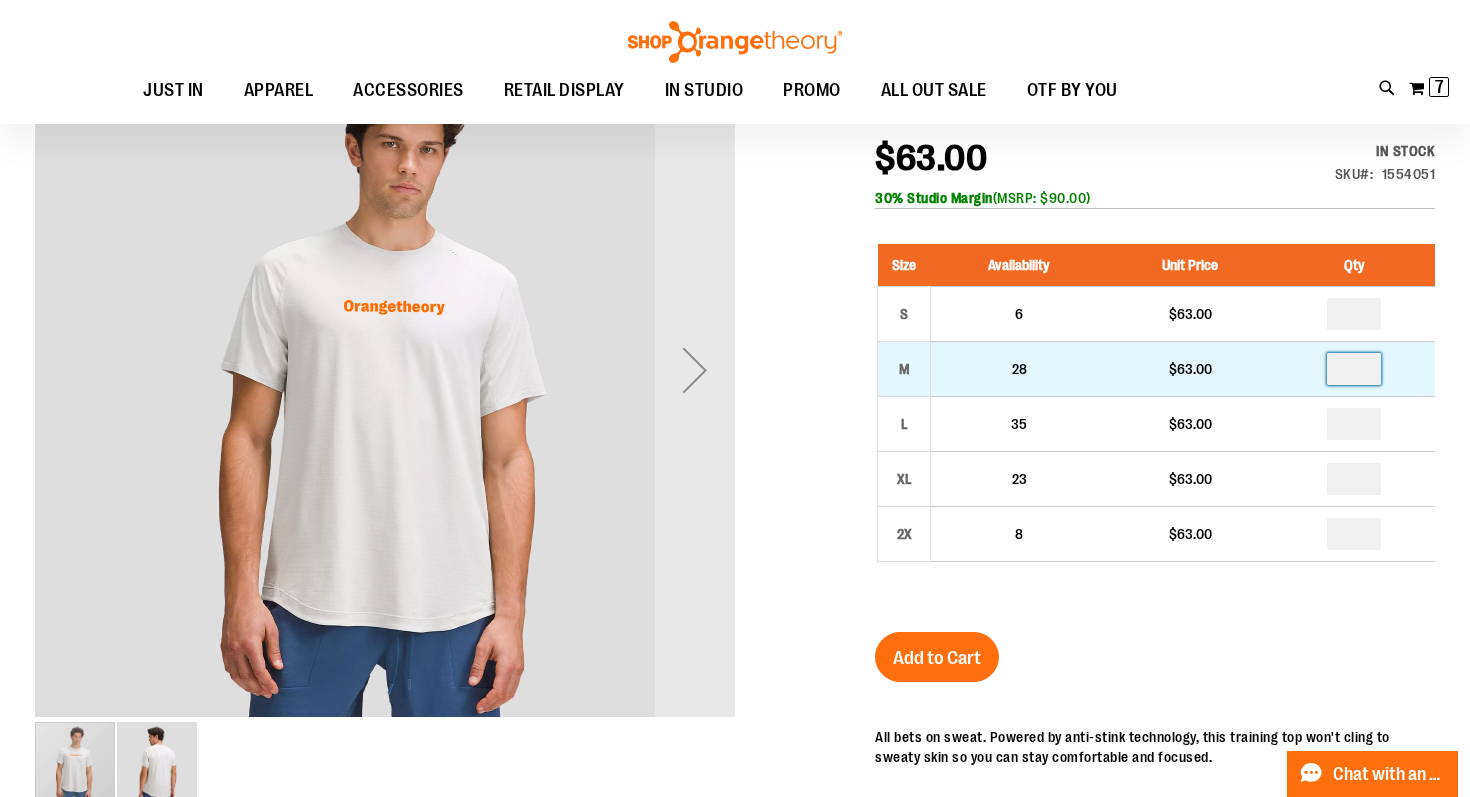 click at bounding box center (1354, 369) 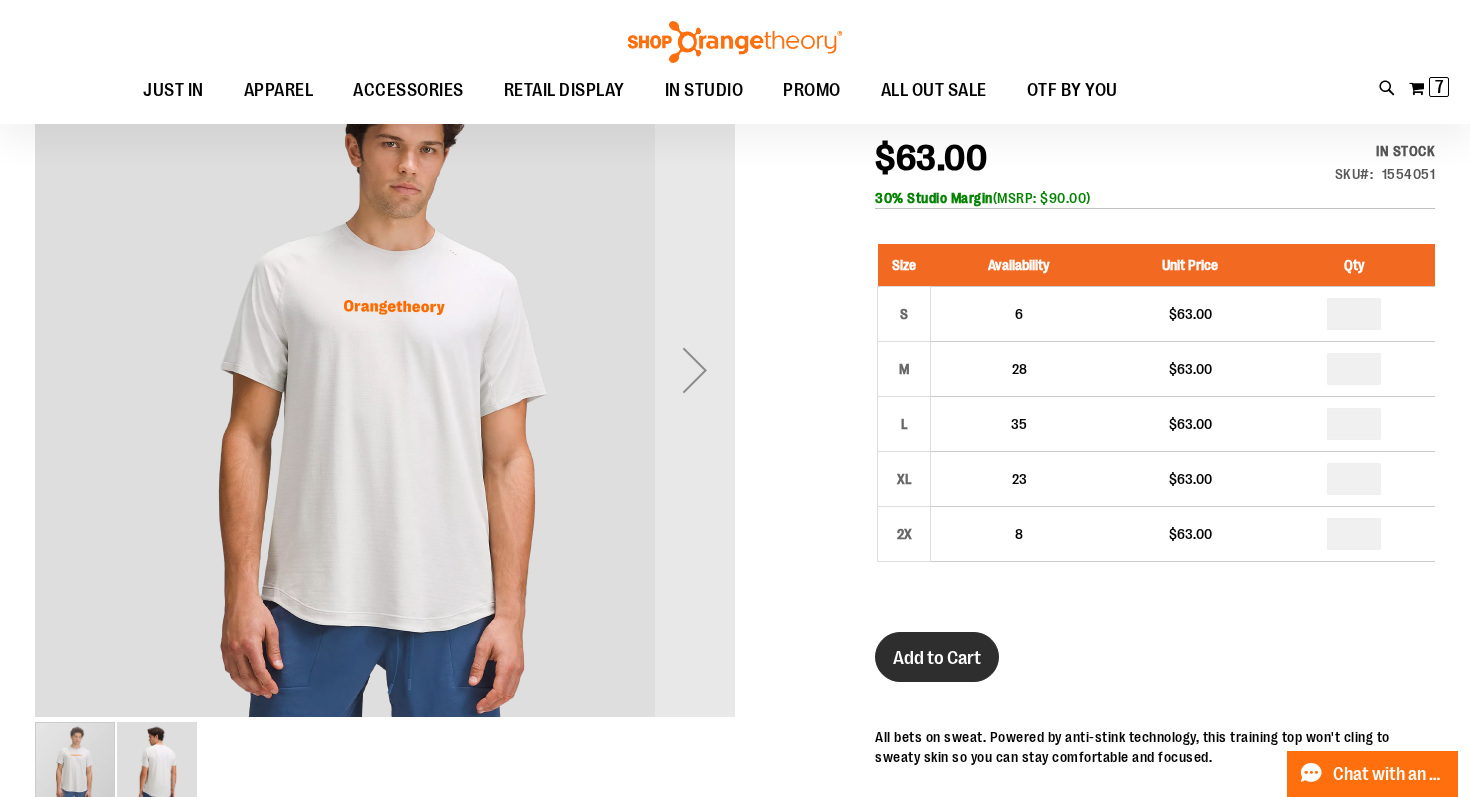 click on "Add to Cart" at bounding box center (937, 658) 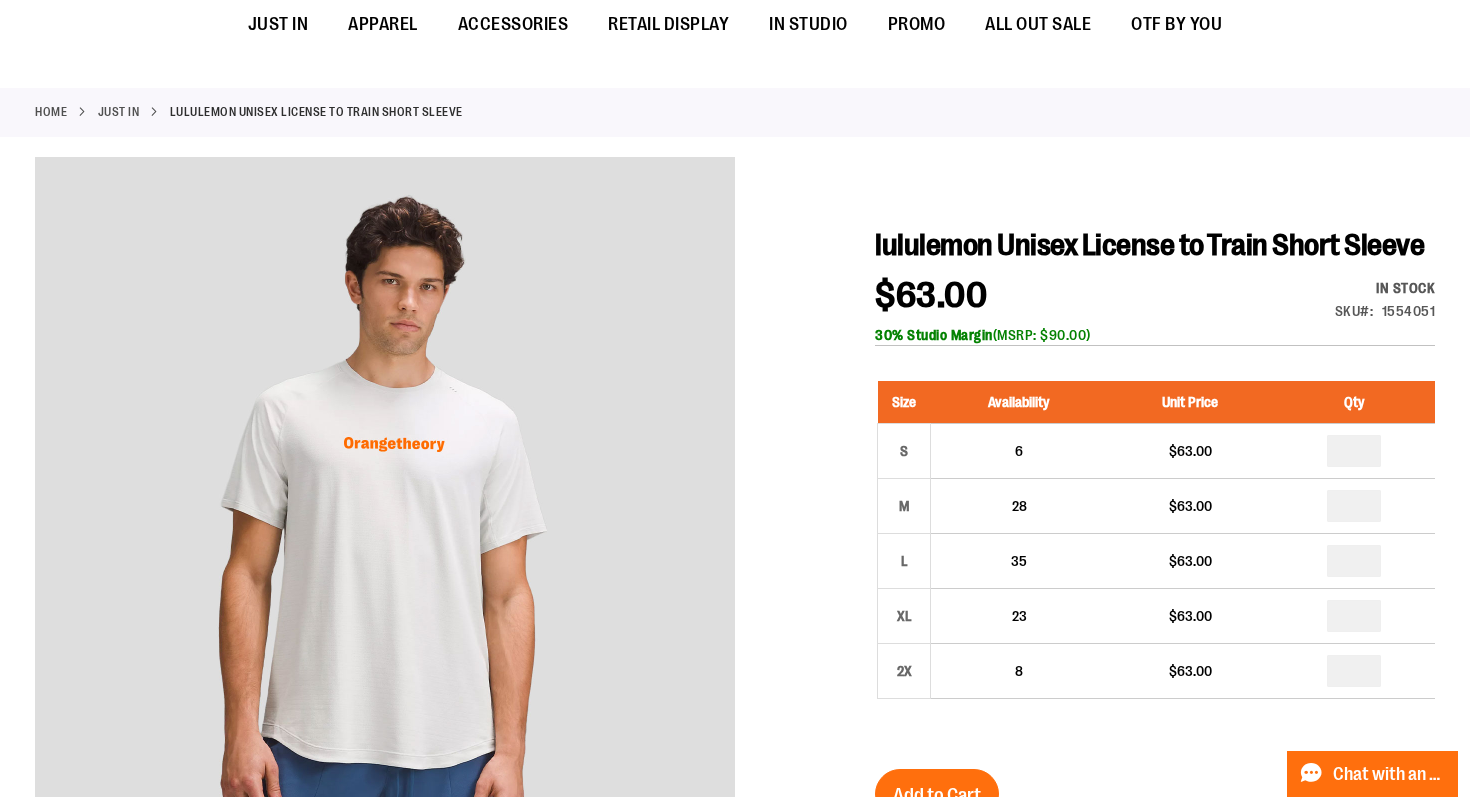 scroll, scrollTop: 0, scrollLeft: 0, axis: both 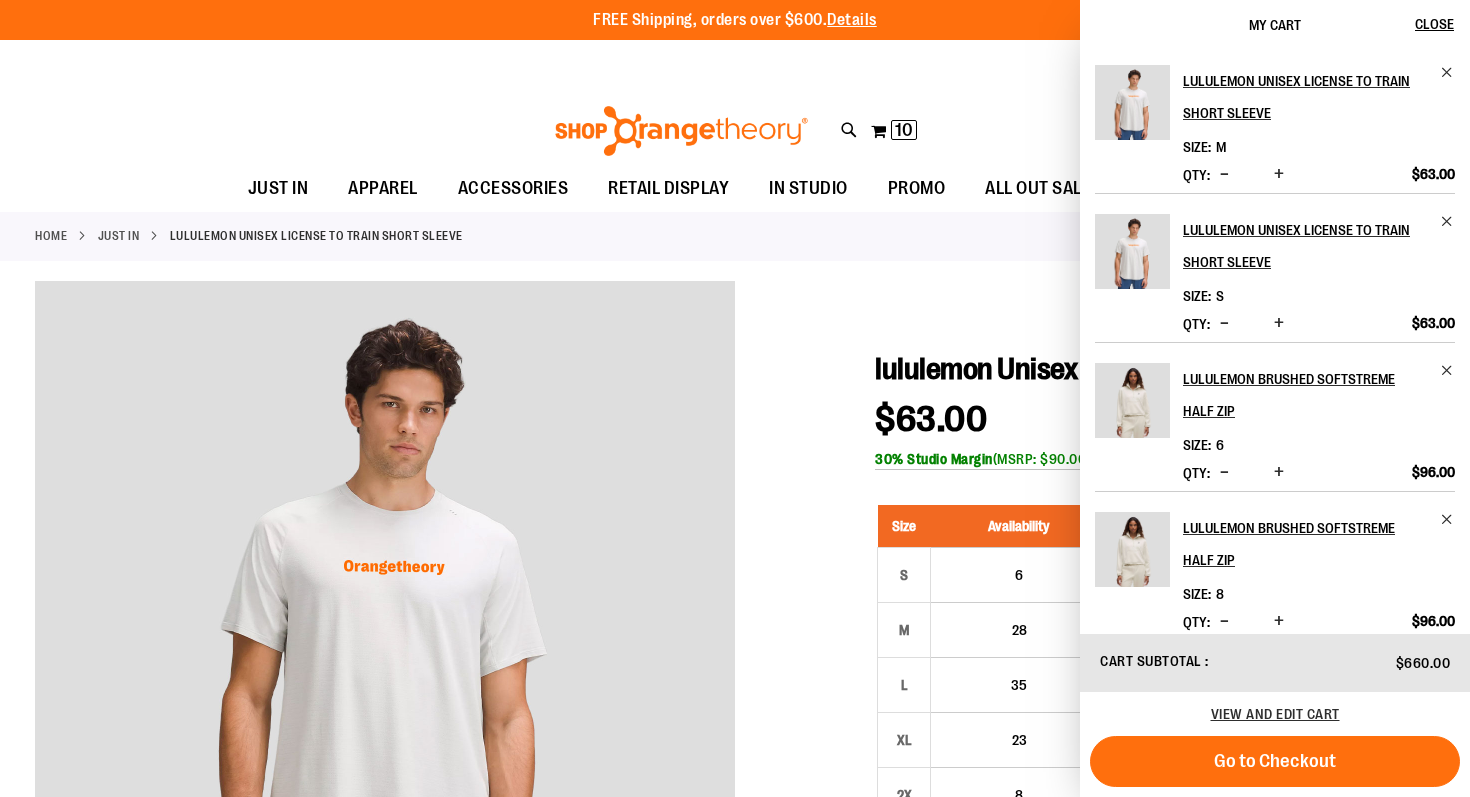 click on "JUST IN" at bounding box center [119, 236] 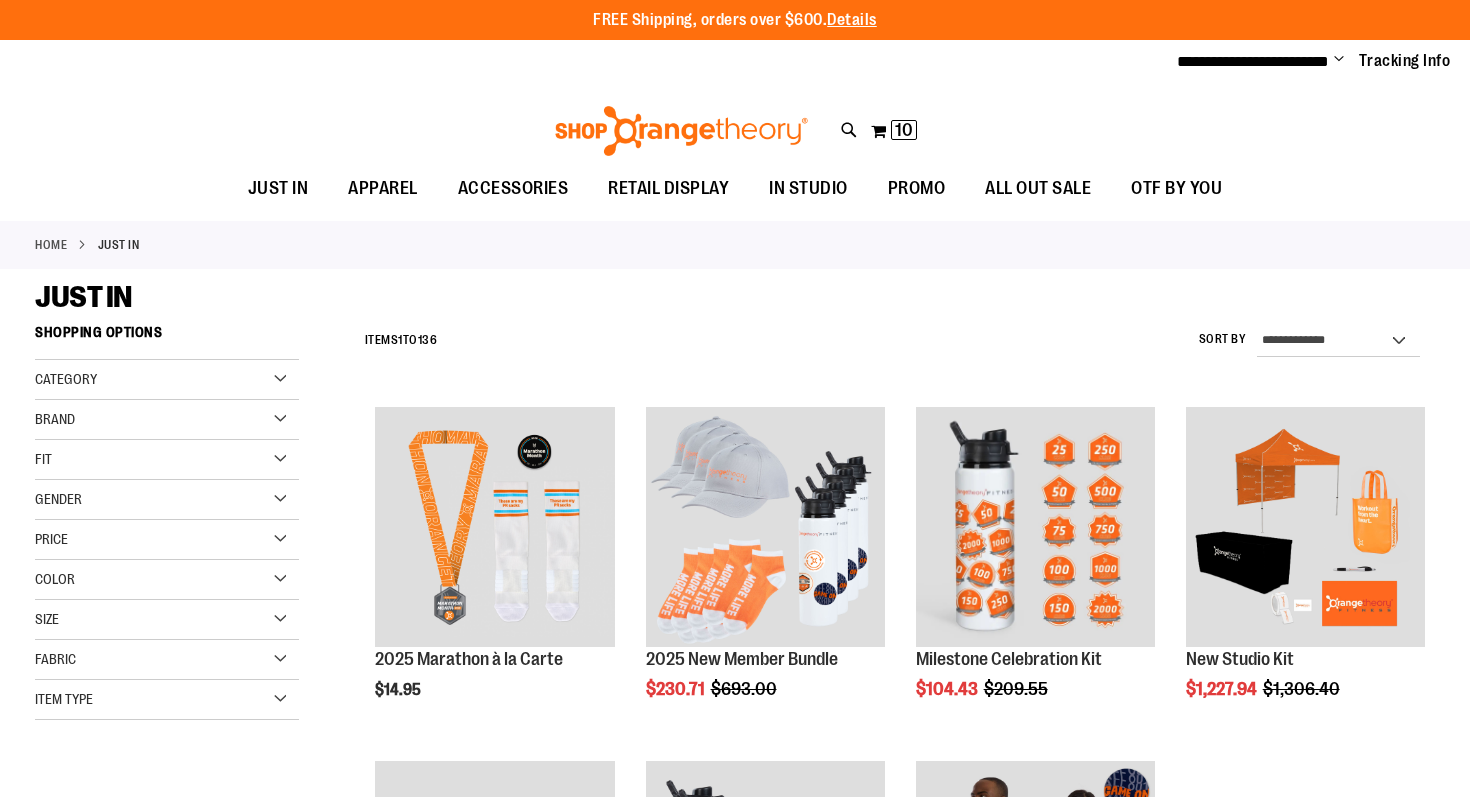scroll, scrollTop: 0, scrollLeft: 0, axis: both 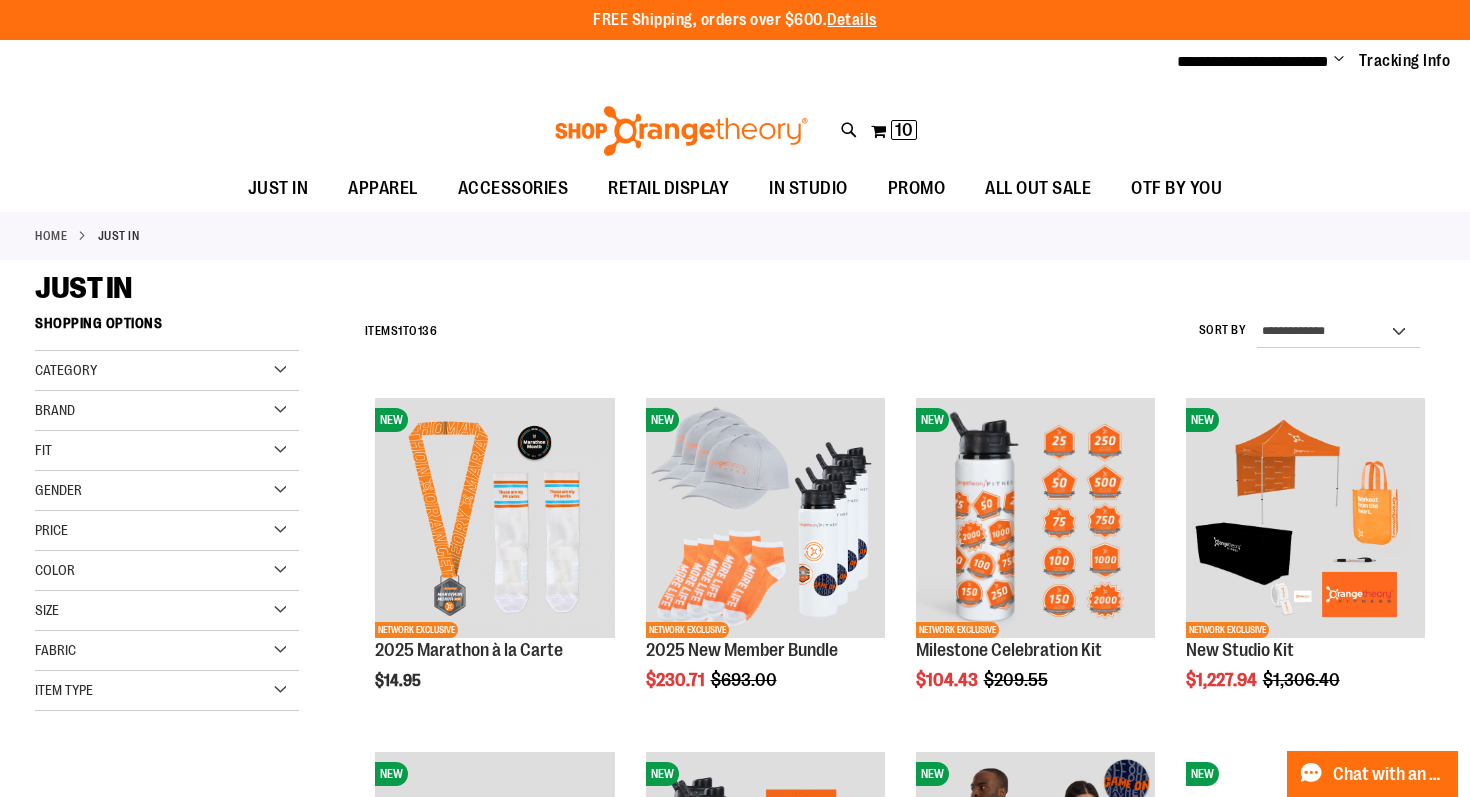 type on "**********" 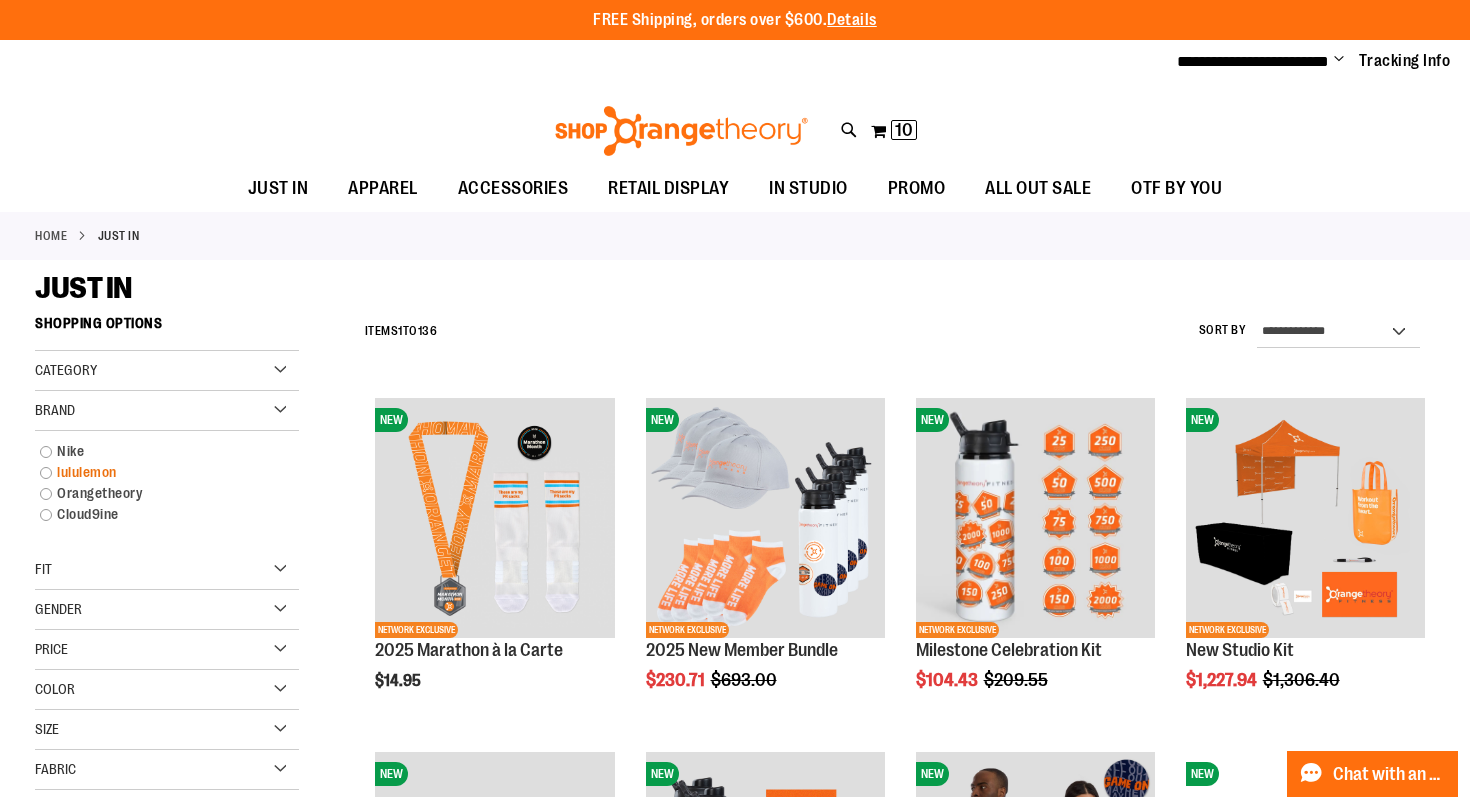 click on "lululemon" at bounding box center (156, 472) 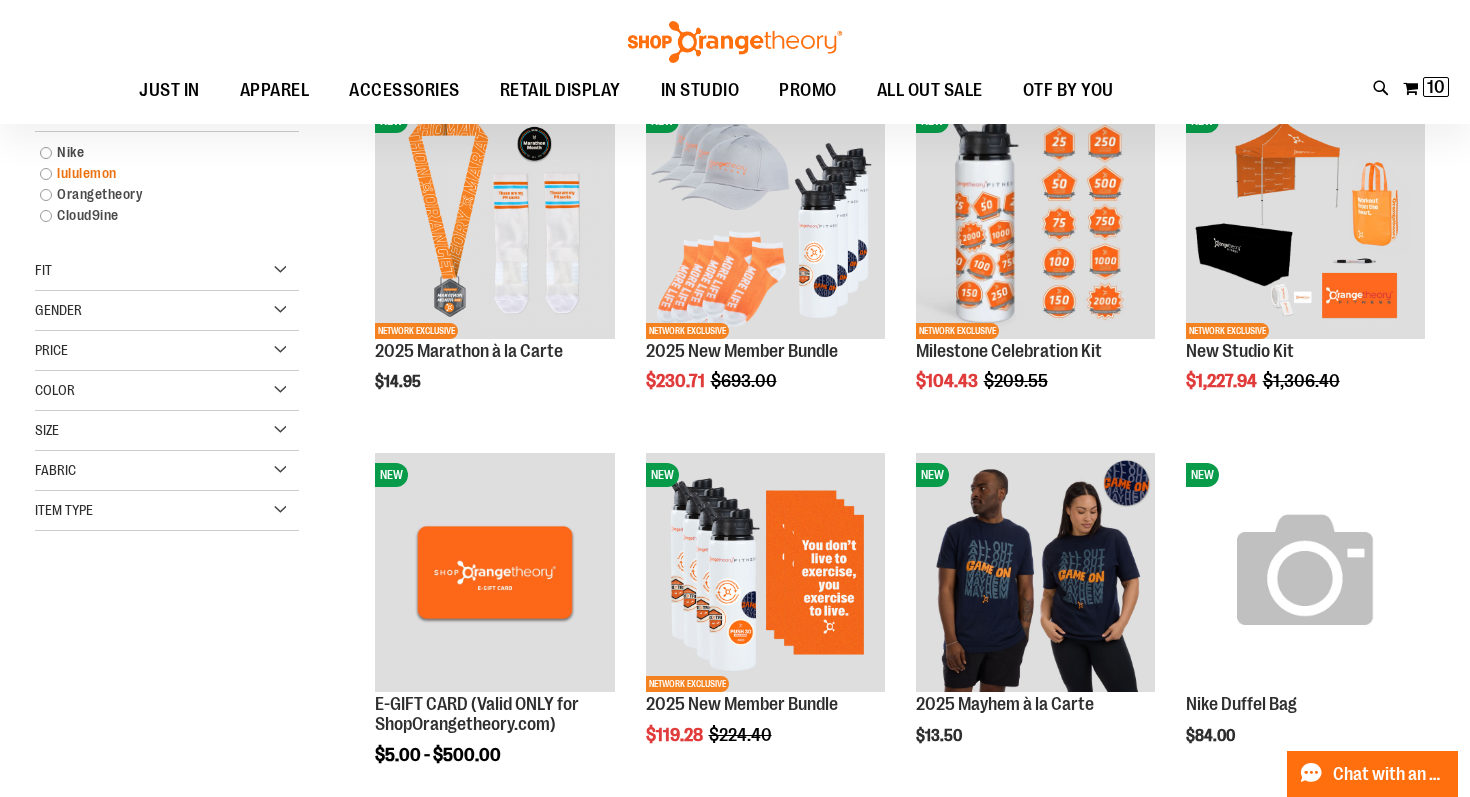 scroll, scrollTop: 305, scrollLeft: 0, axis: vertical 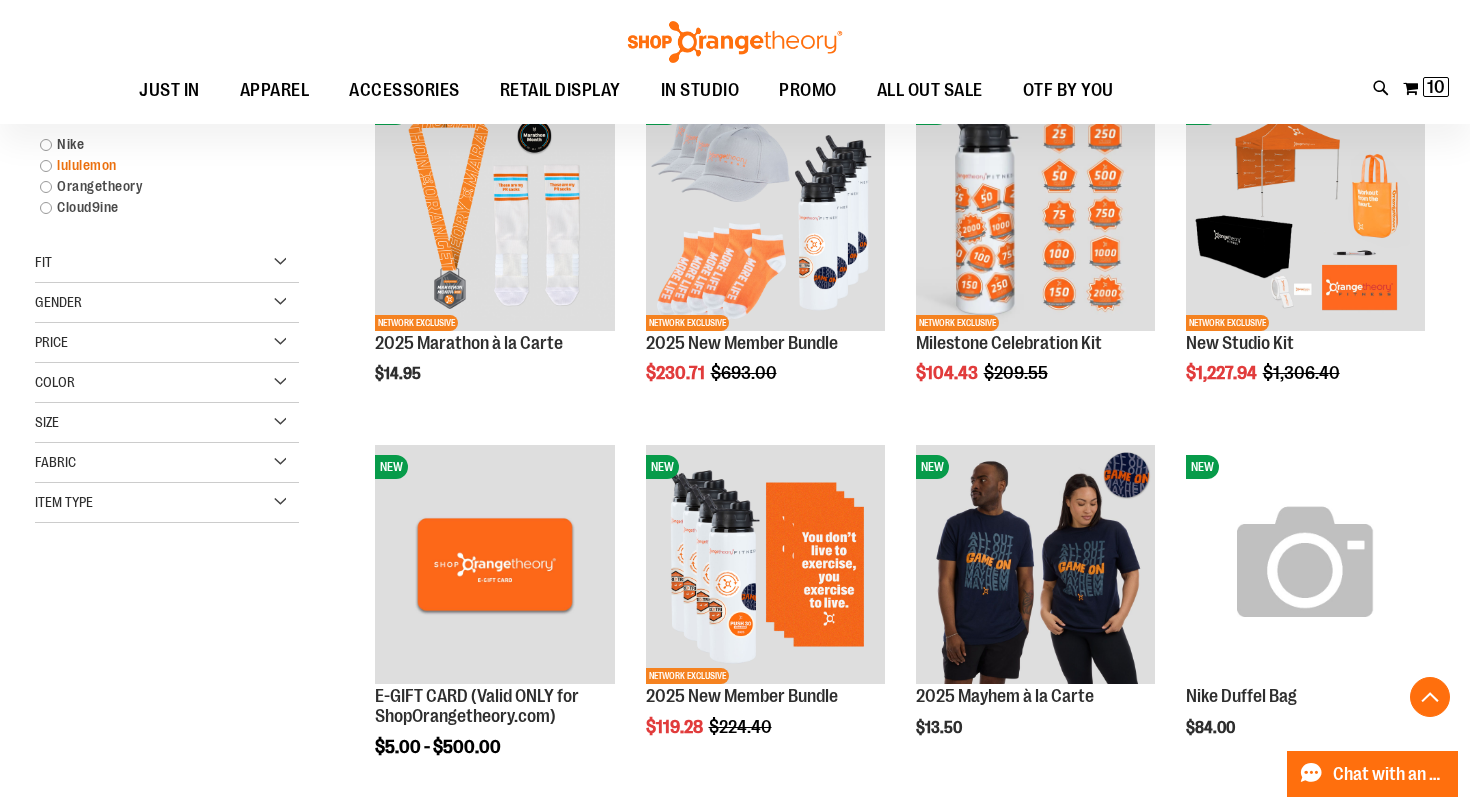 click on "lululemon" at bounding box center (156, 165) 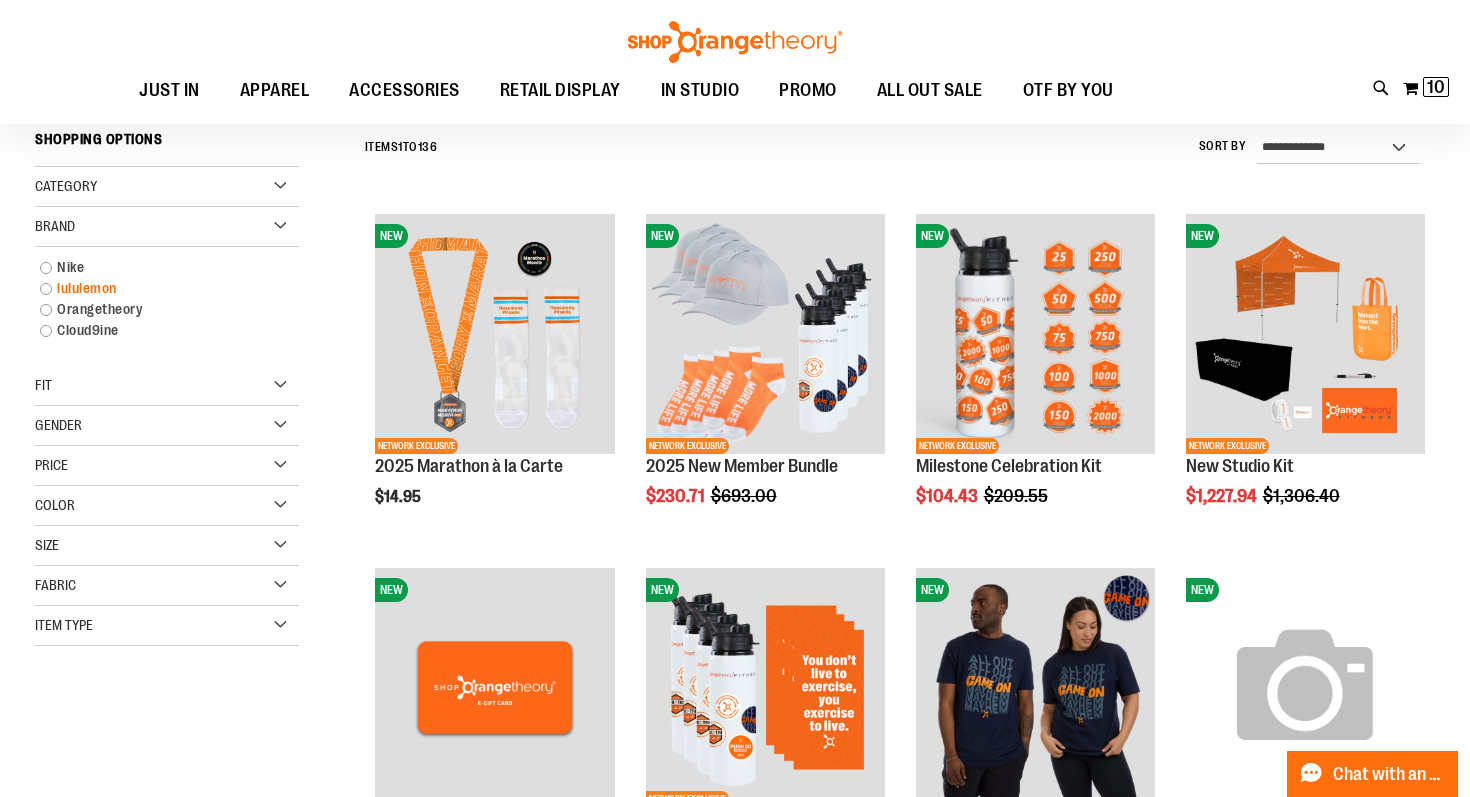 scroll, scrollTop: 181, scrollLeft: 0, axis: vertical 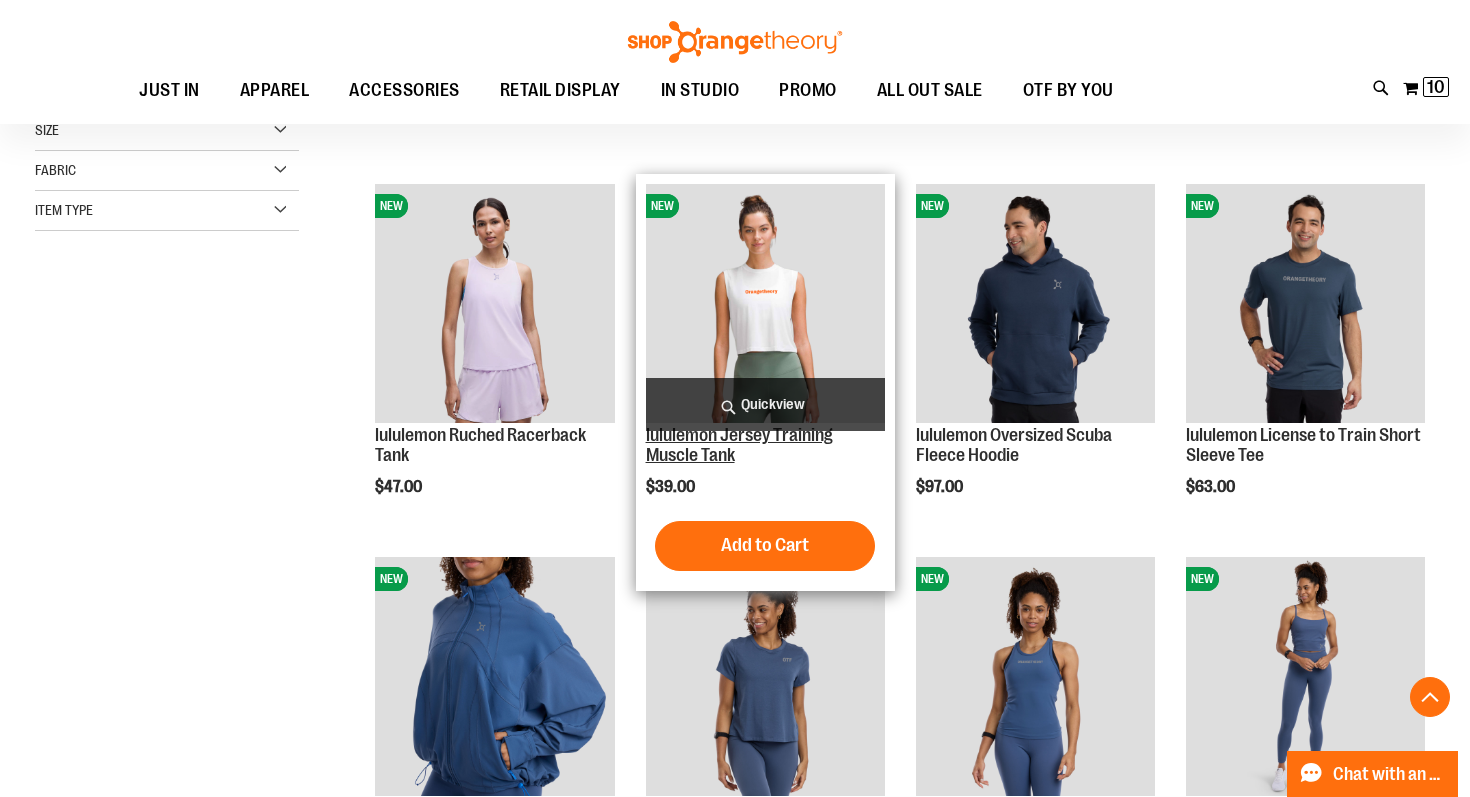 click on "lululemon Jersey Training Muscle Tank" at bounding box center [739, 445] 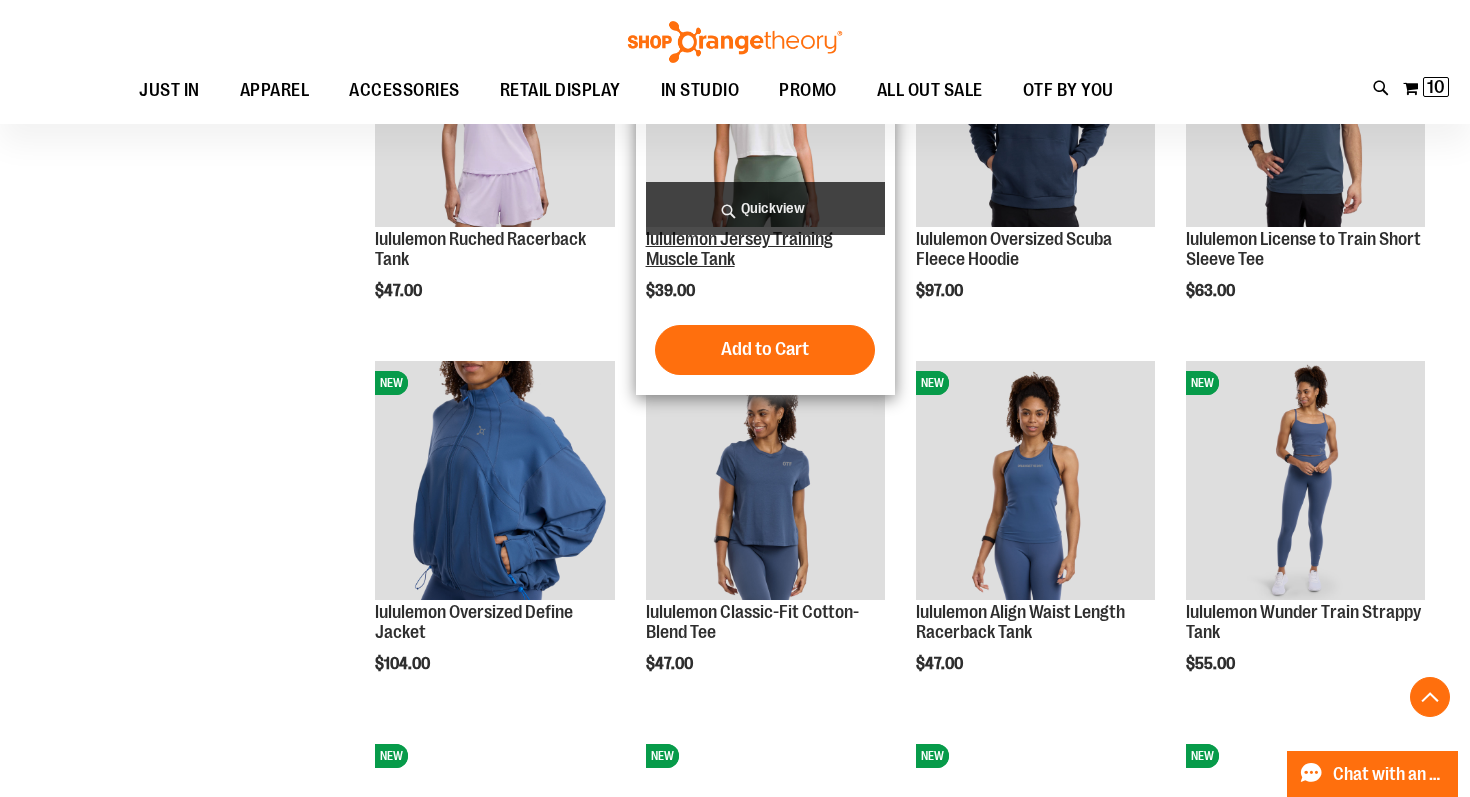 scroll, scrollTop: 785, scrollLeft: 0, axis: vertical 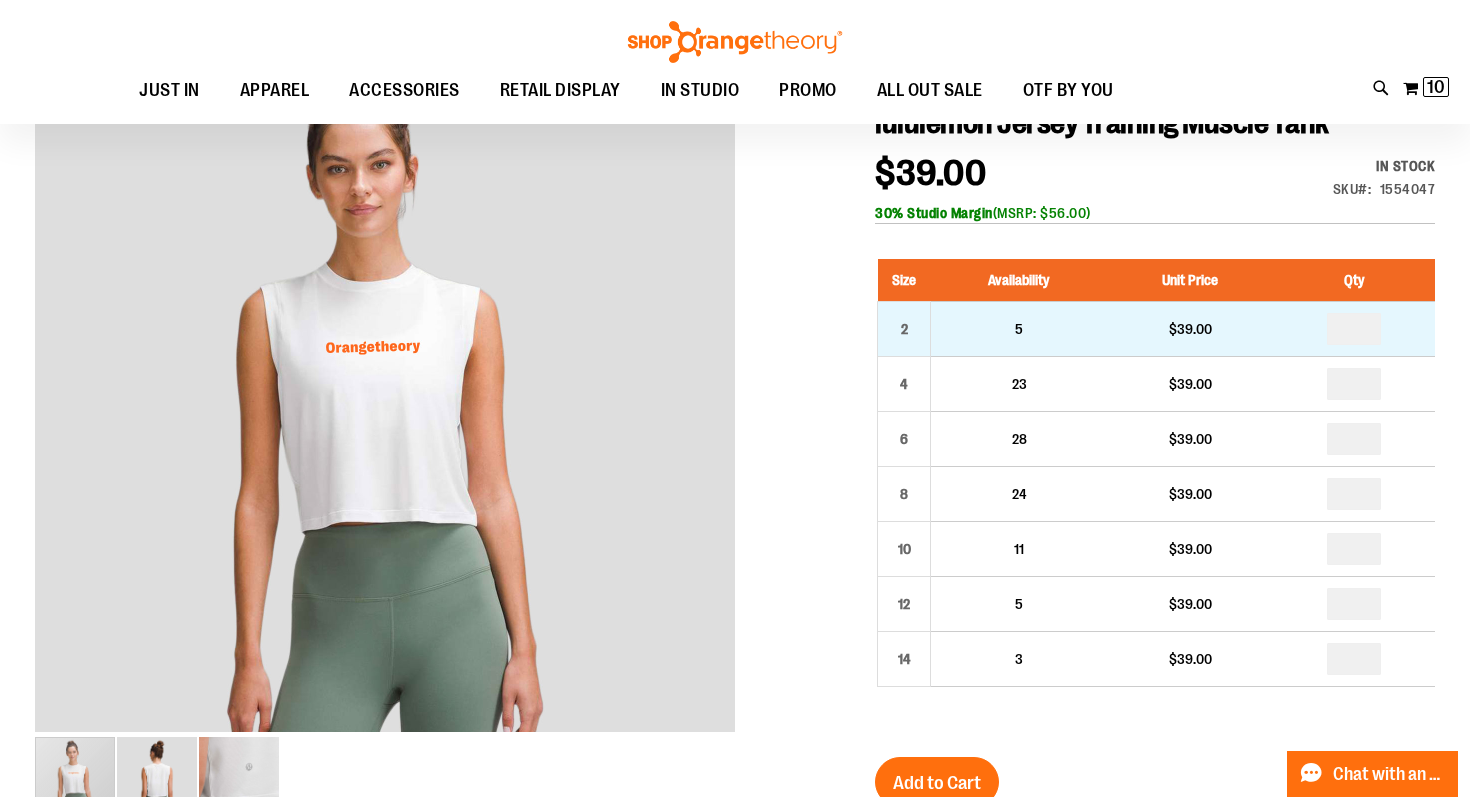 type on "**********" 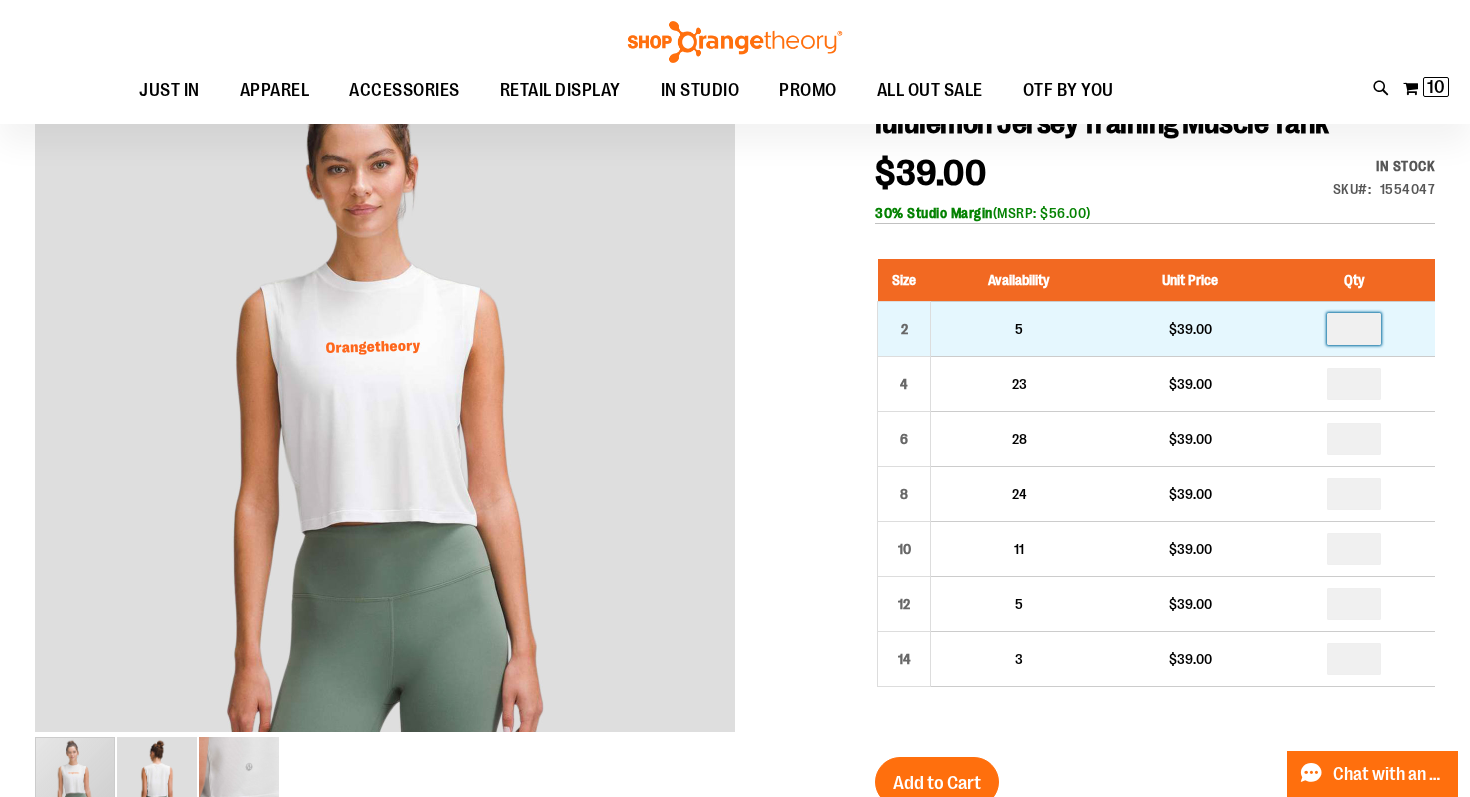 click at bounding box center [1354, 329] 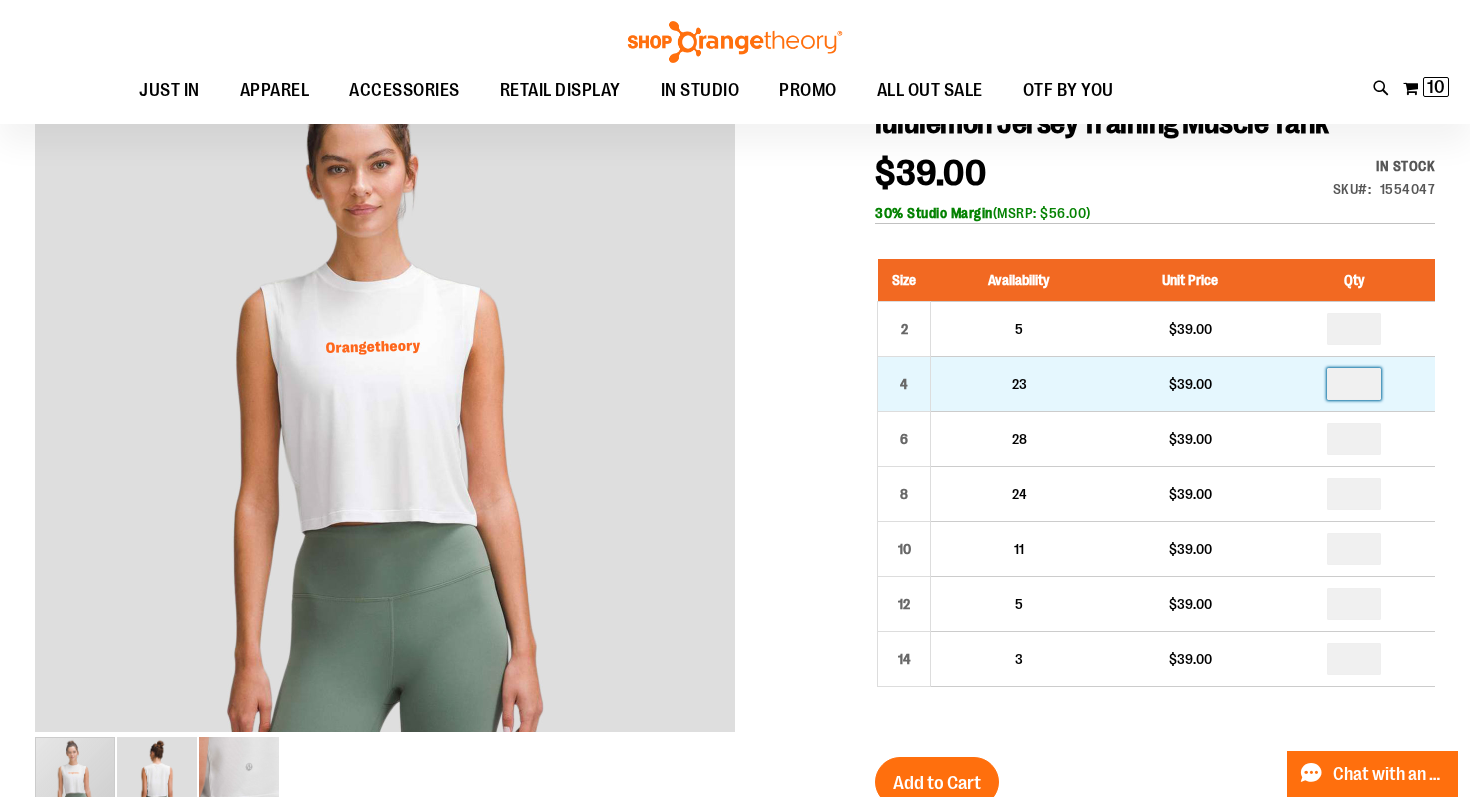type on "*" 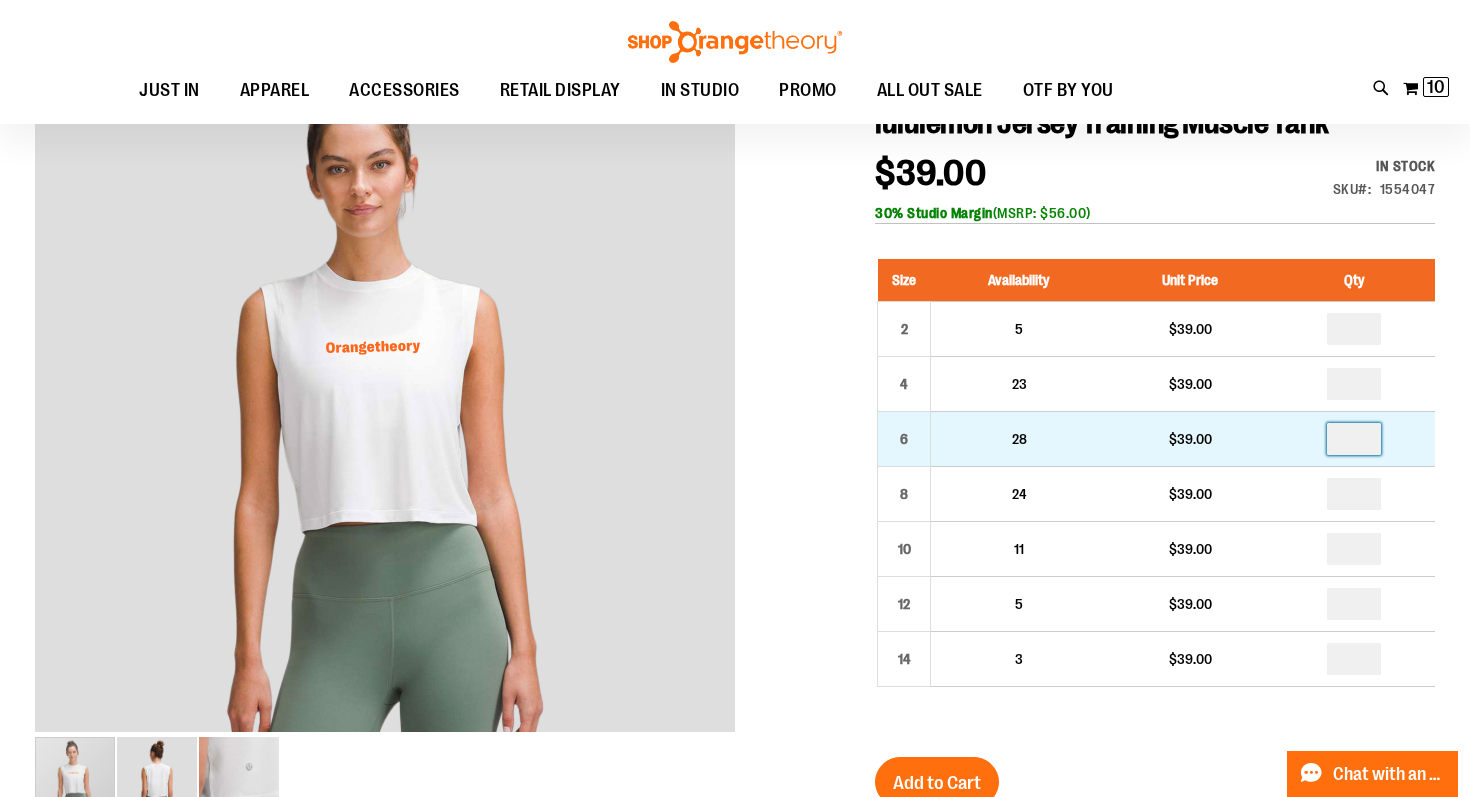 type on "*" 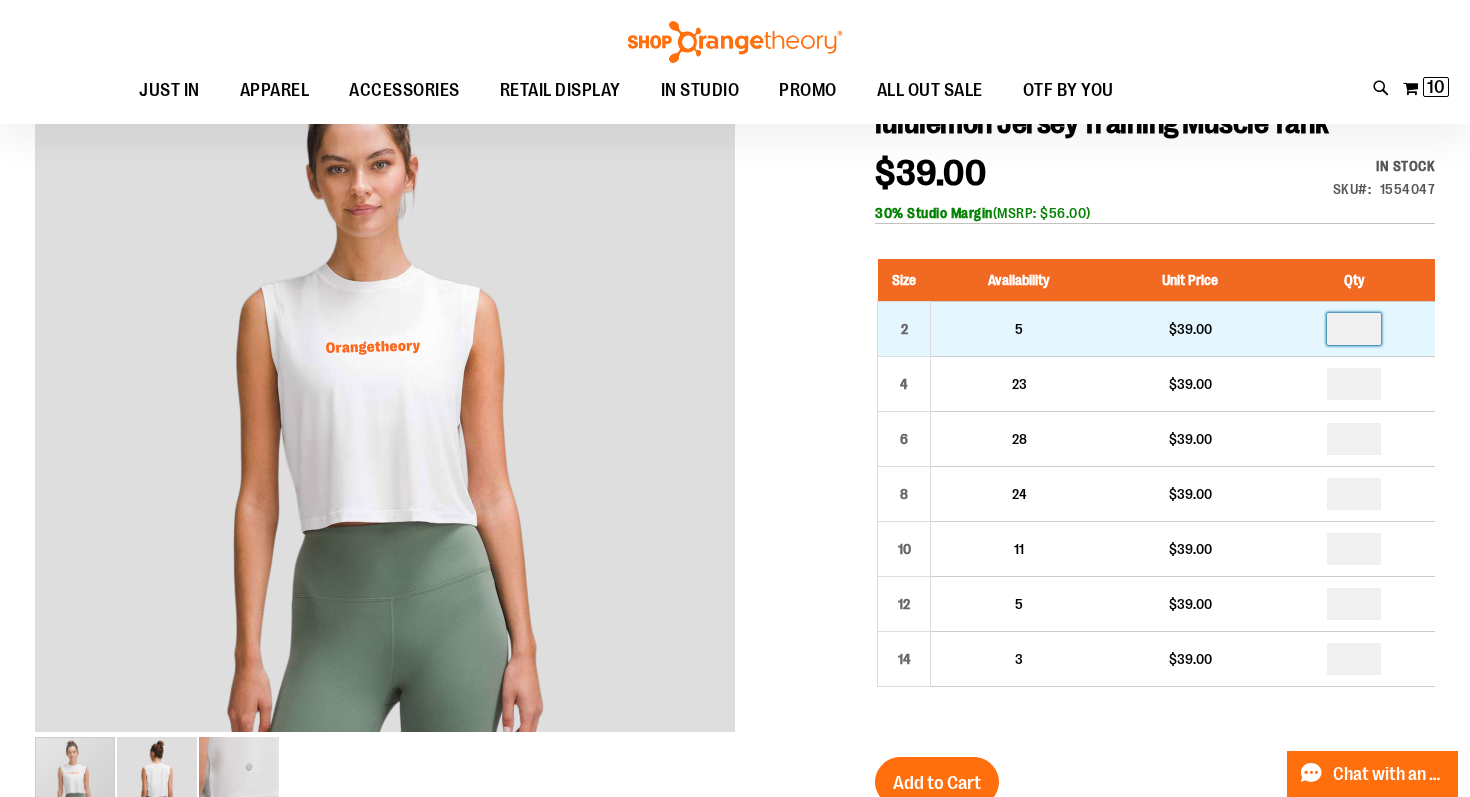 click at bounding box center [1354, 329] 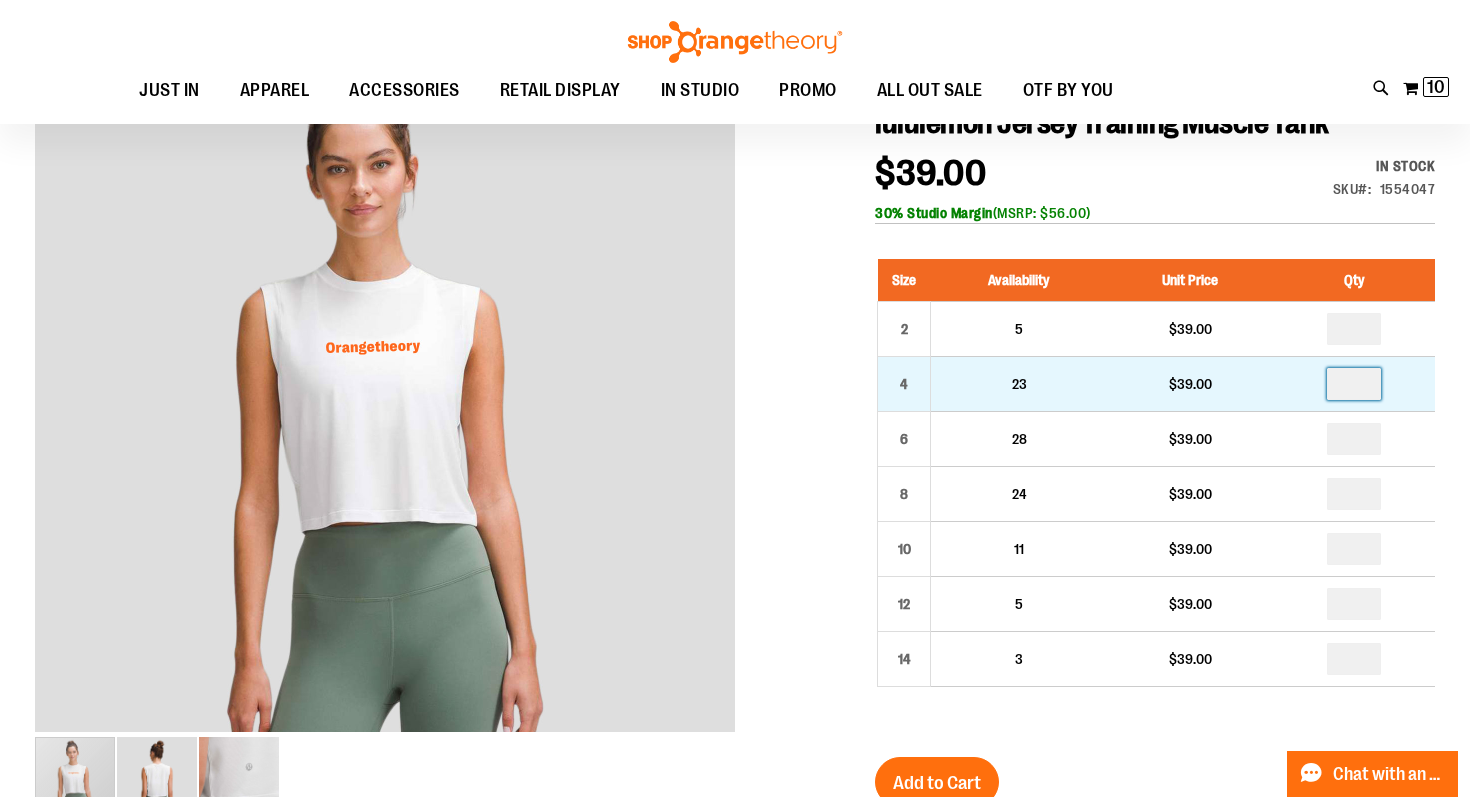 type on "*" 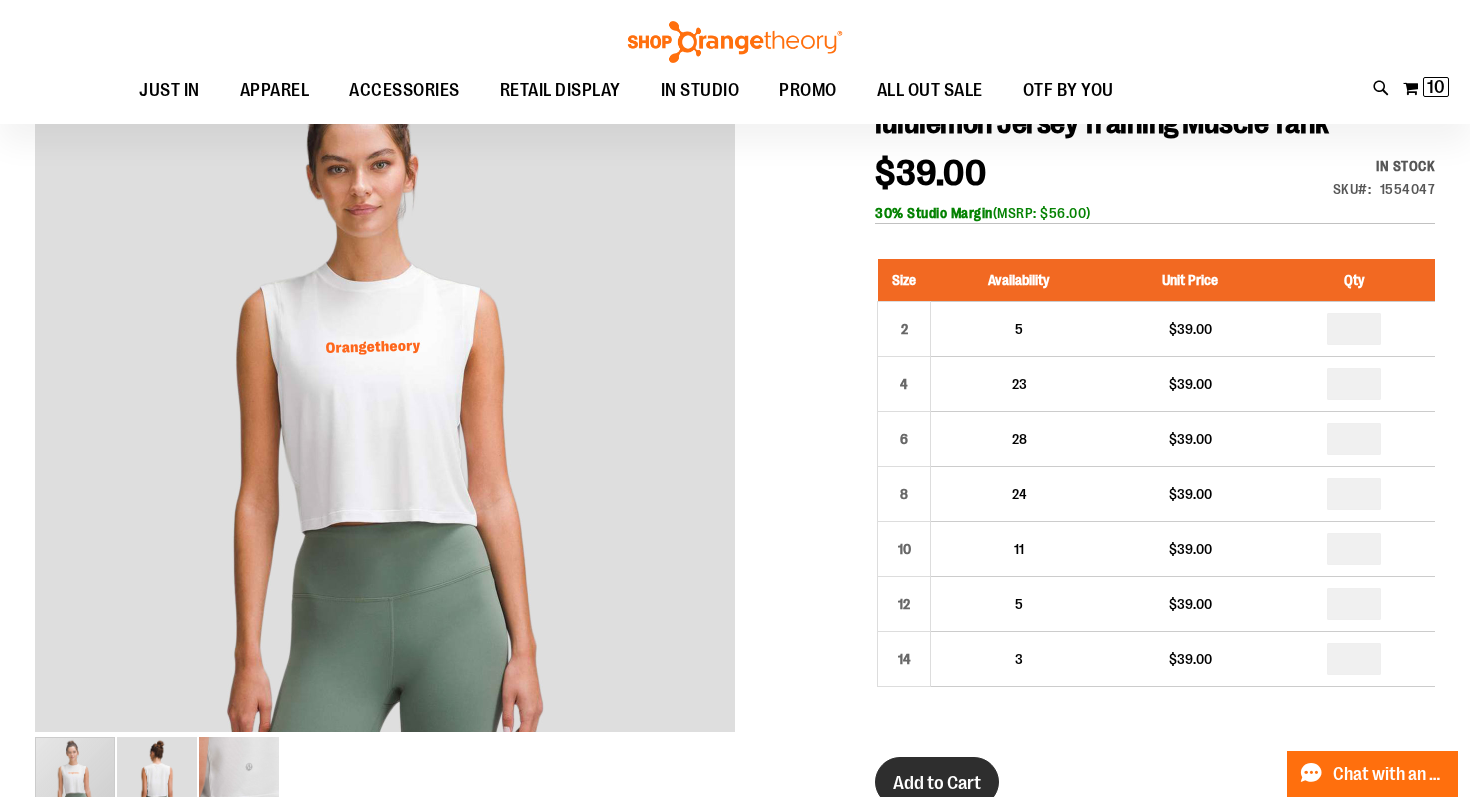 type on "*" 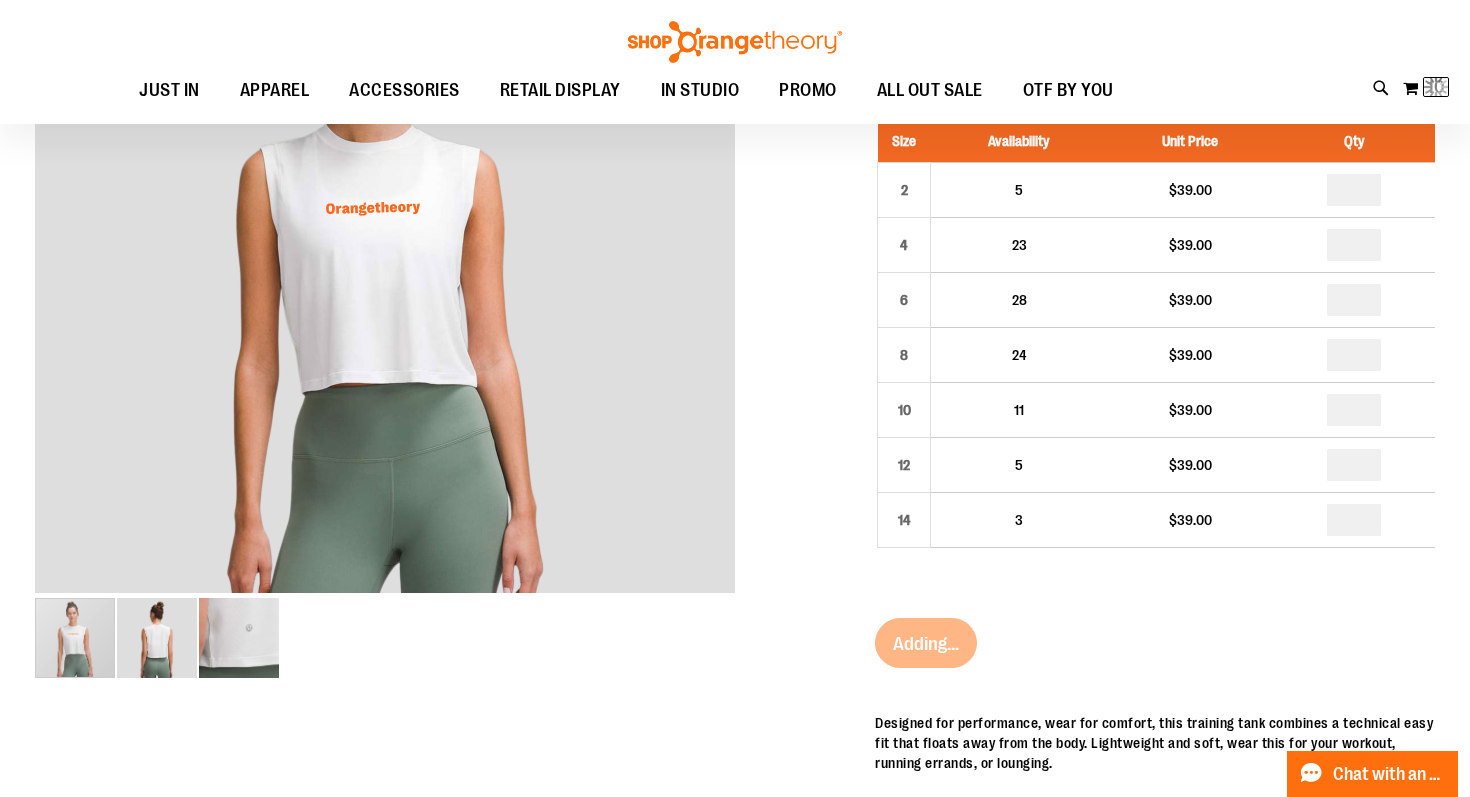 scroll, scrollTop: 0, scrollLeft: 0, axis: both 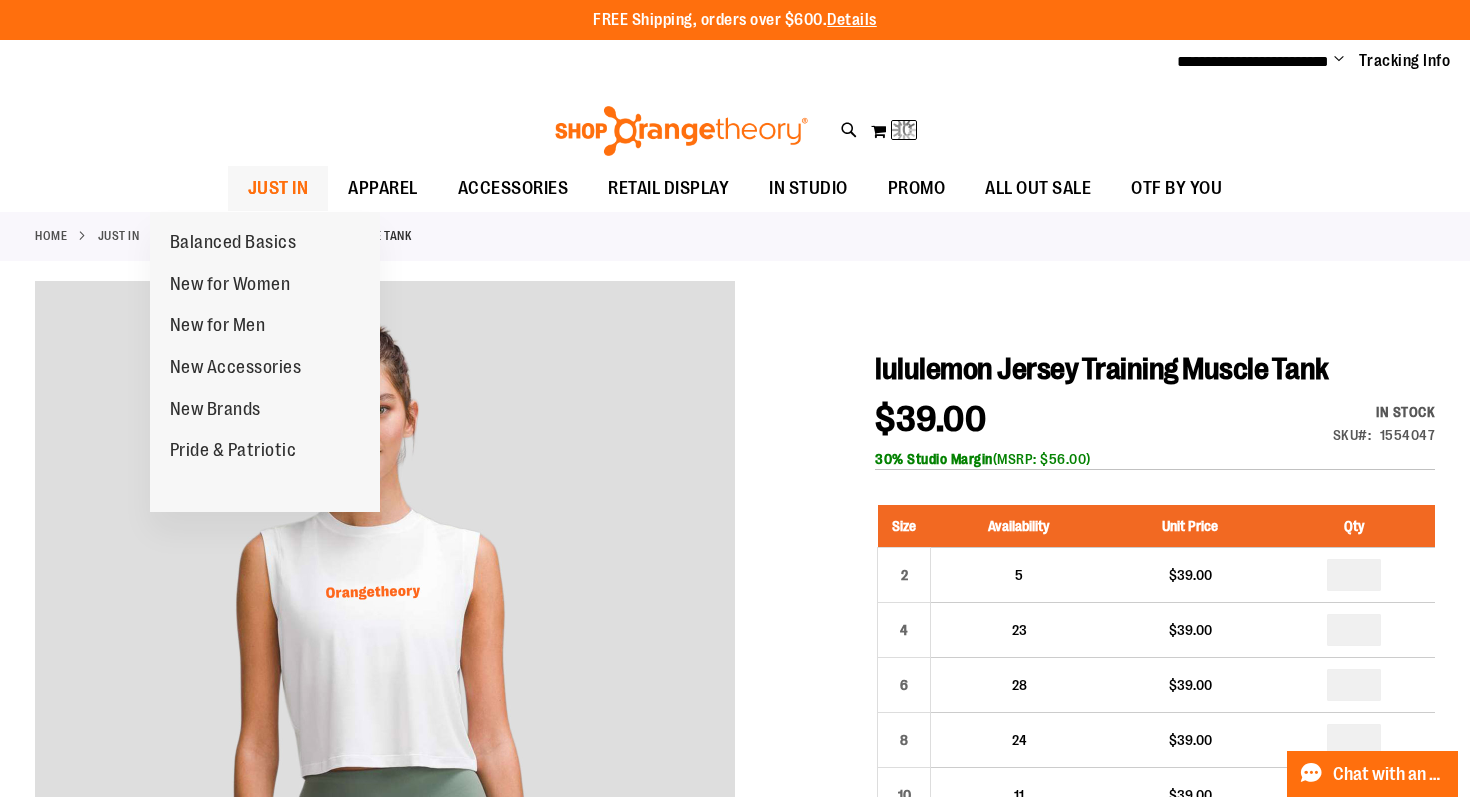 click on "JUST IN" at bounding box center (278, 188) 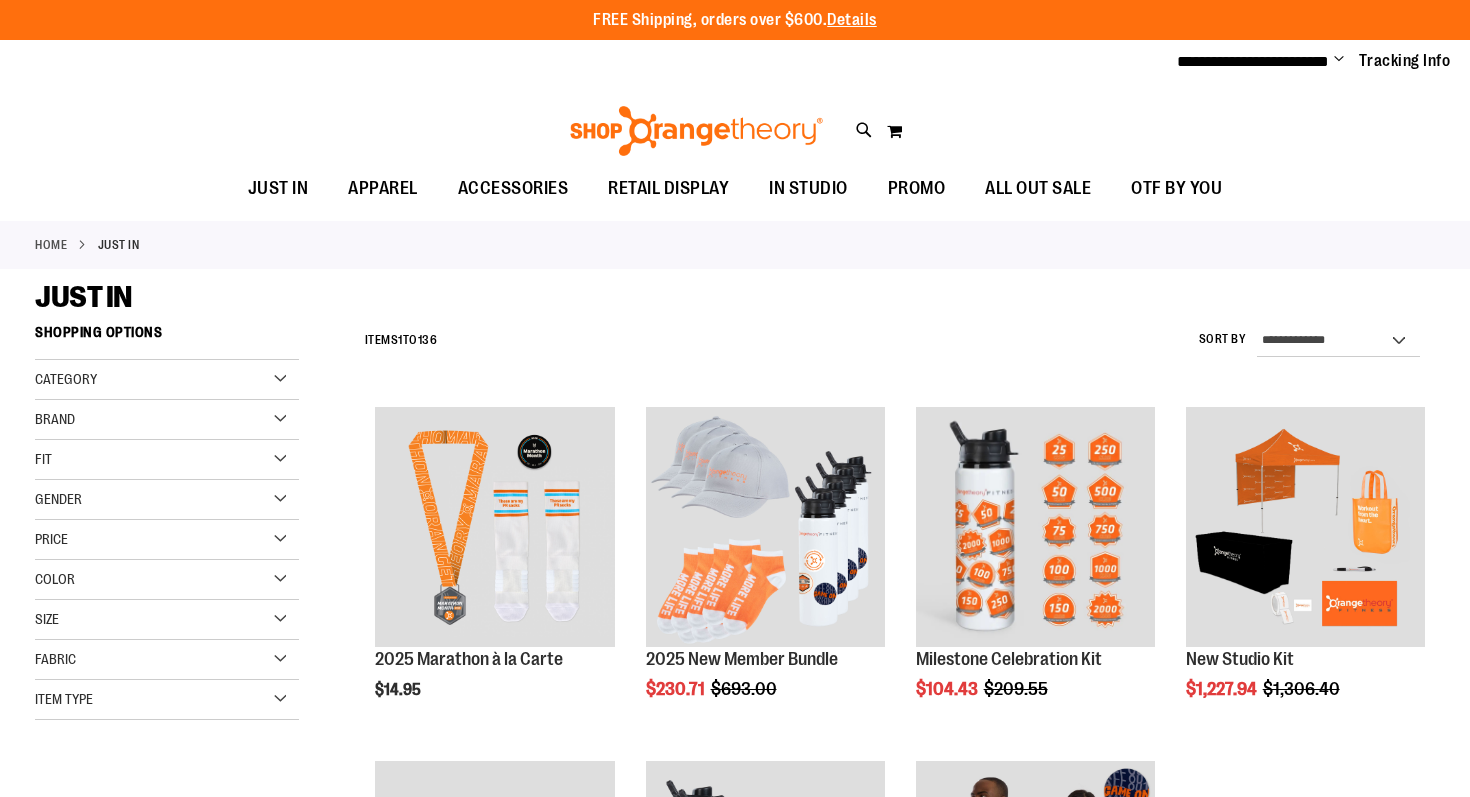 scroll, scrollTop: 0, scrollLeft: 0, axis: both 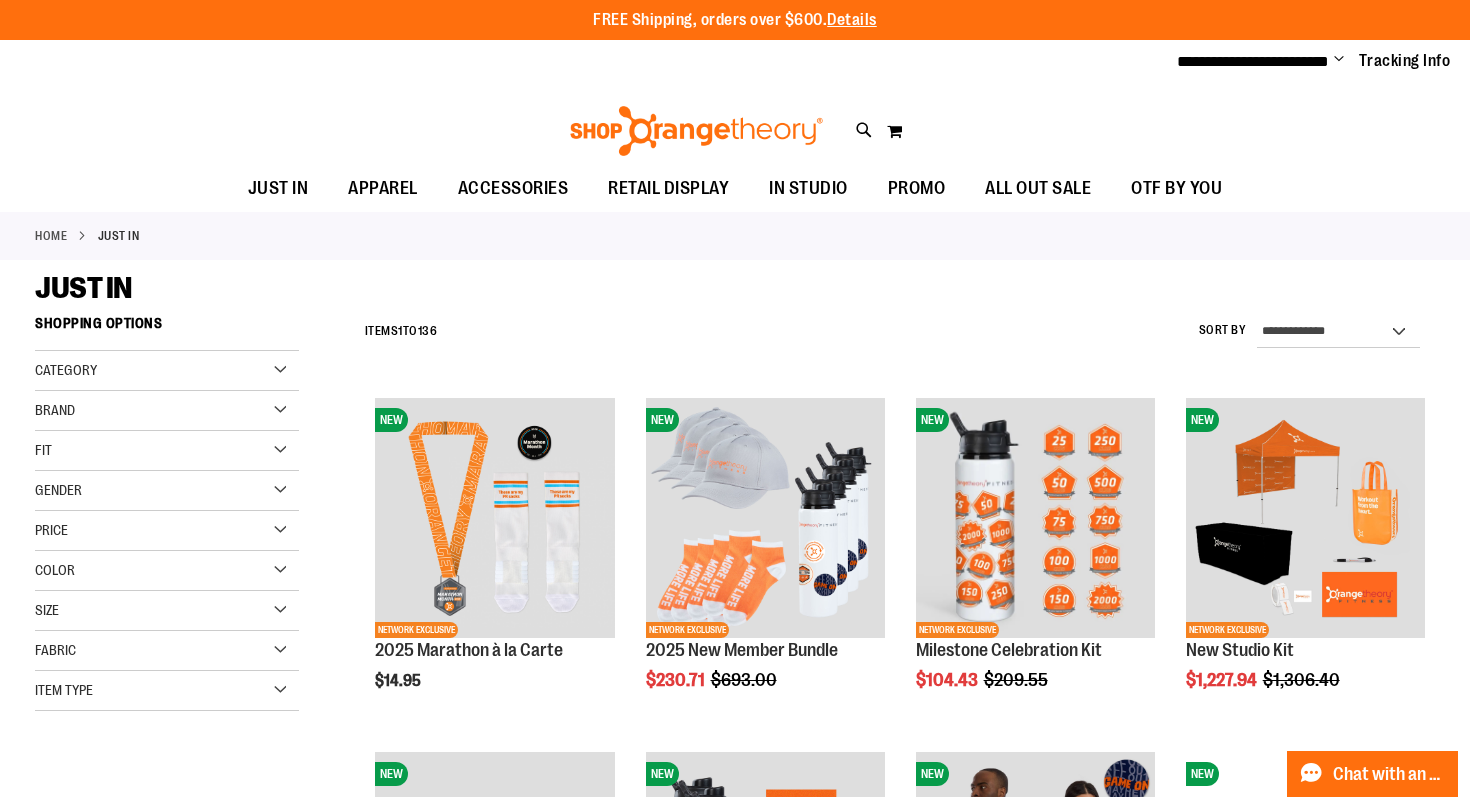 type on "**********" 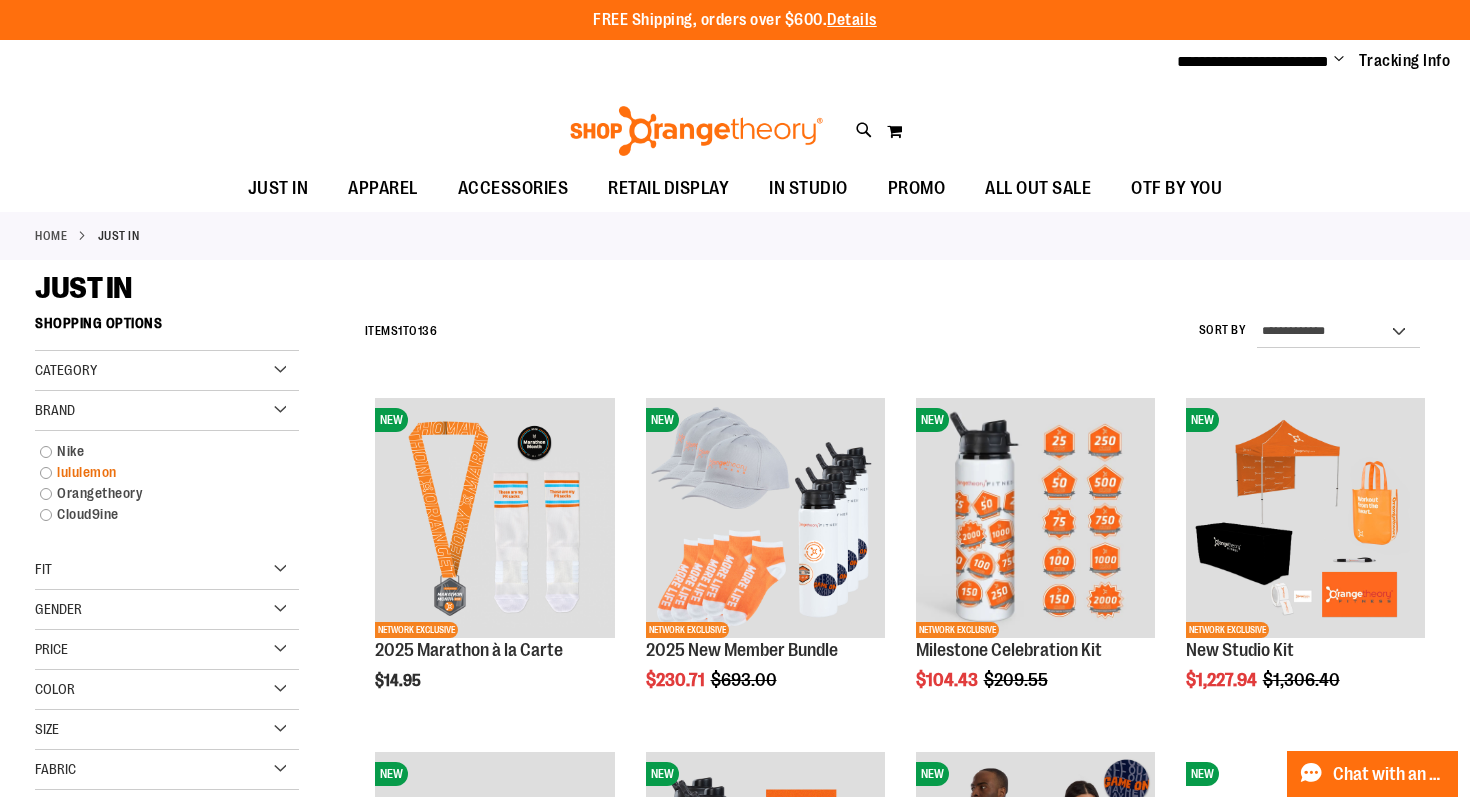 click on "lululemon" at bounding box center (156, 472) 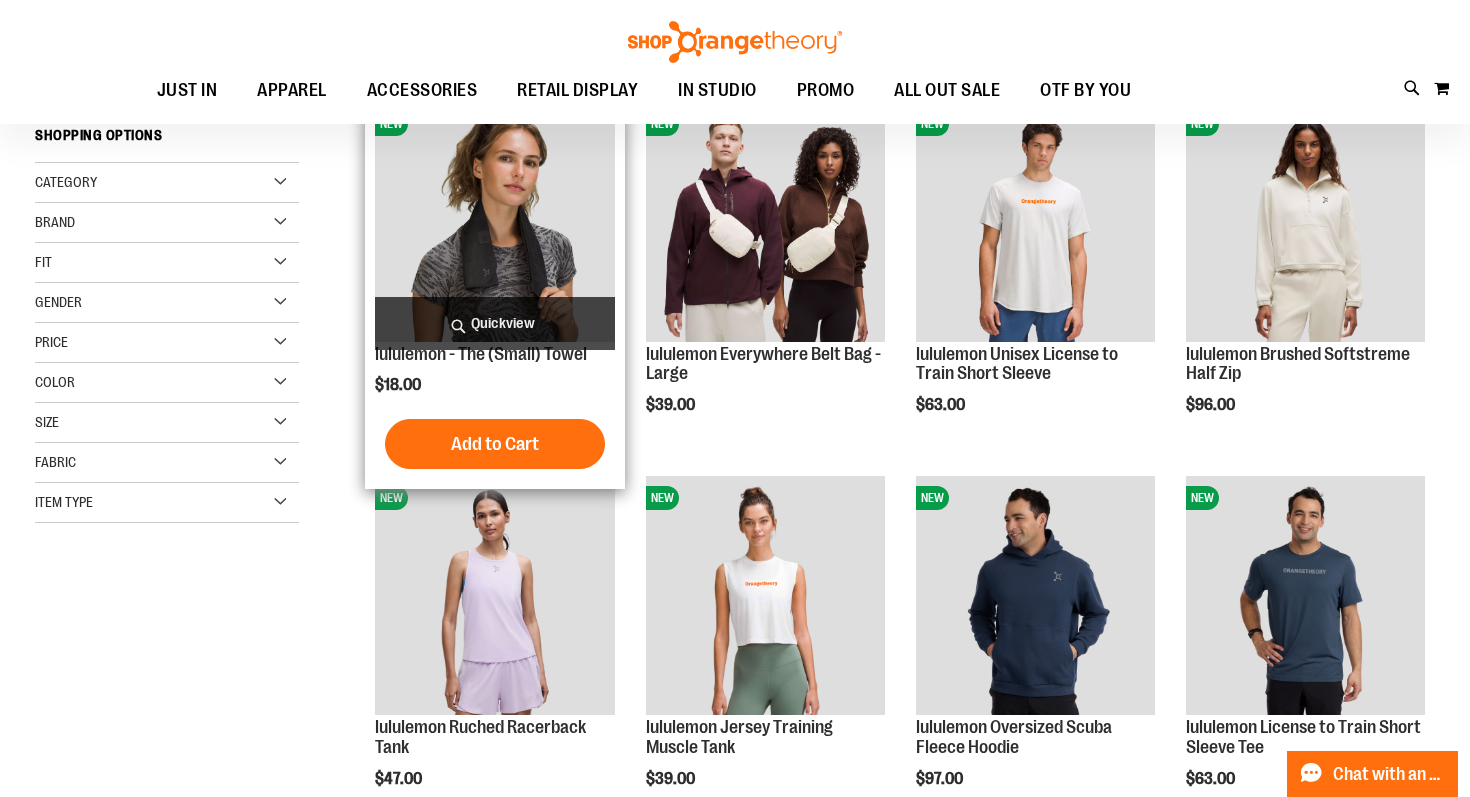 scroll, scrollTop: 305, scrollLeft: 0, axis: vertical 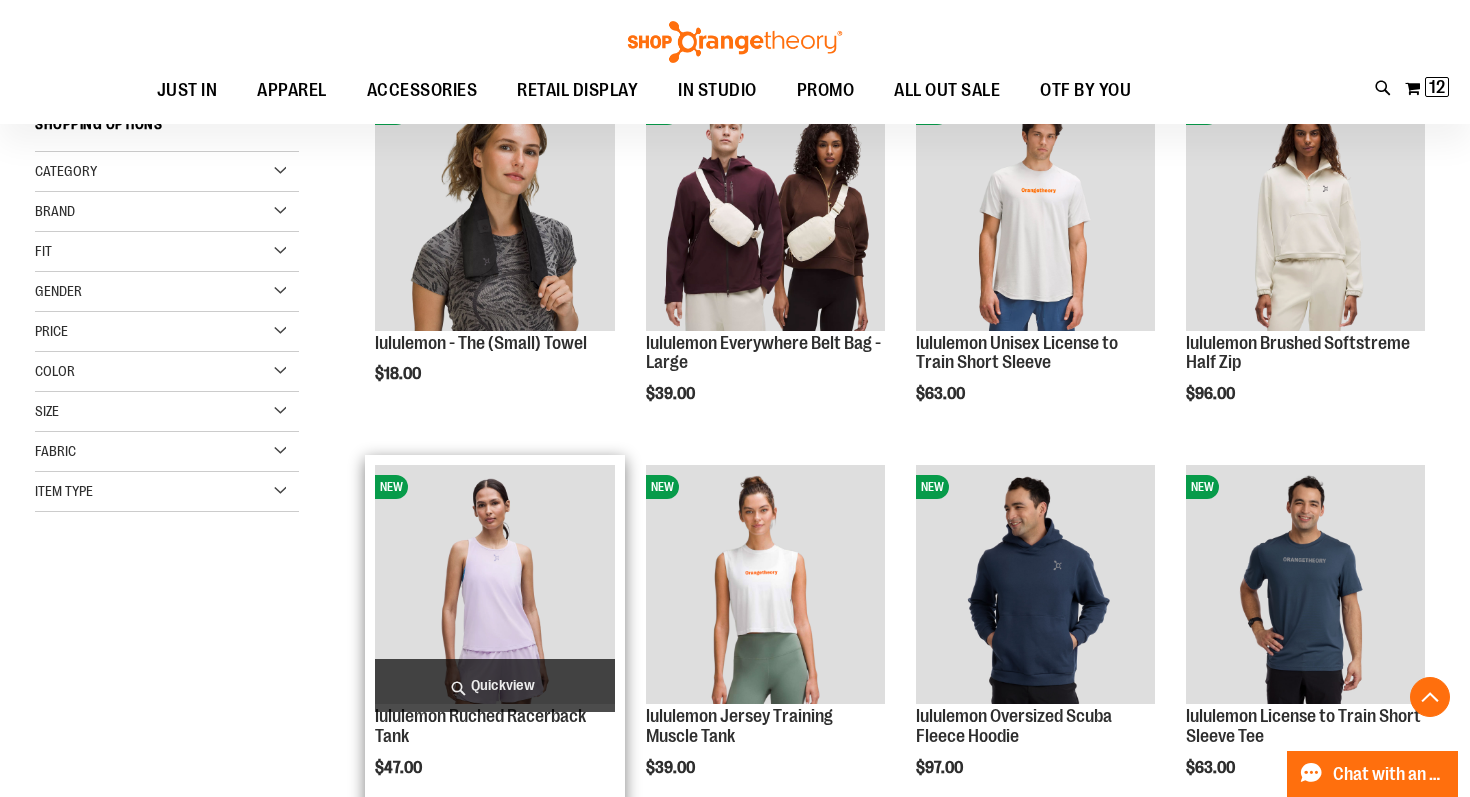 click at bounding box center (494, 584) 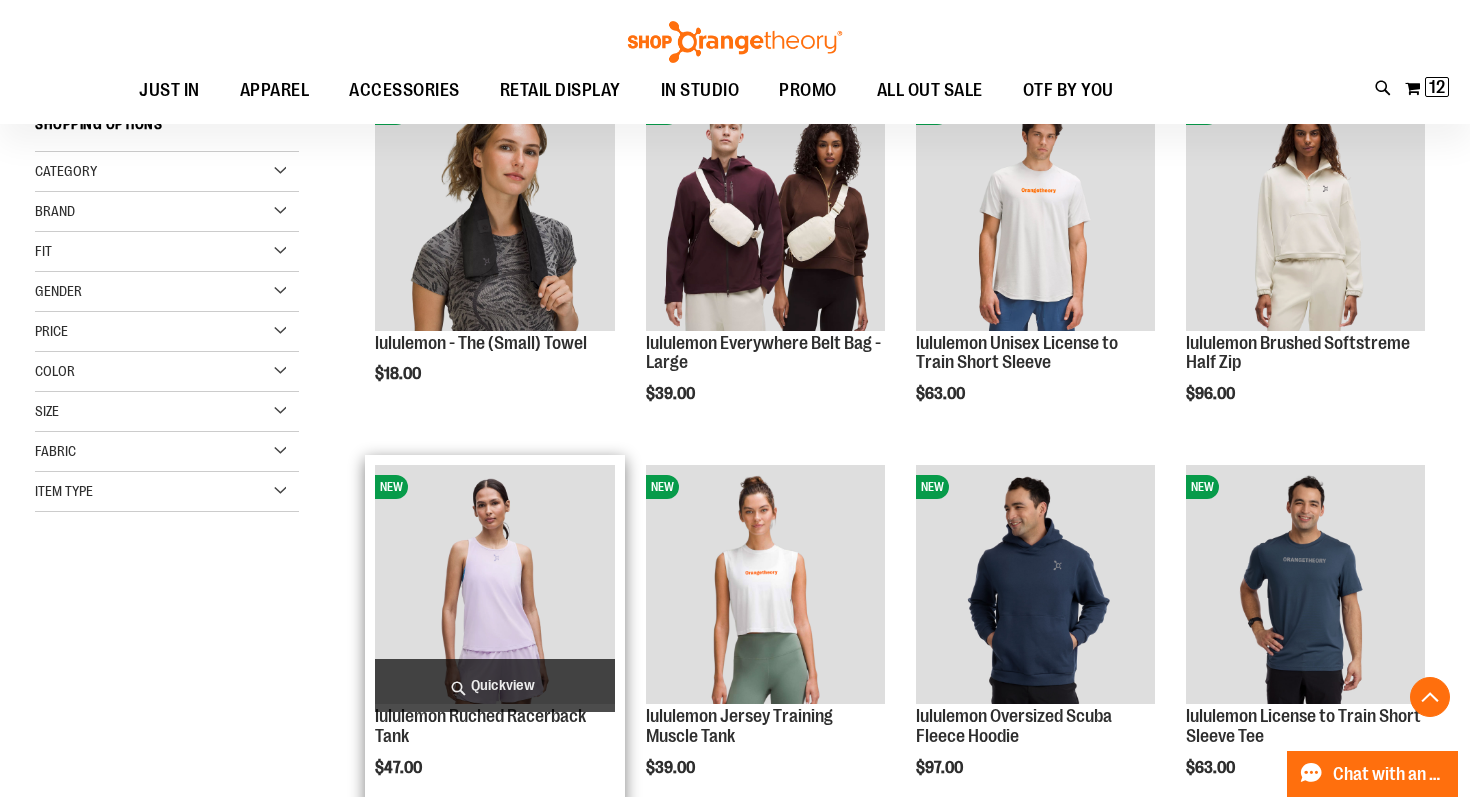 scroll, scrollTop: 750, scrollLeft: 0, axis: vertical 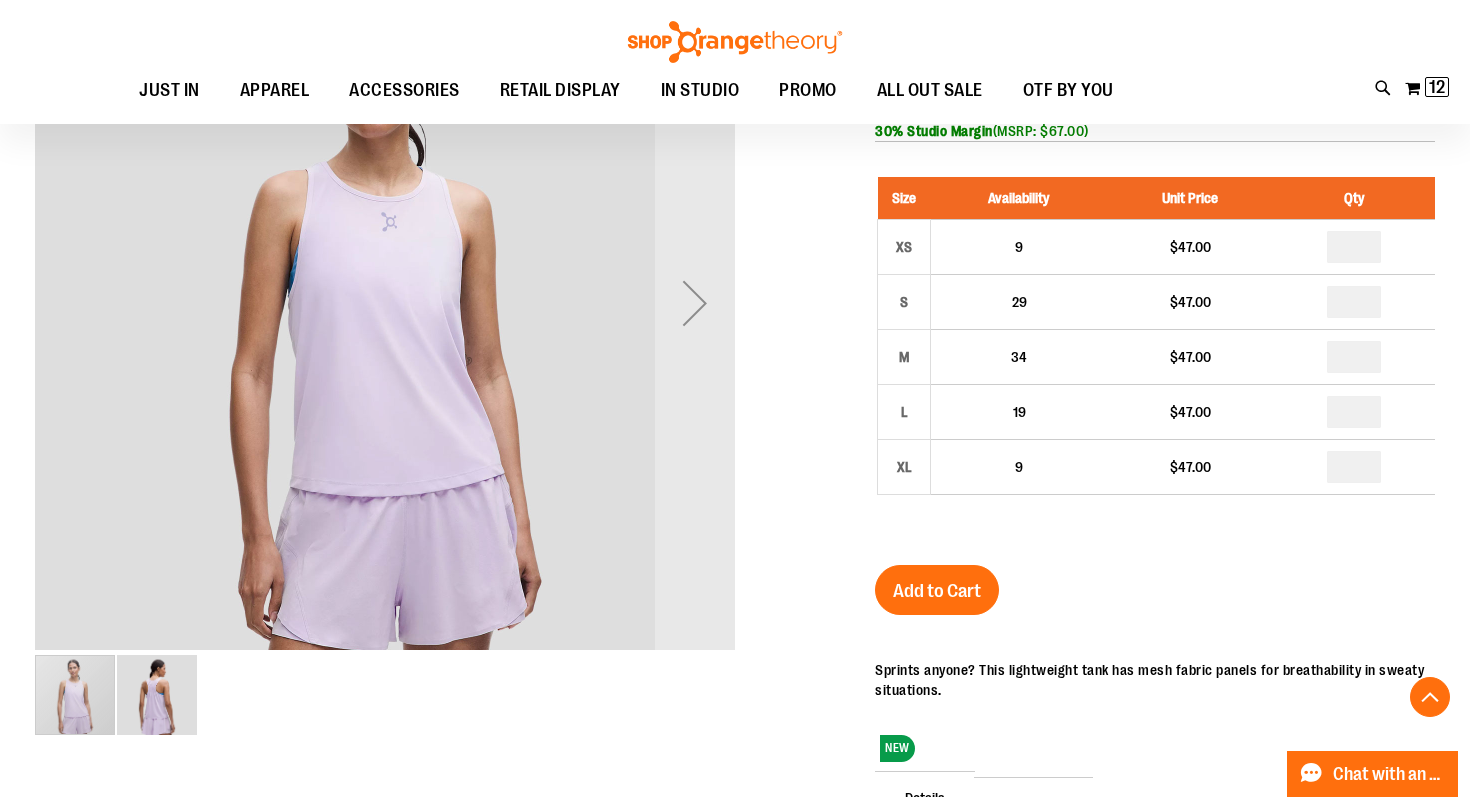 type on "**********" 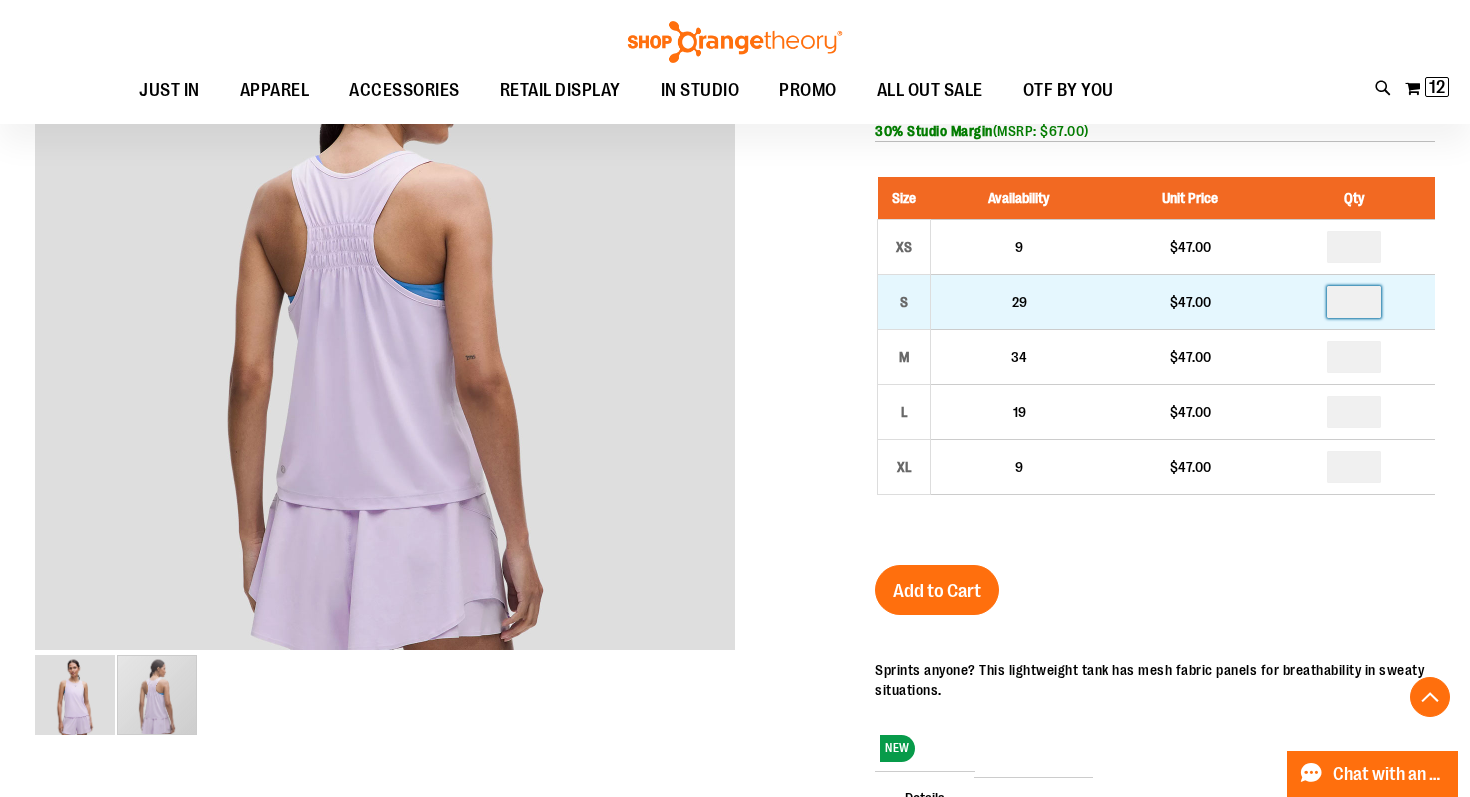 type 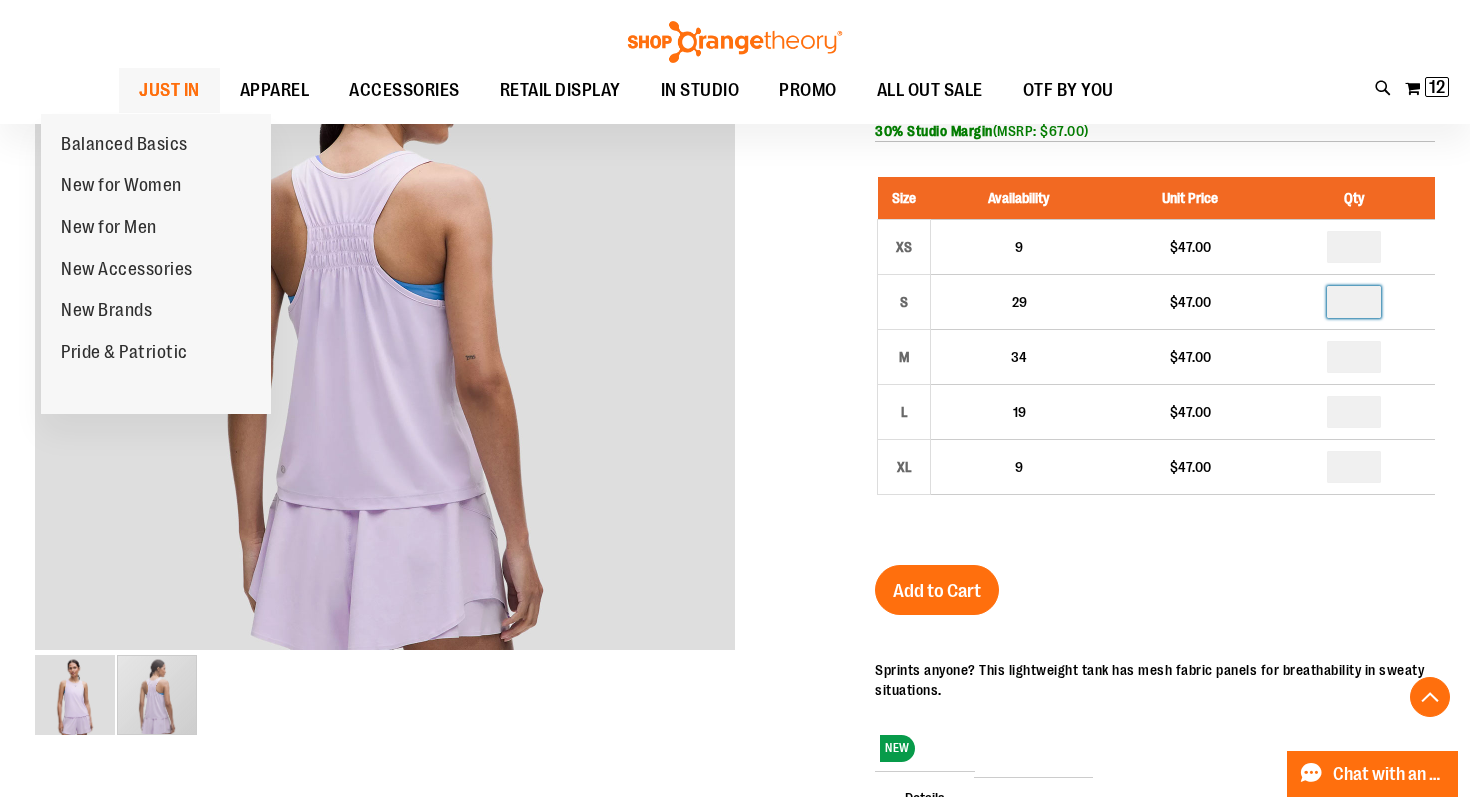 click on "JUST IN" at bounding box center (169, 90) 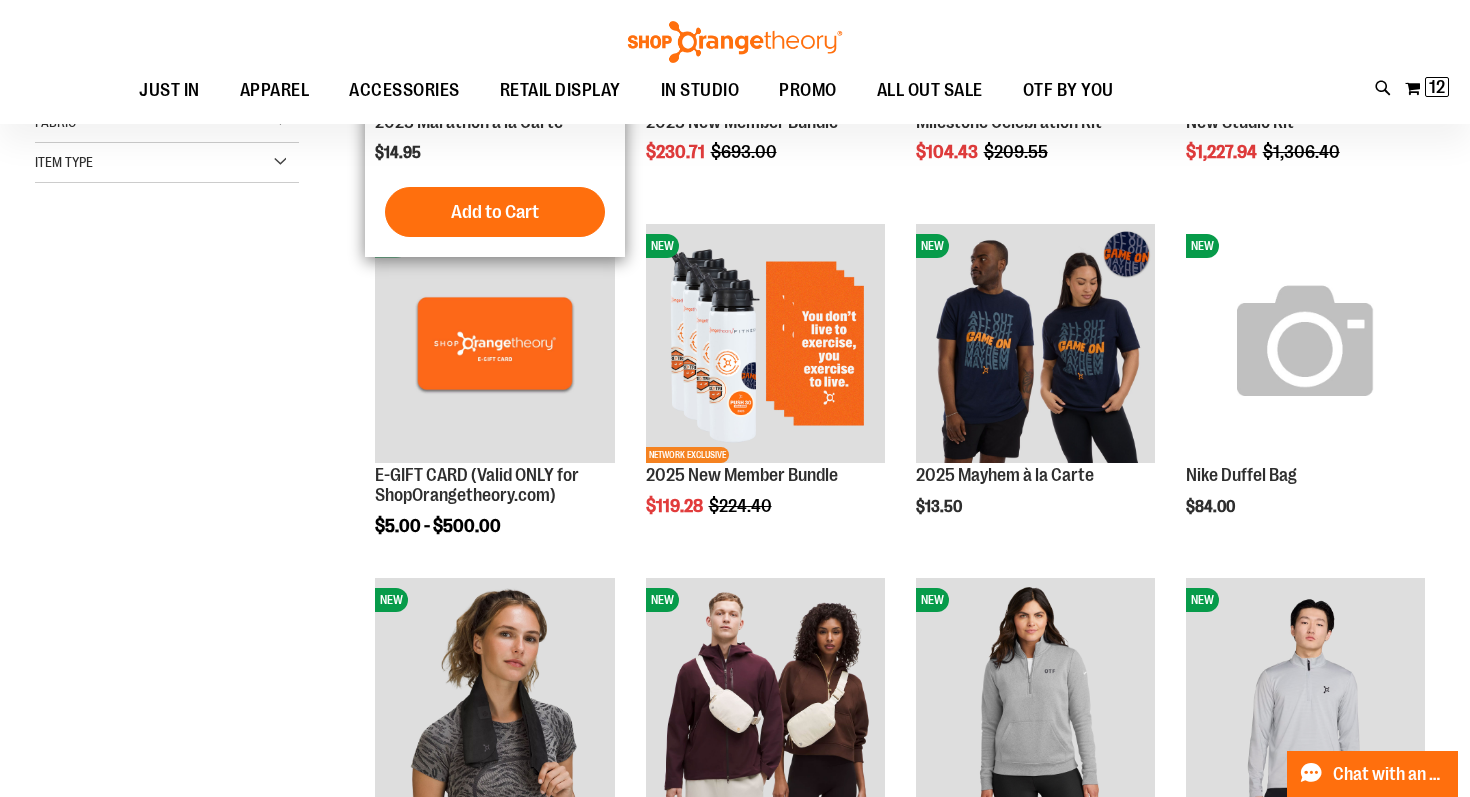 scroll, scrollTop: 590, scrollLeft: 0, axis: vertical 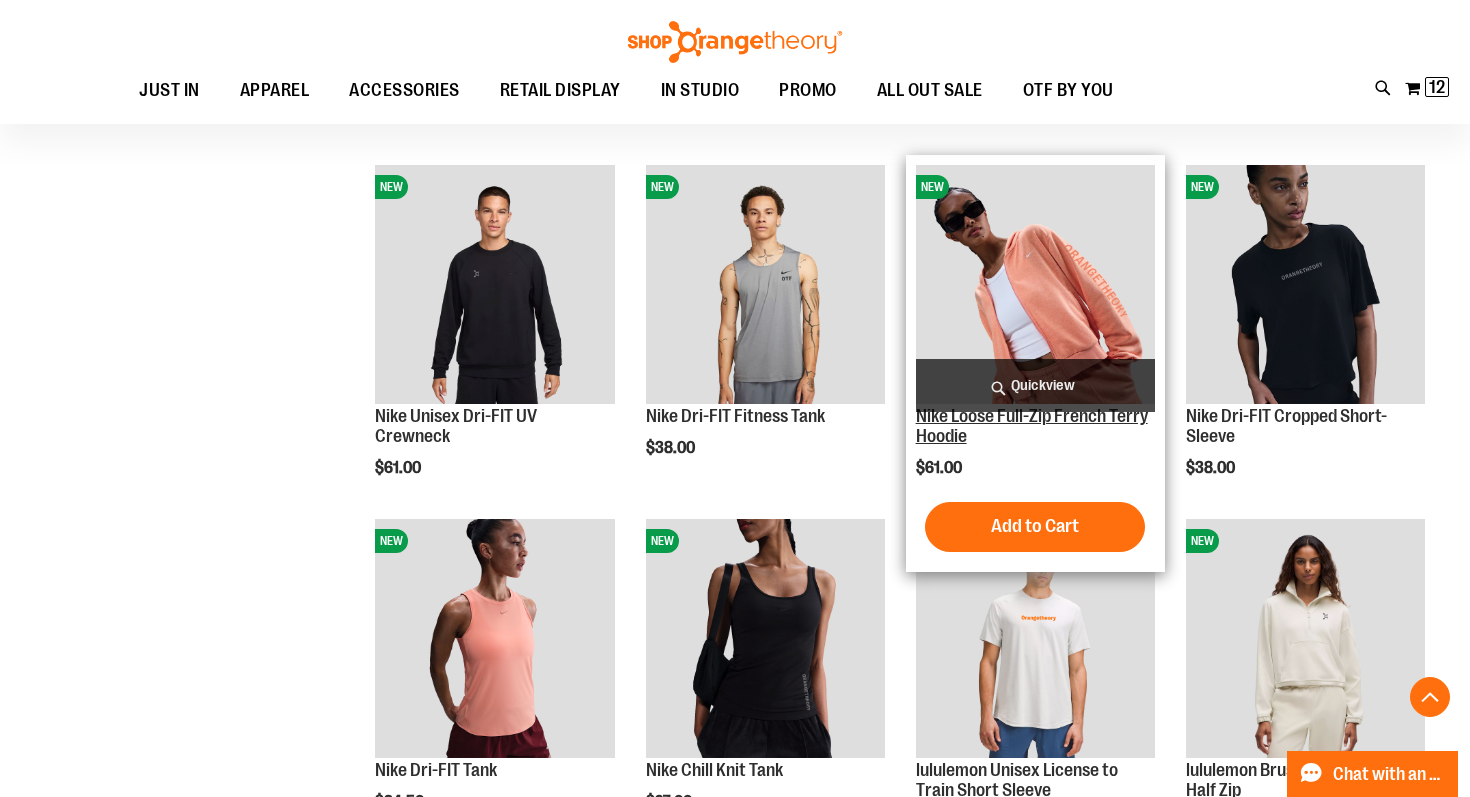 type on "**********" 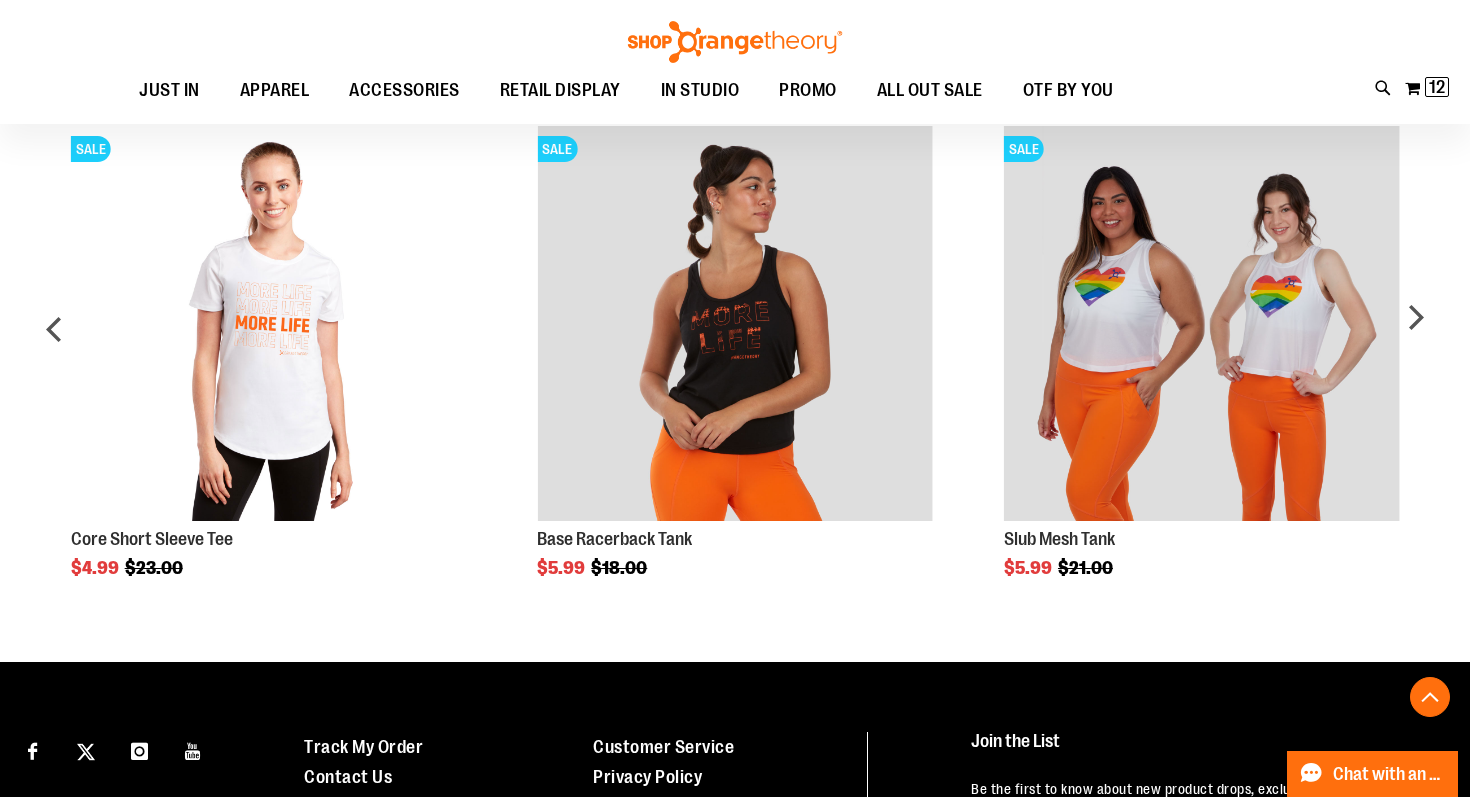 scroll, scrollTop: 1808, scrollLeft: 0, axis: vertical 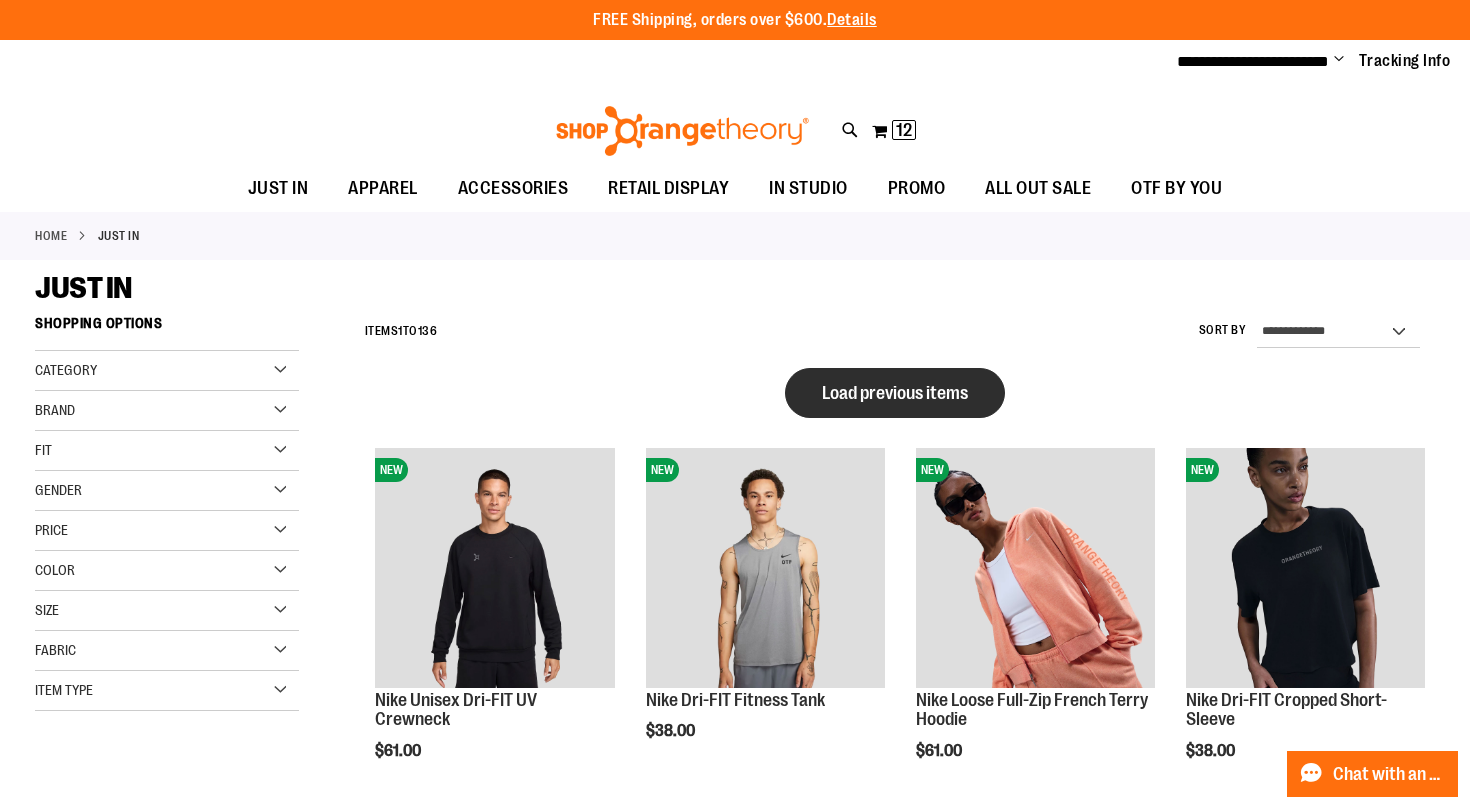 type on "**********" 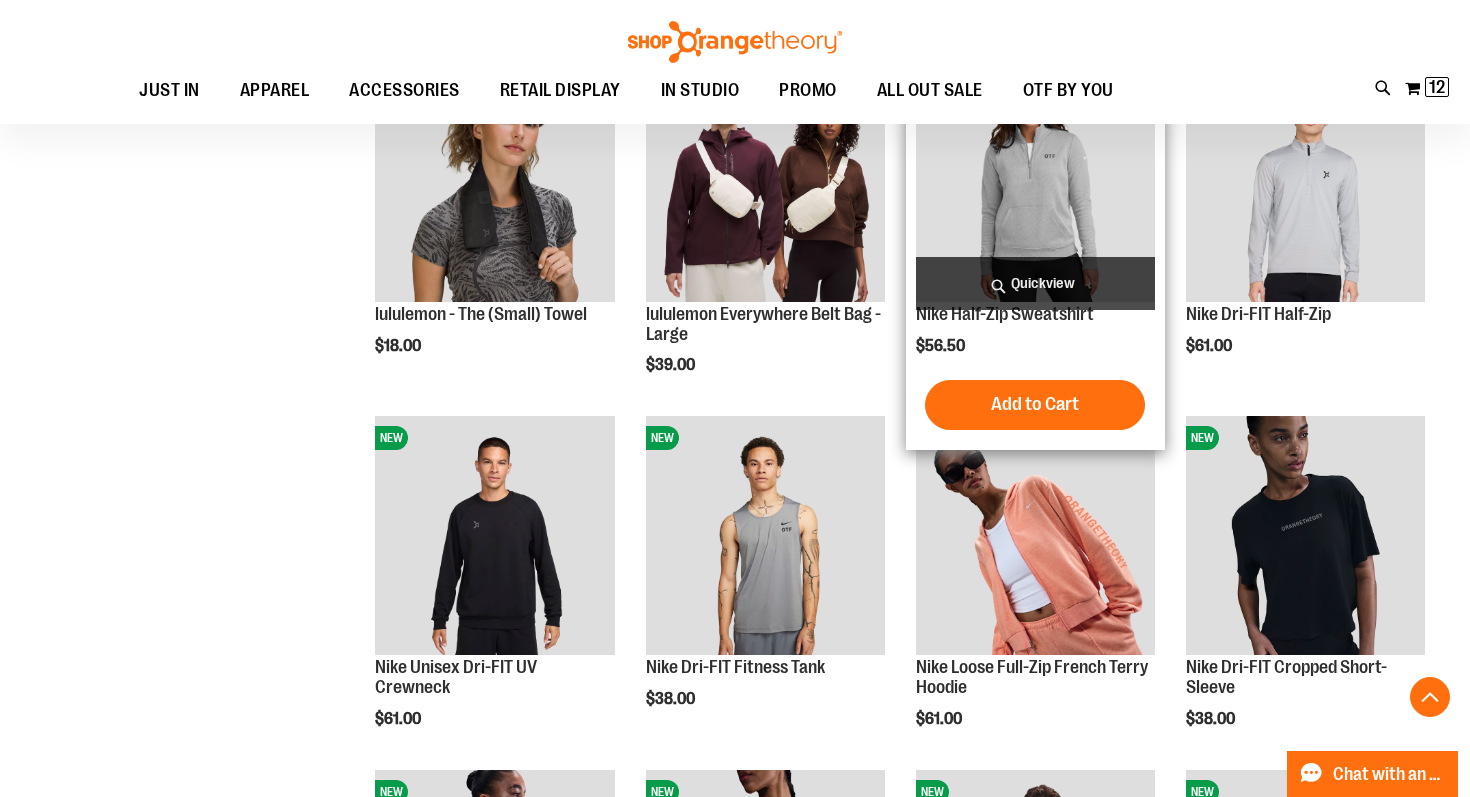 scroll, scrollTop: 832, scrollLeft: 0, axis: vertical 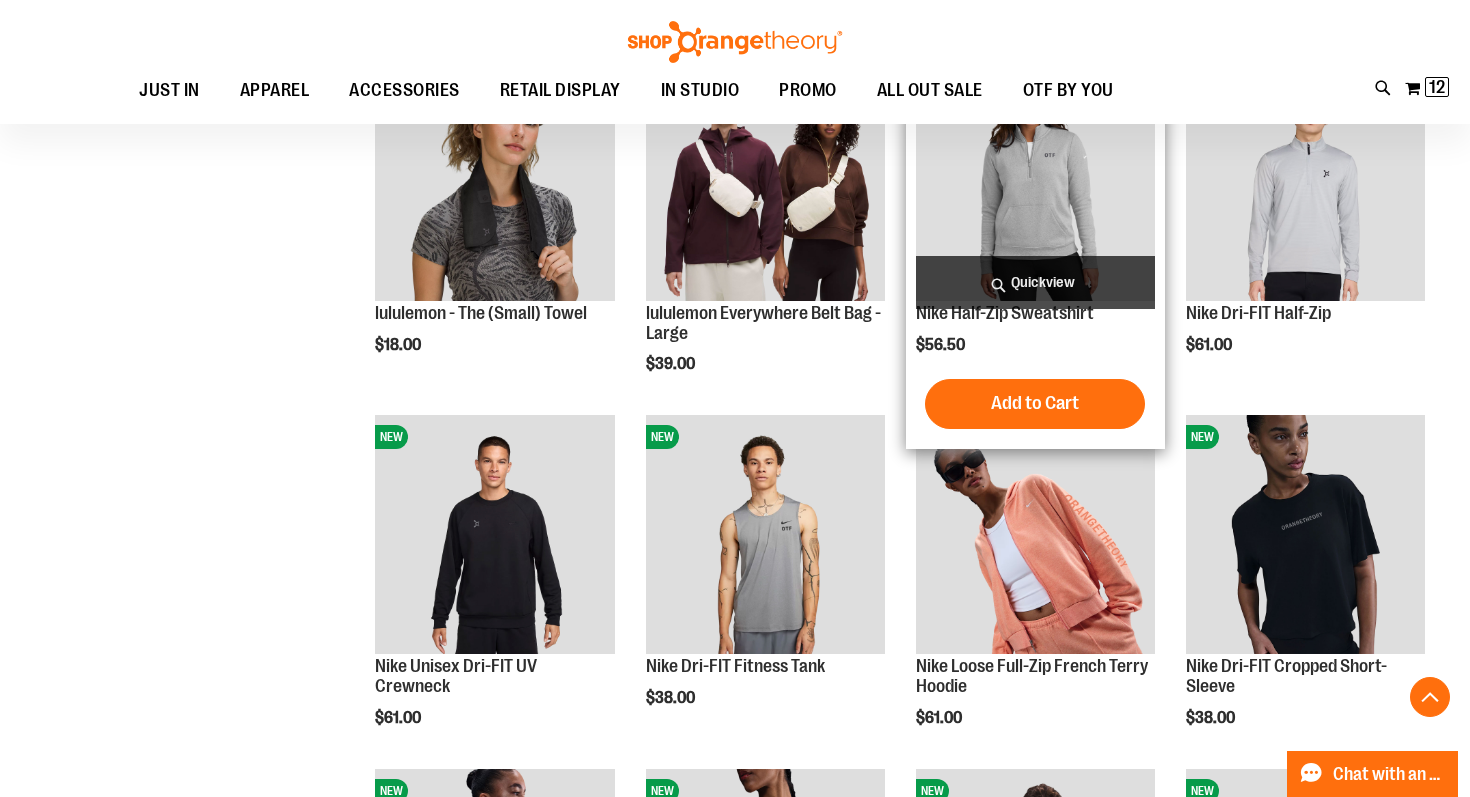 click at bounding box center [1035, 181] 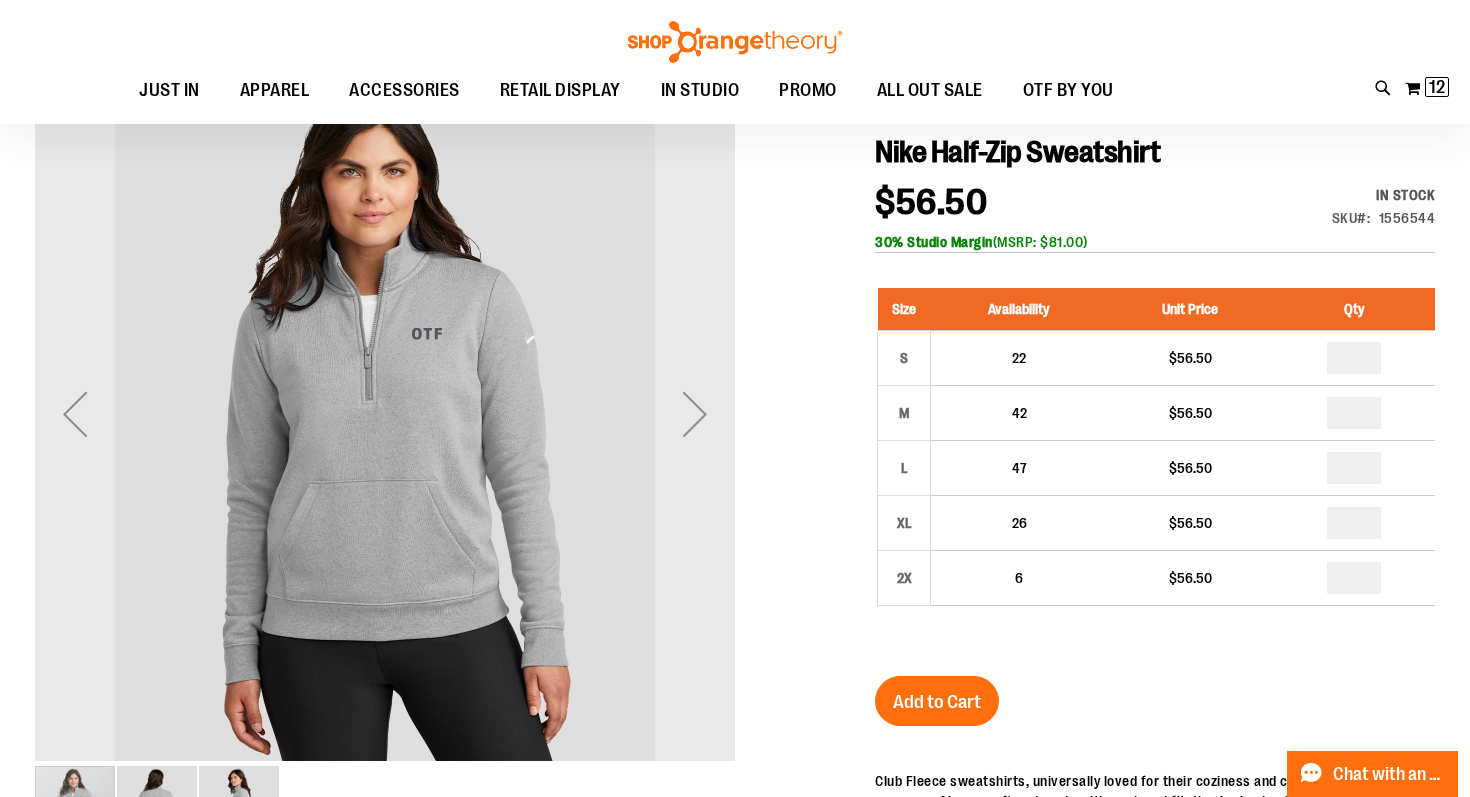 scroll, scrollTop: 213, scrollLeft: 0, axis: vertical 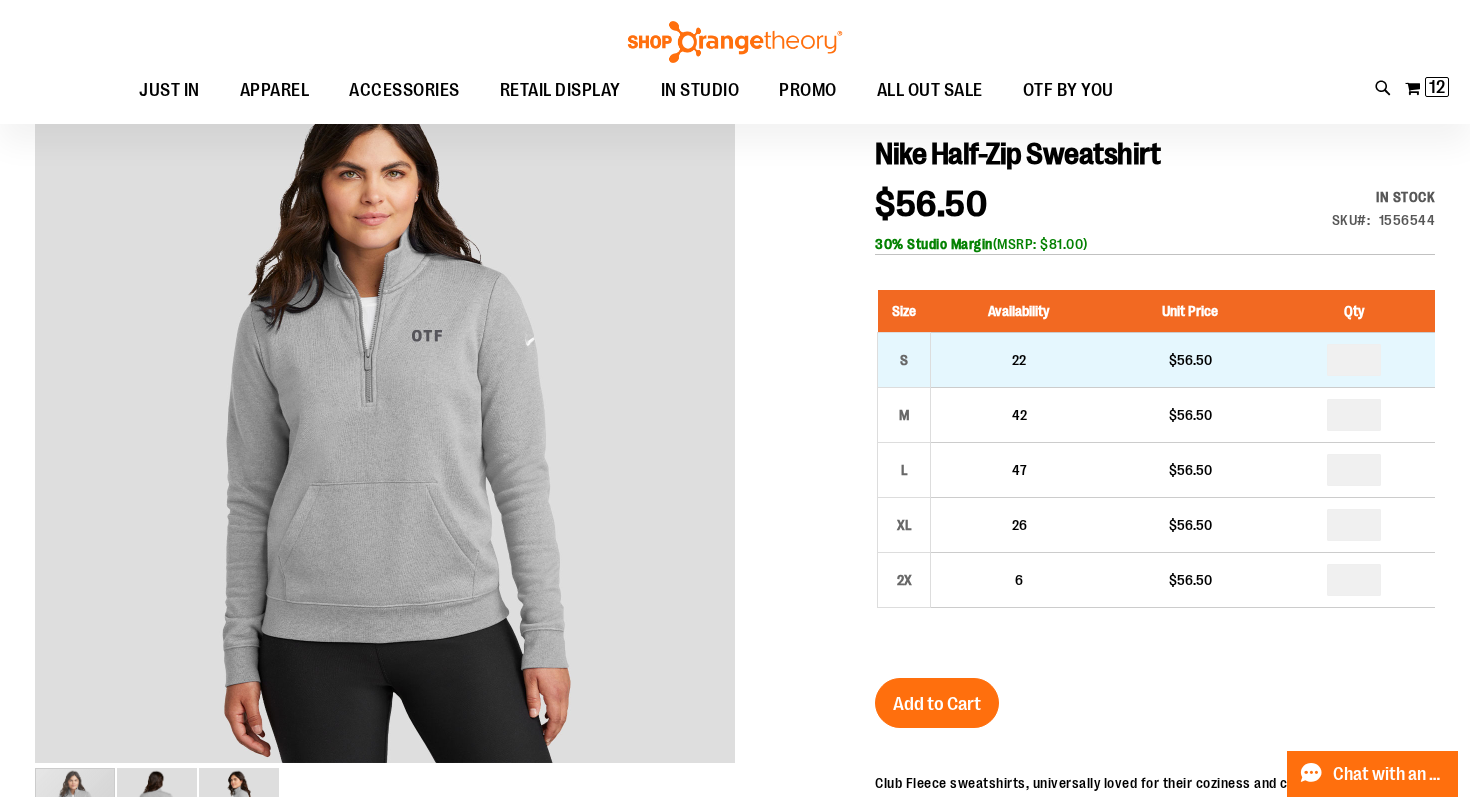 type on "**********" 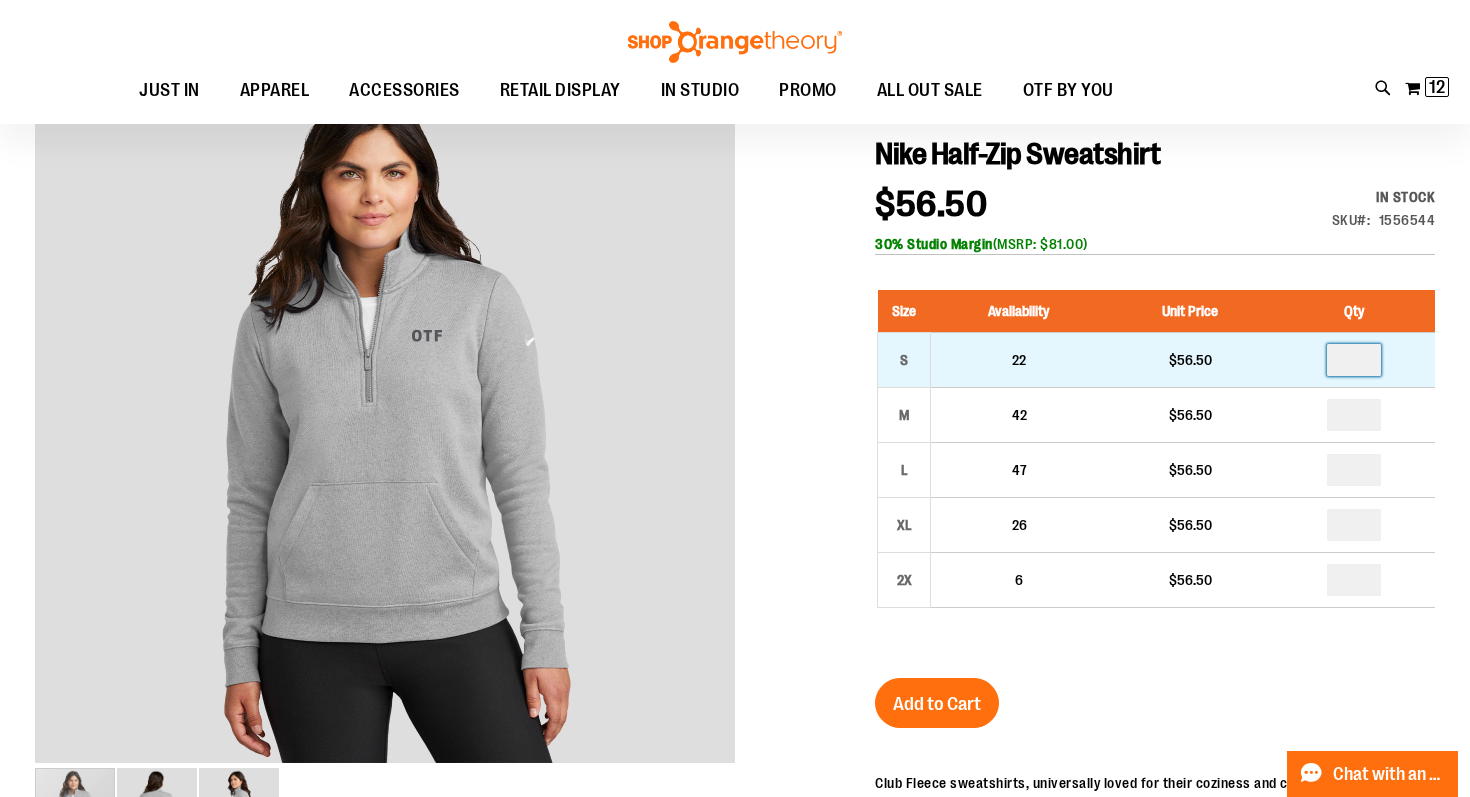 click at bounding box center (1354, 360) 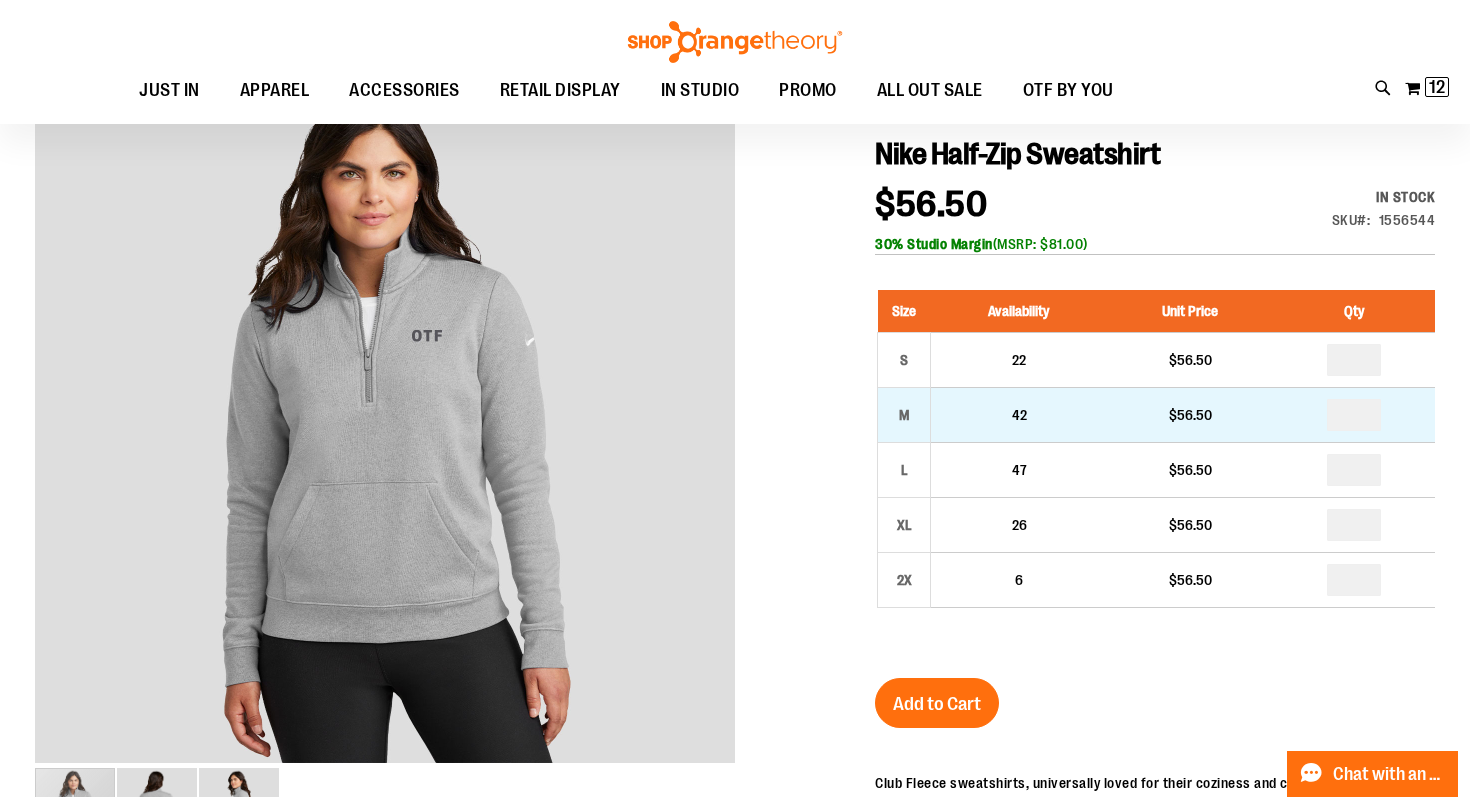 type on "*" 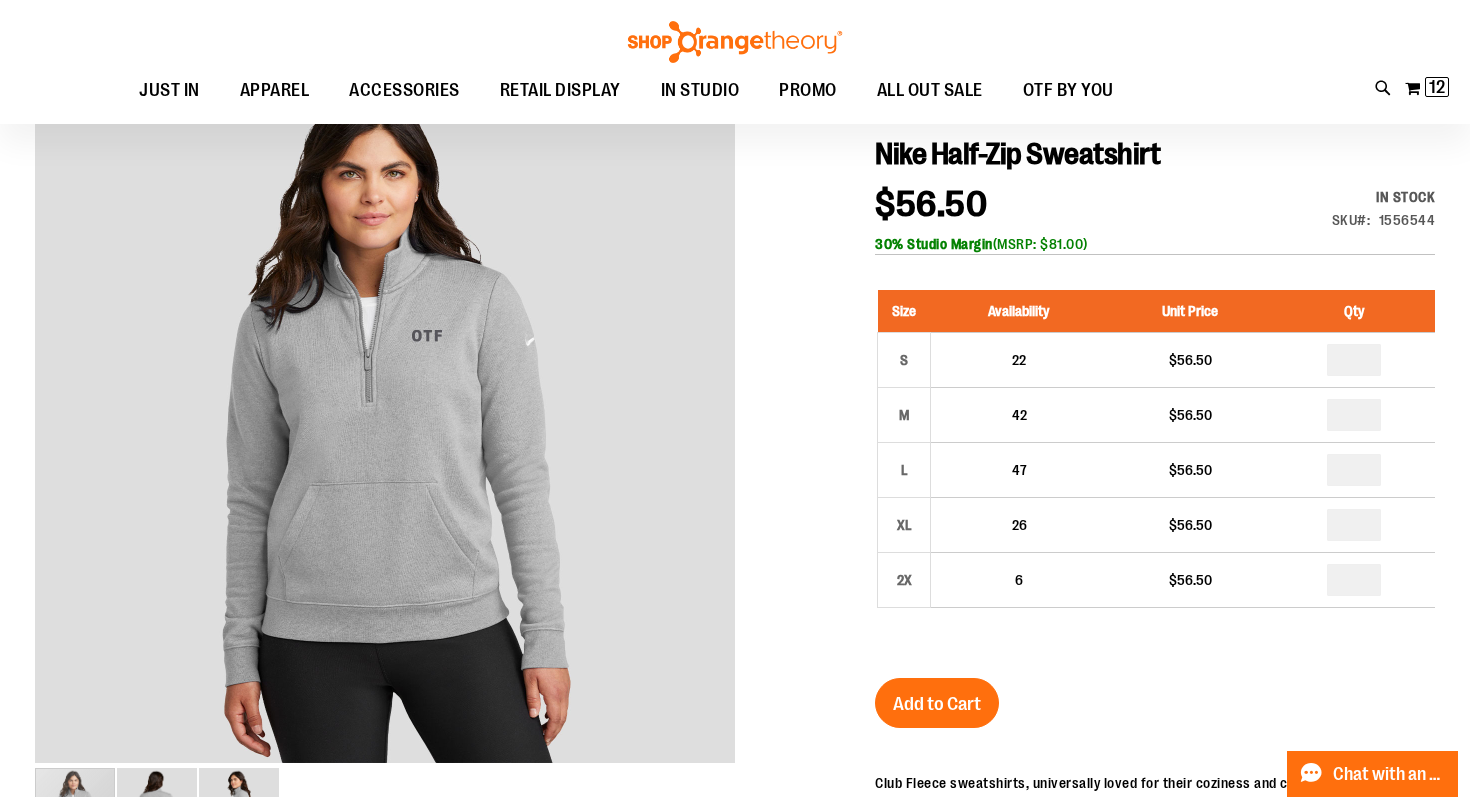 type on "*" 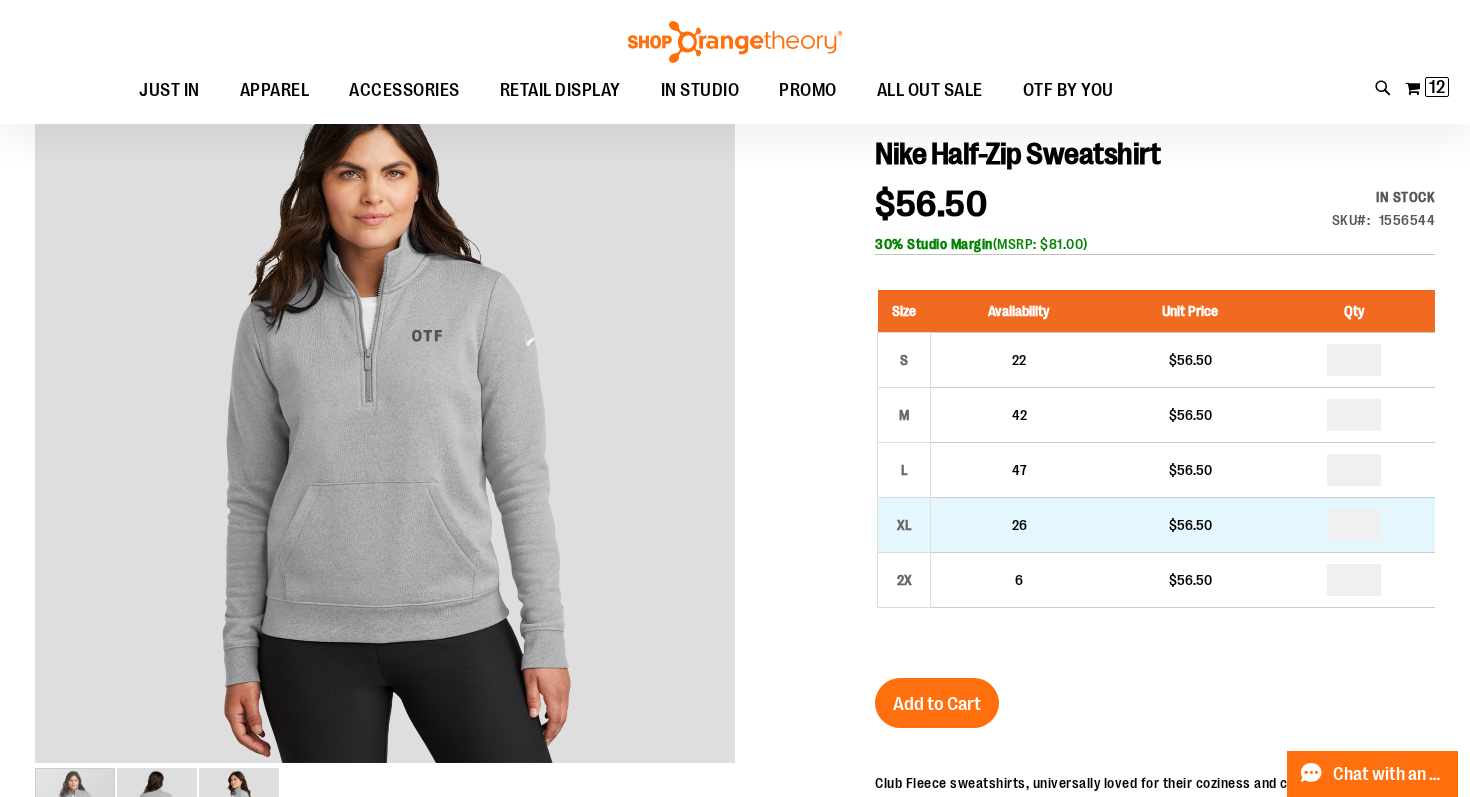 type on "*" 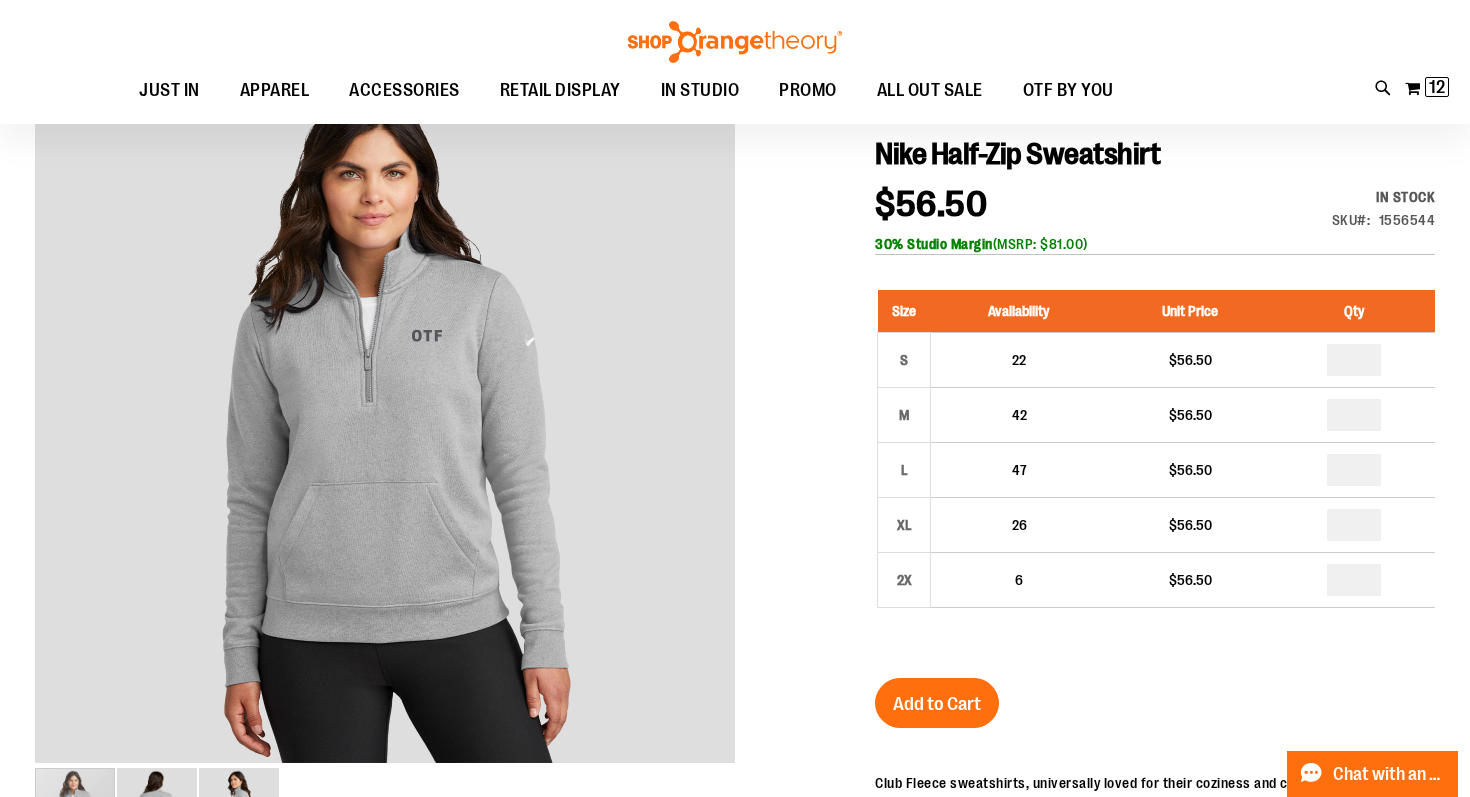 click on "Nike Half-Zip Sweatshirt
$56.50
In stock
Only  %1  left
SKU
1556544
30% Studio Margin  (MSRP: $81.00)
Size
Availability
Unit Price
Qty
S
22
$56.50" at bounding box center [1155, 719] 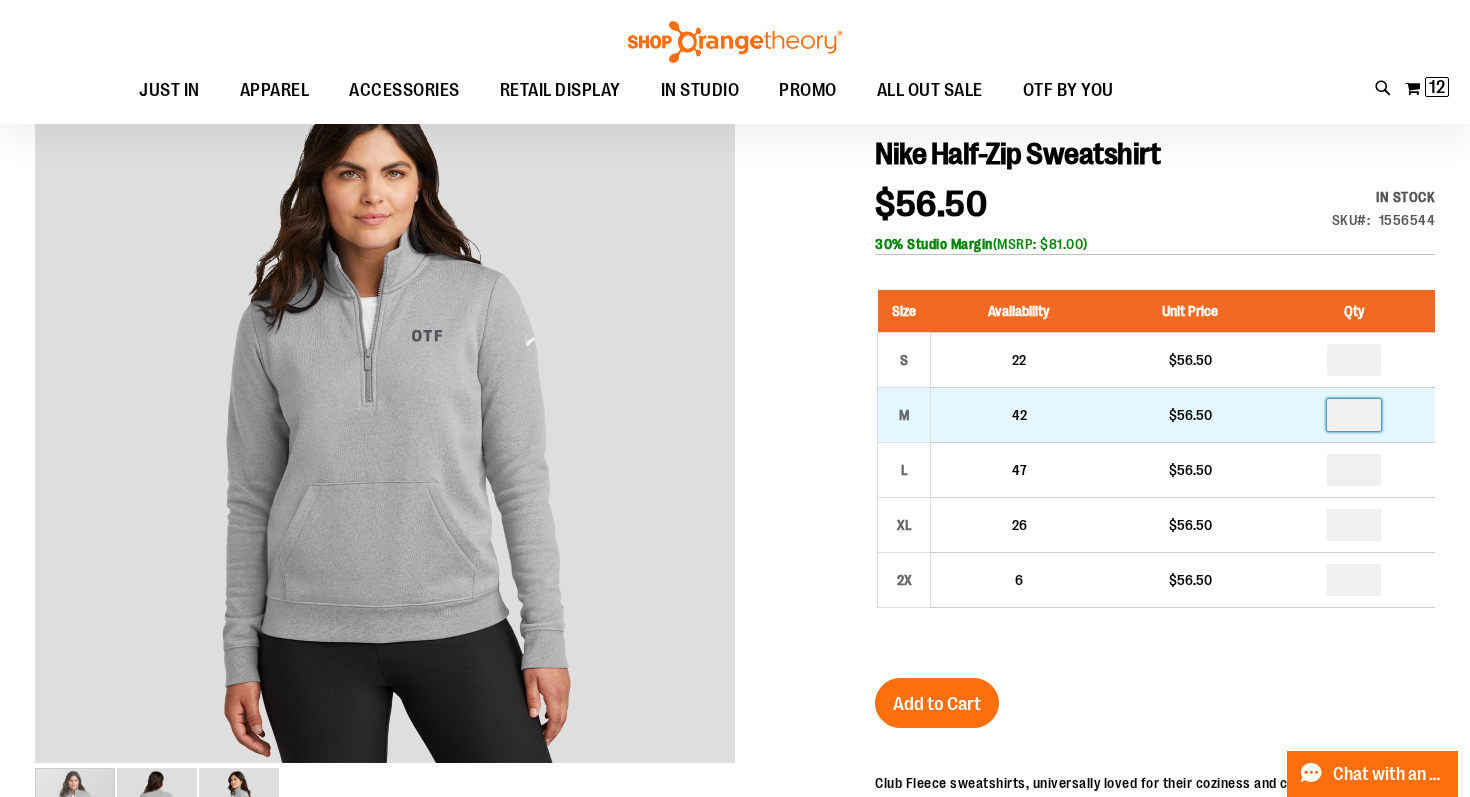 click on "*" at bounding box center [1354, 415] 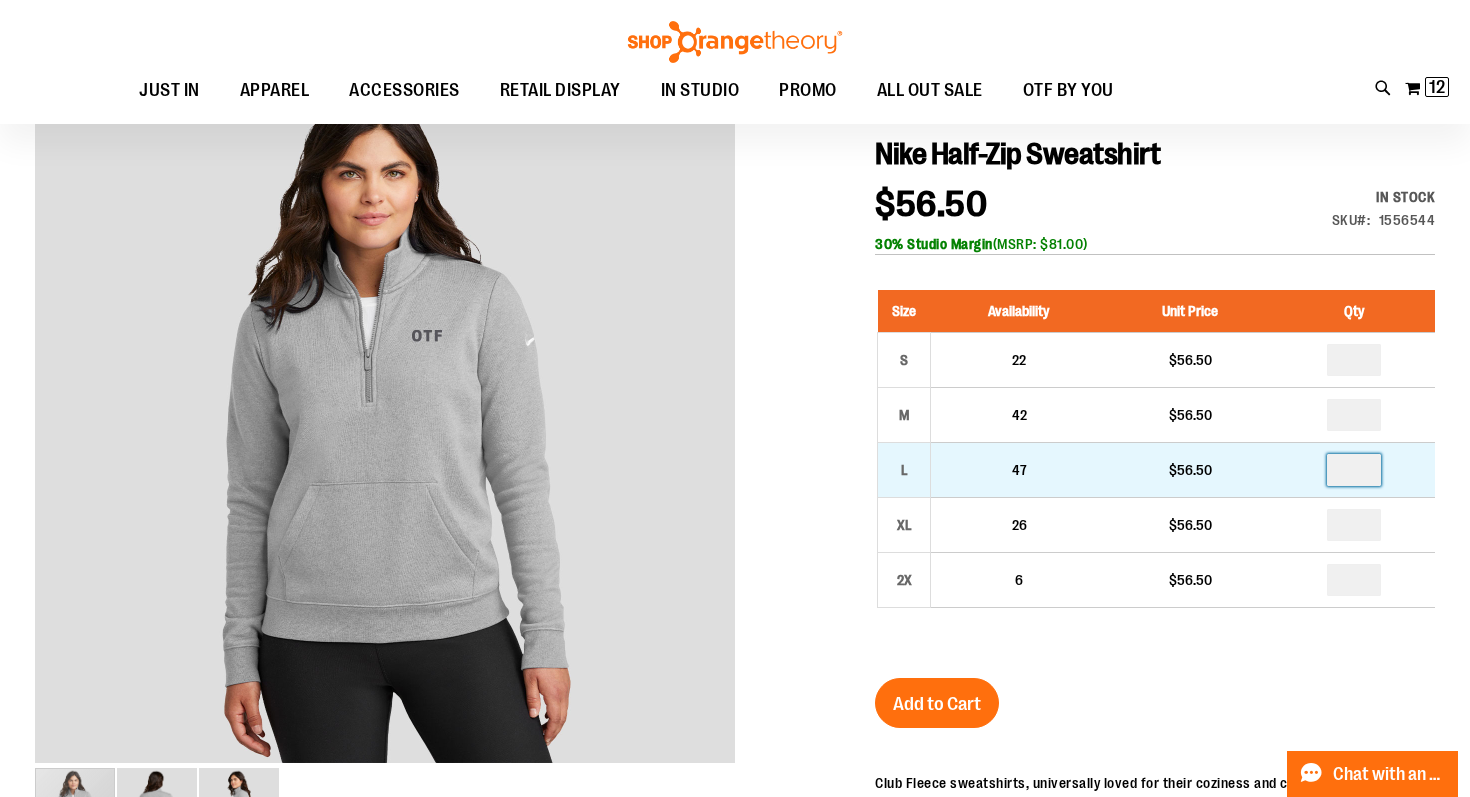 click on "*" at bounding box center (1354, 470) 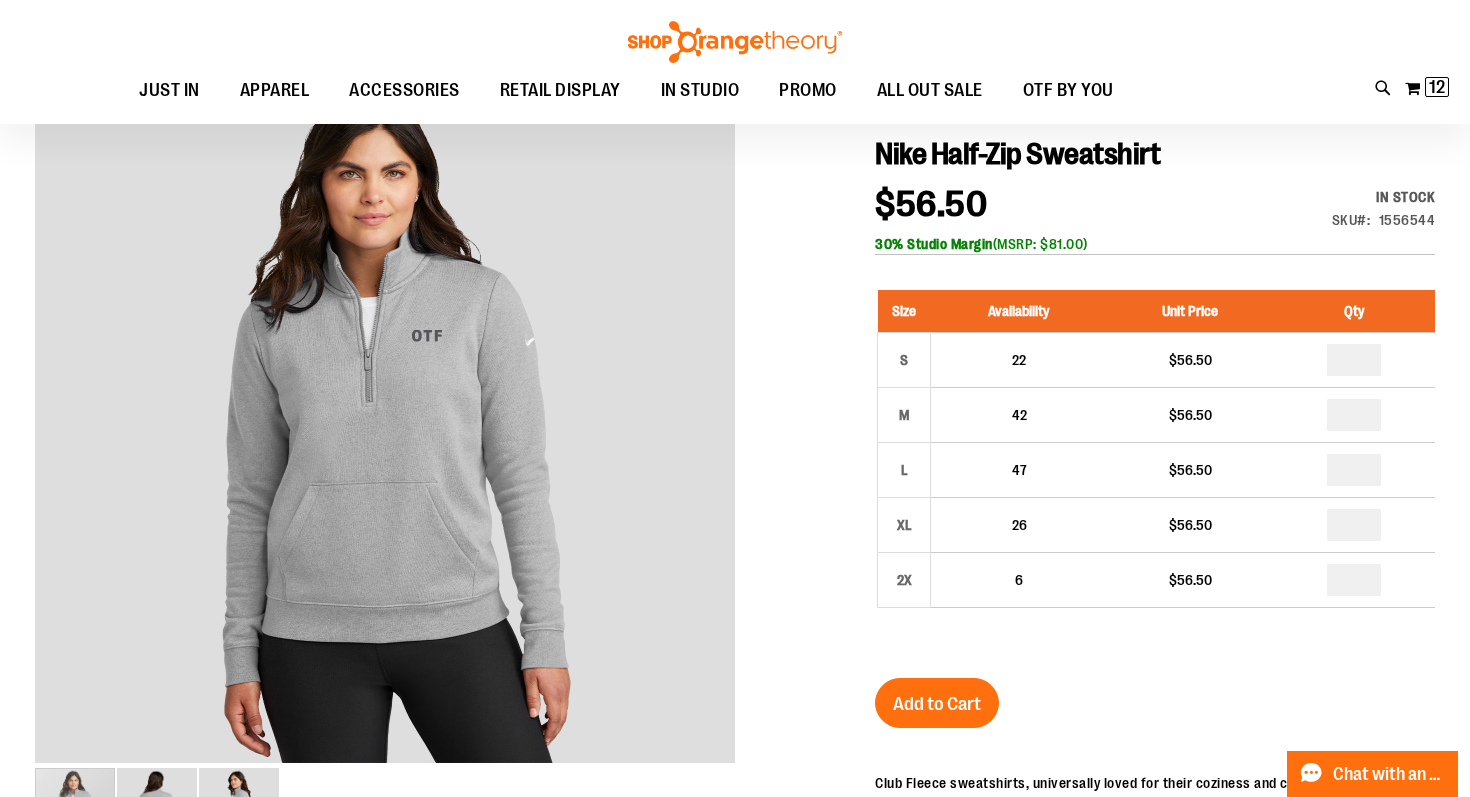 click on "Size
Availability
Unit Price
Qty
S
22
$56.50
*
M
42" at bounding box center (1155, 464) 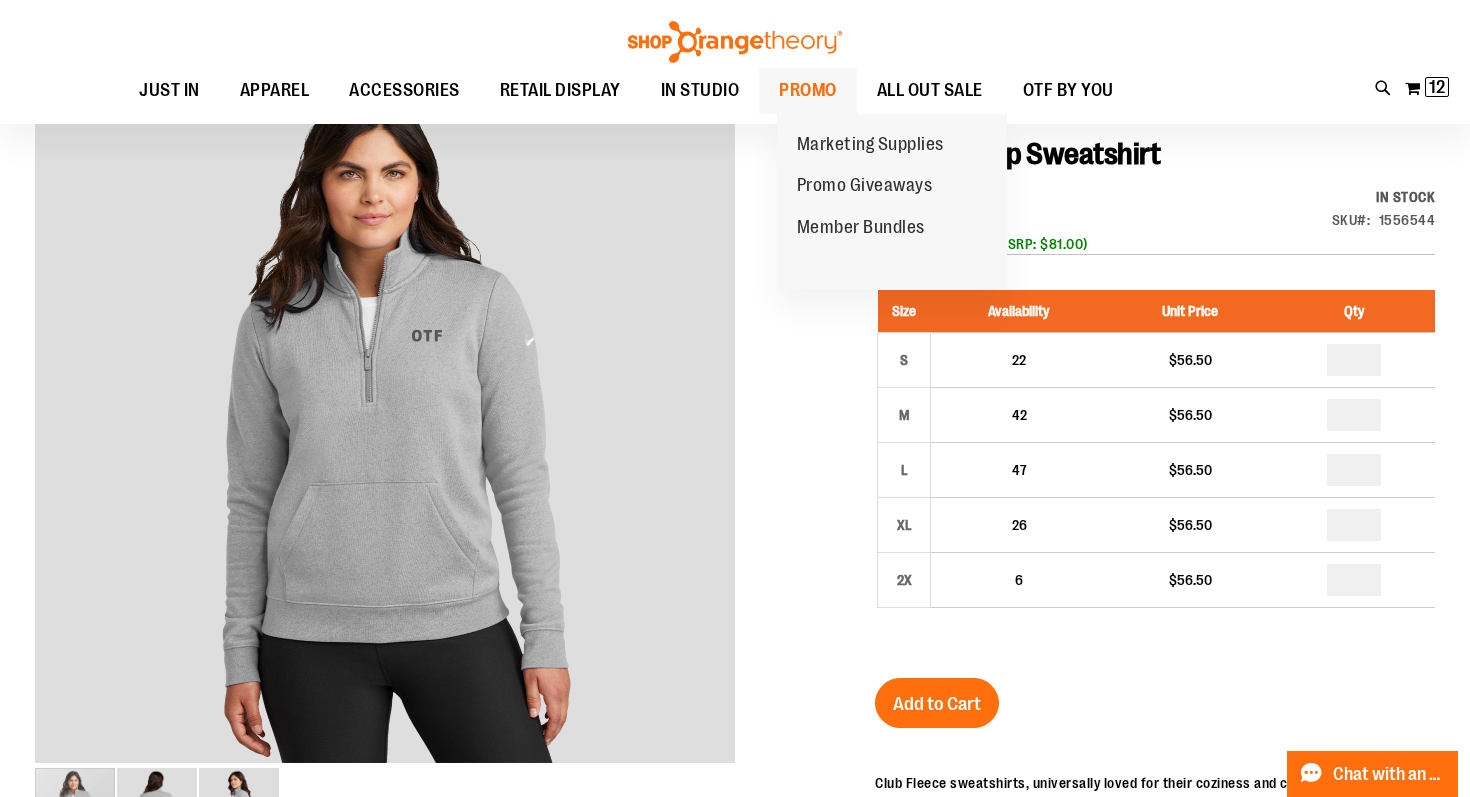 click on "PROMO" at bounding box center [808, 90] 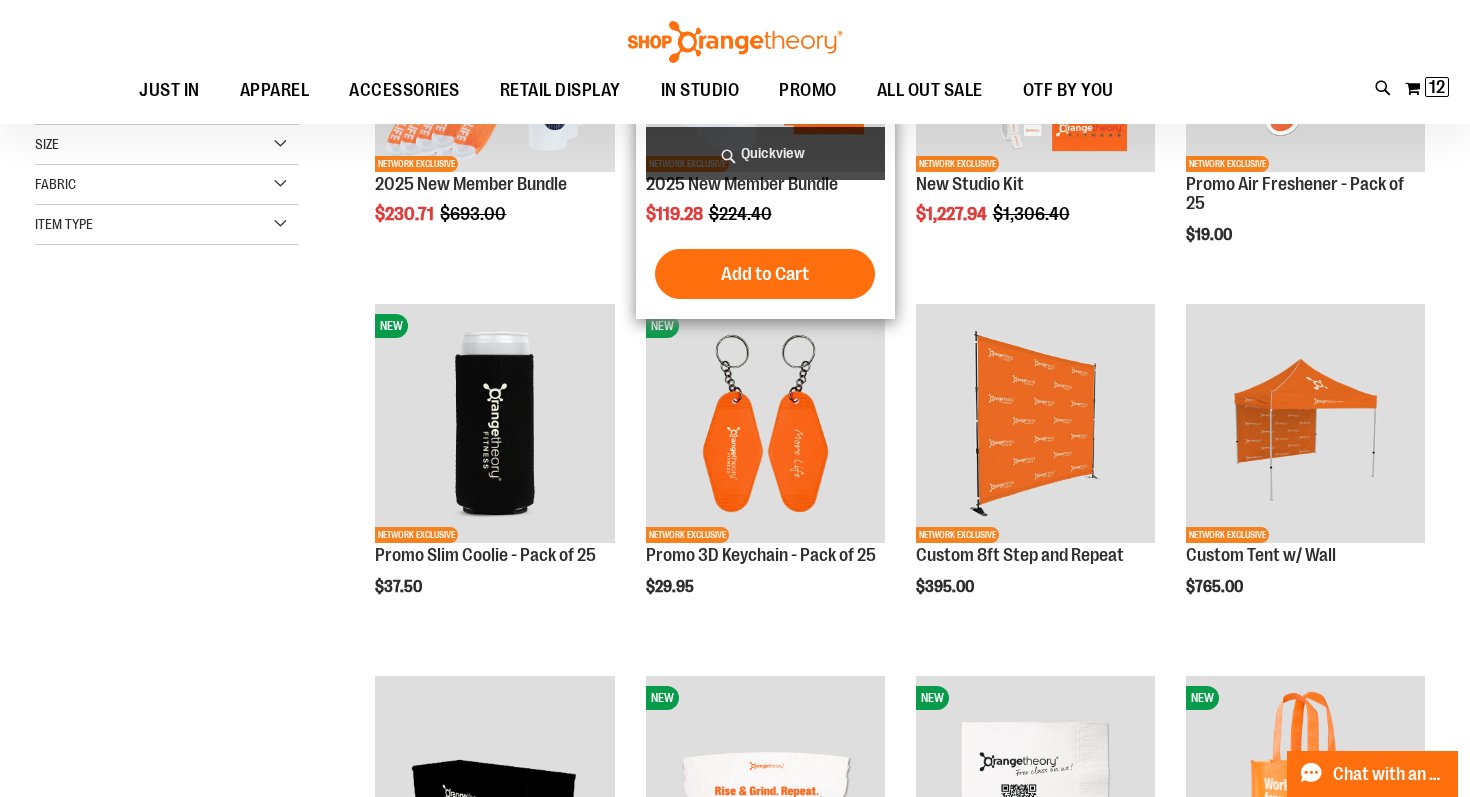 scroll, scrollTop: 549, scrollLeft: 0, axis: vertical 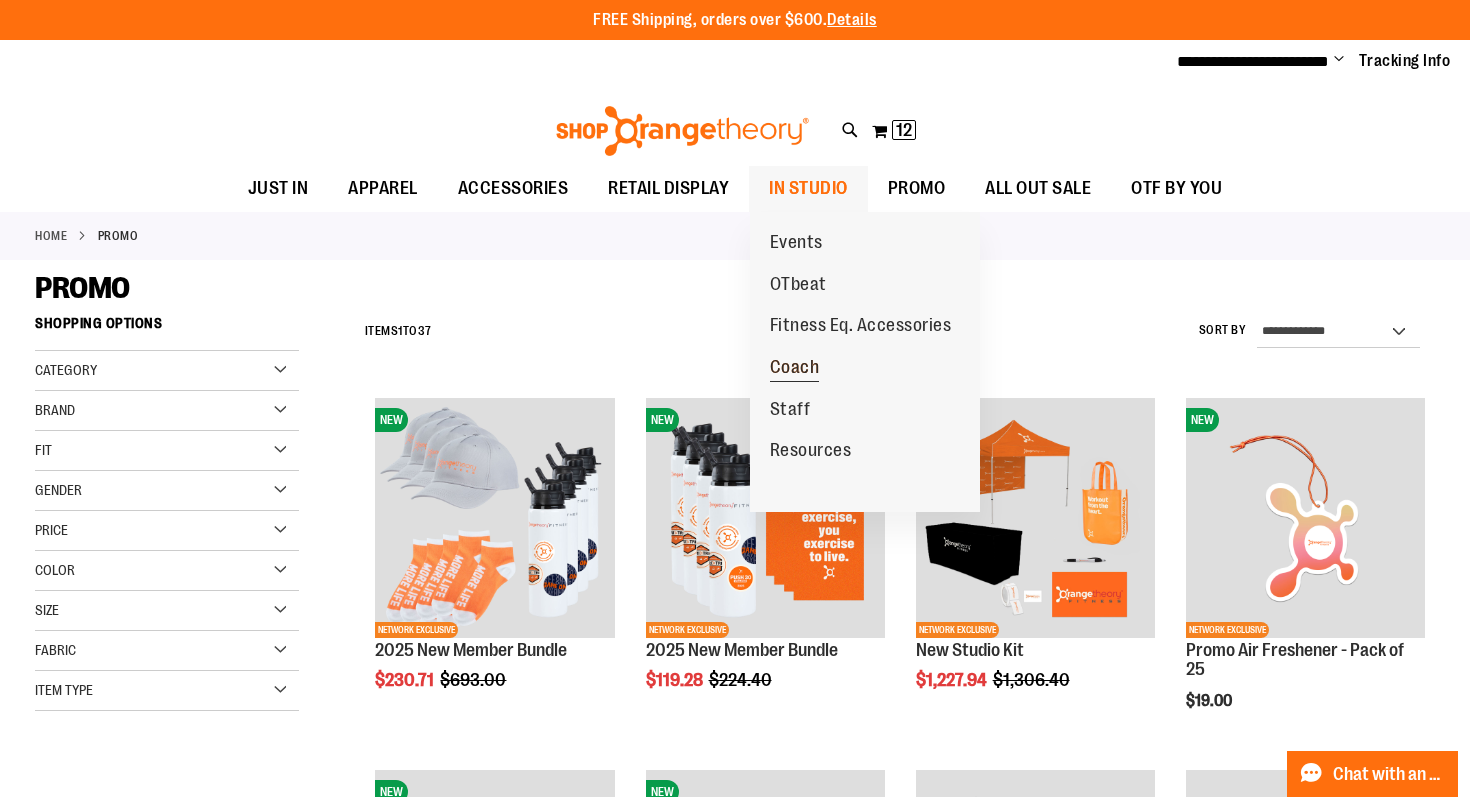 type on "**********" 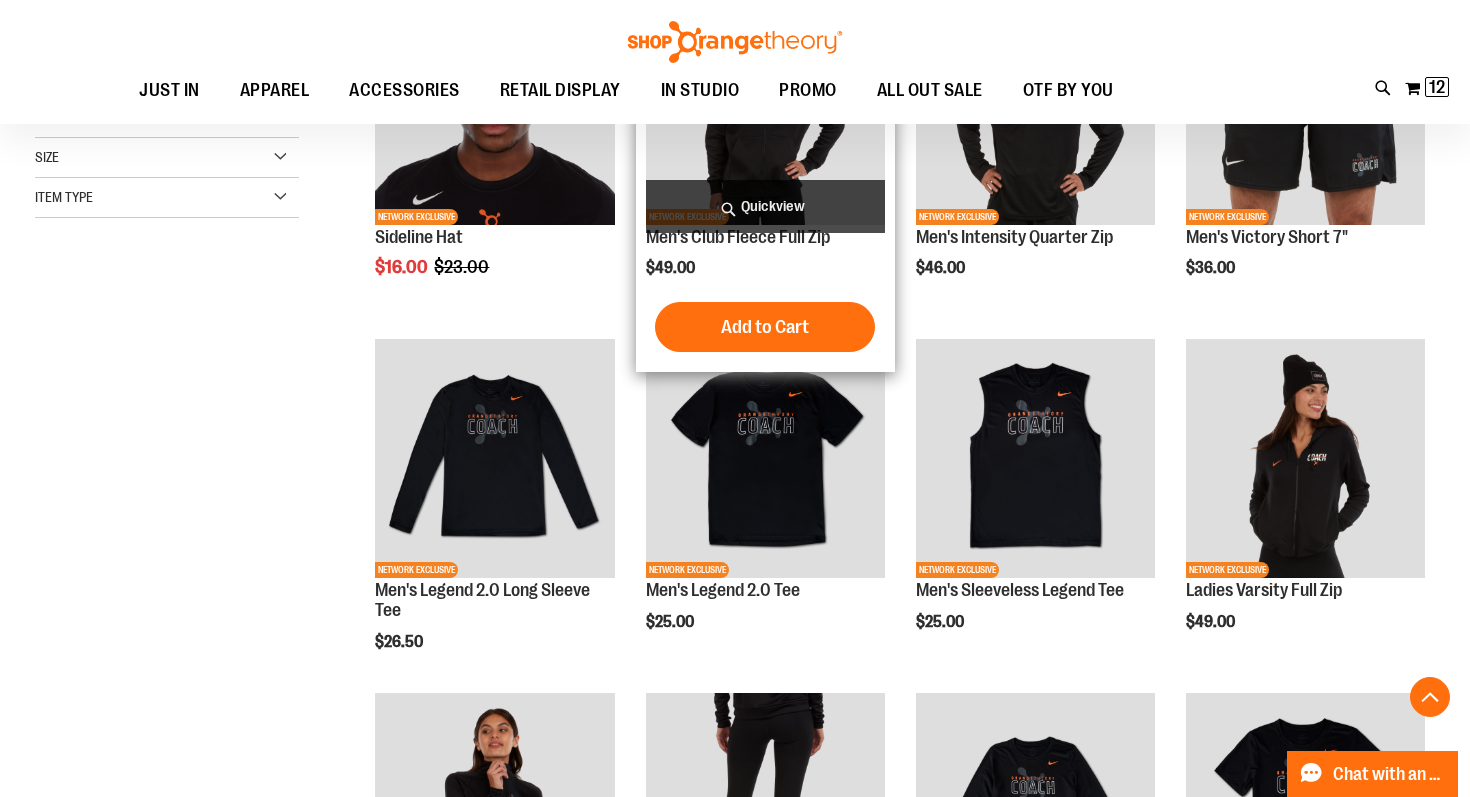 scroll, scrollTop: 643, scrollLeft: 0, axis: vertical 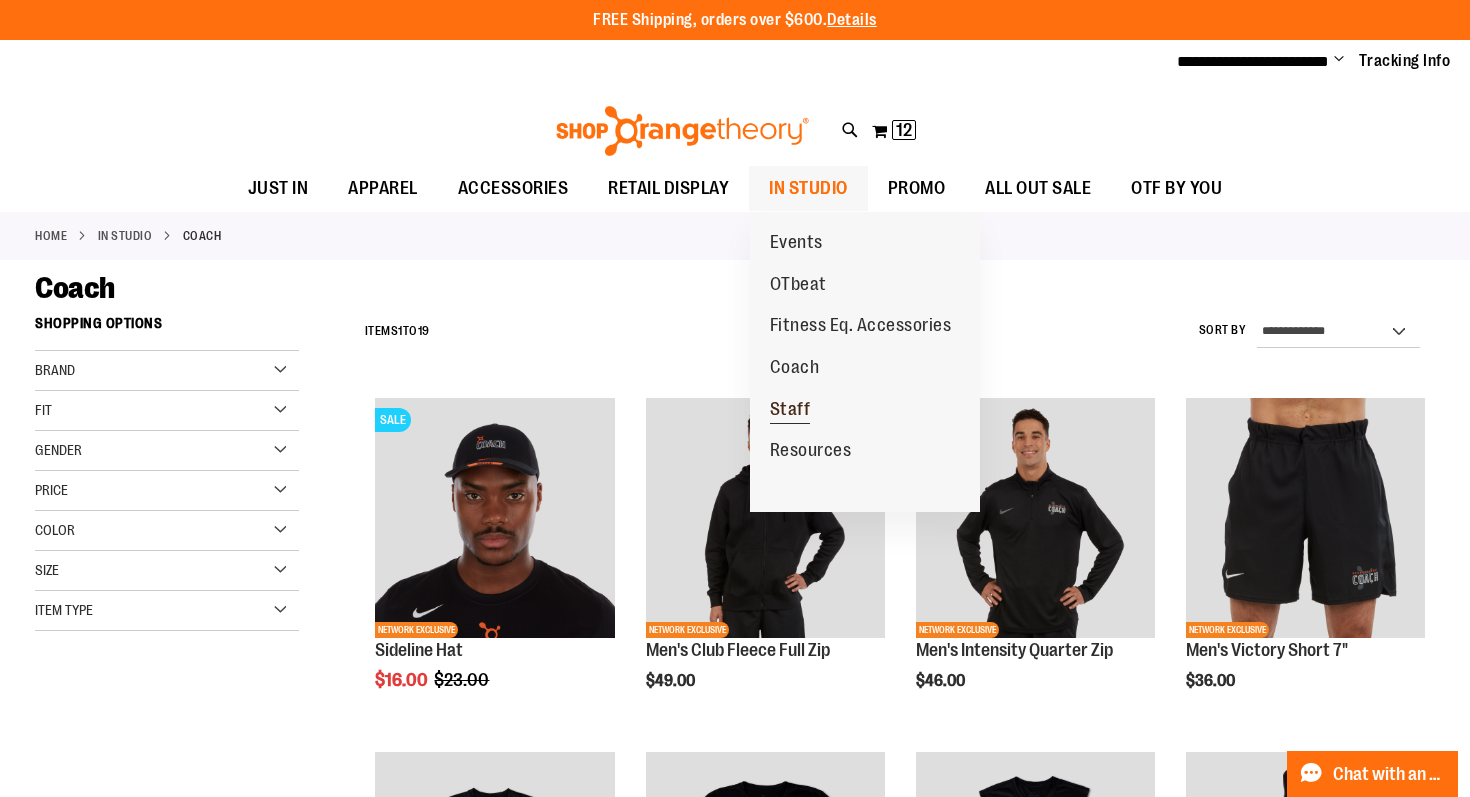 type on "**********" 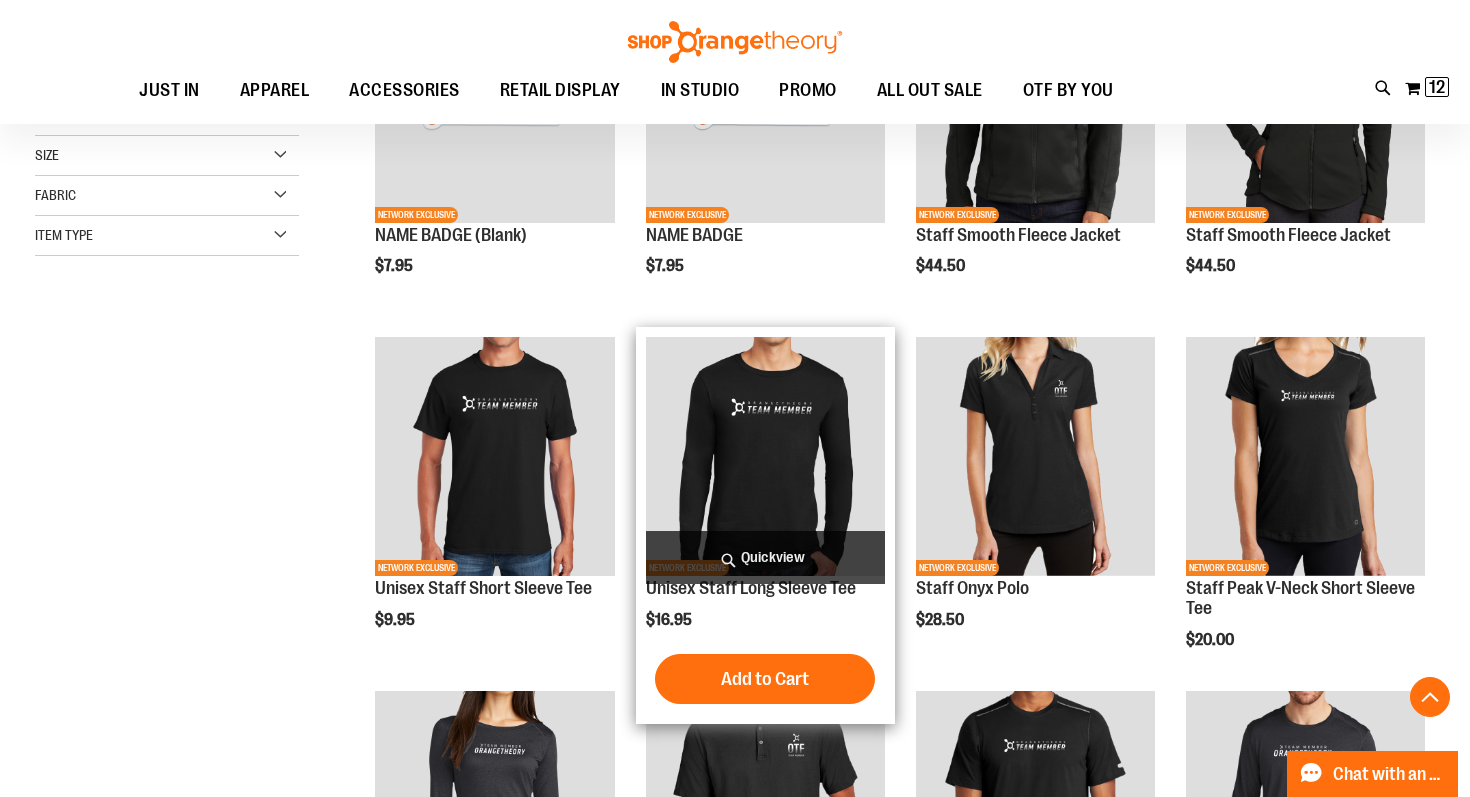 scroll, scrollTop: 0, scrollLeft: 0, axis: both 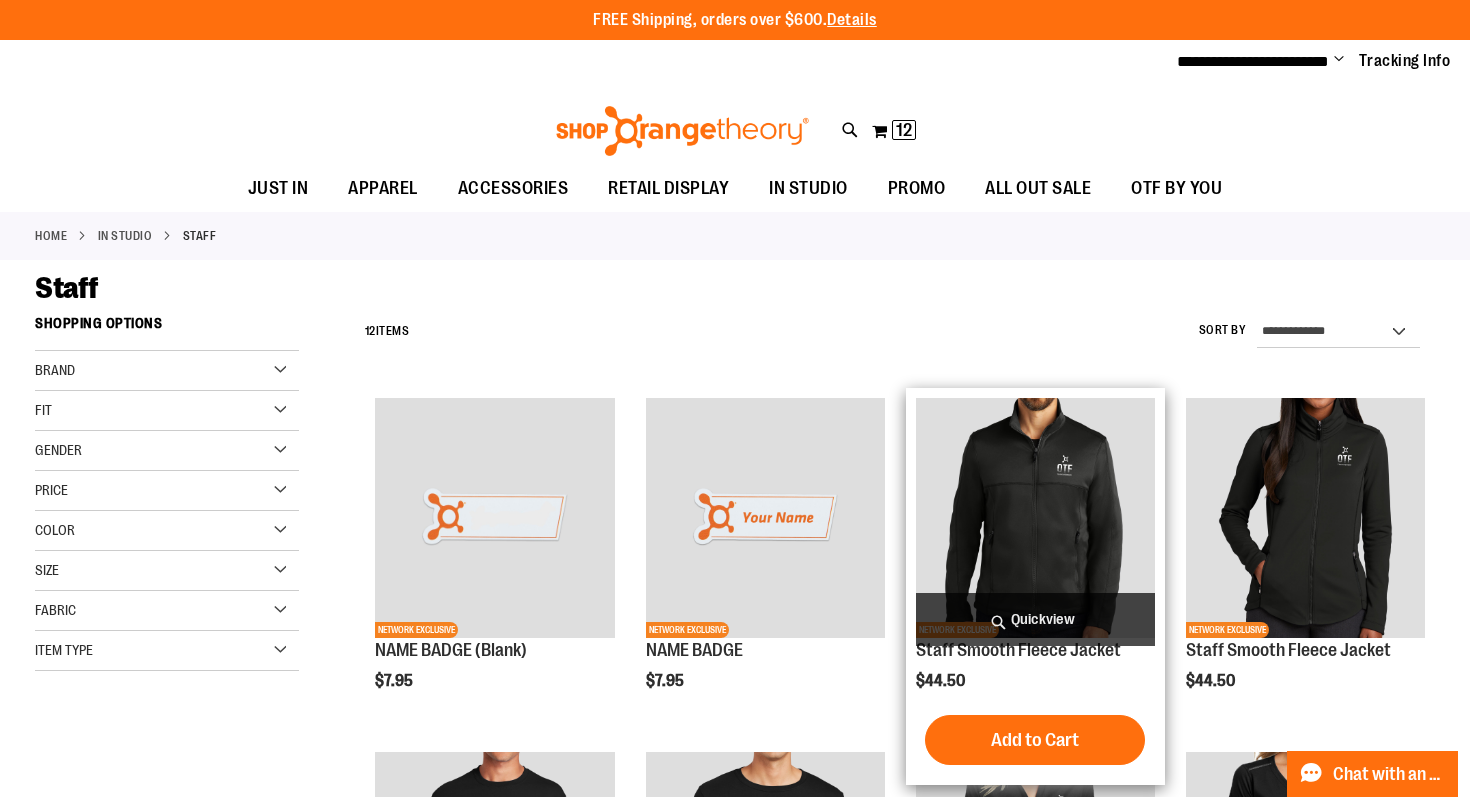 type on "**********" 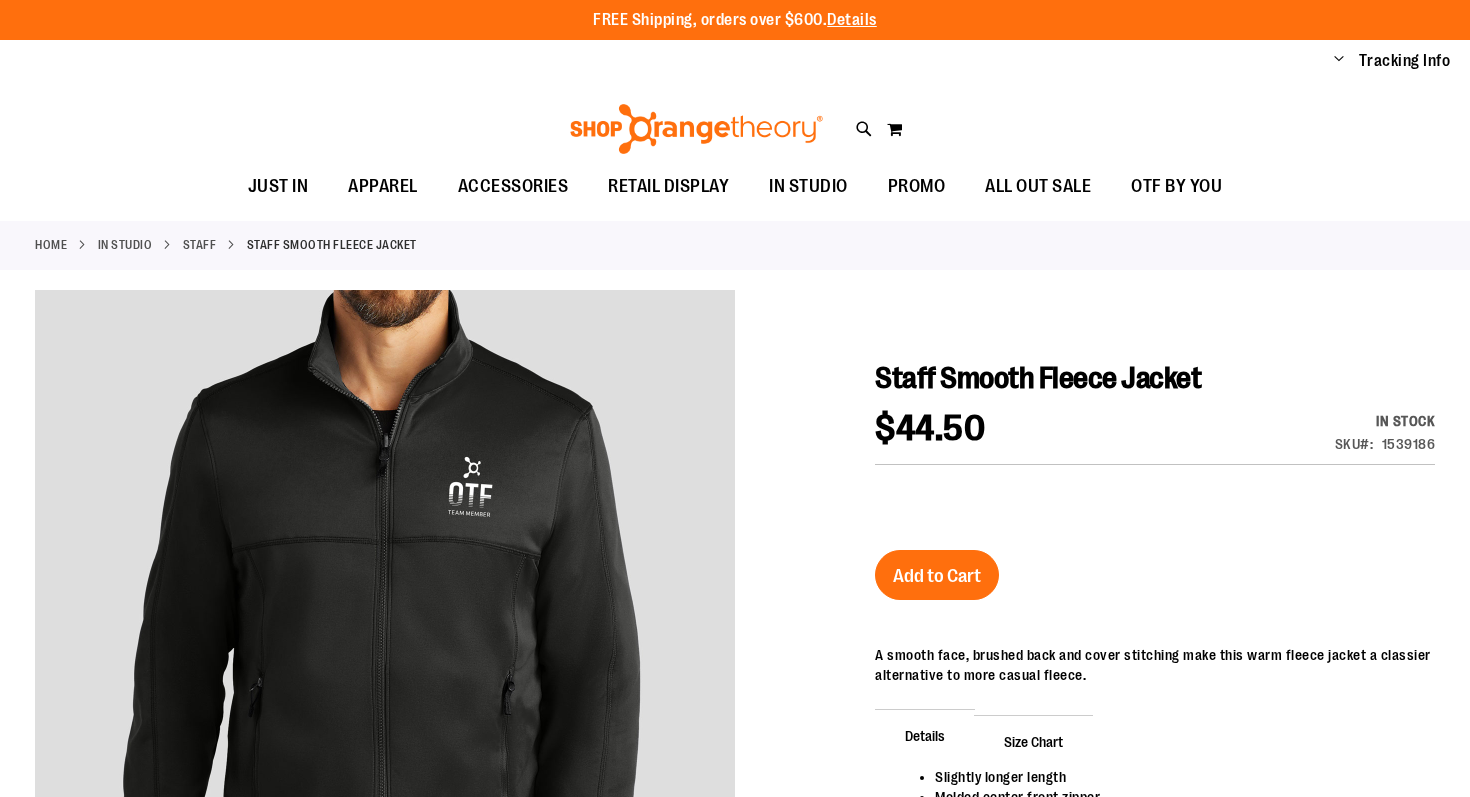 scroll, scrollTop: 0, scrollLeft: 0, axis: both 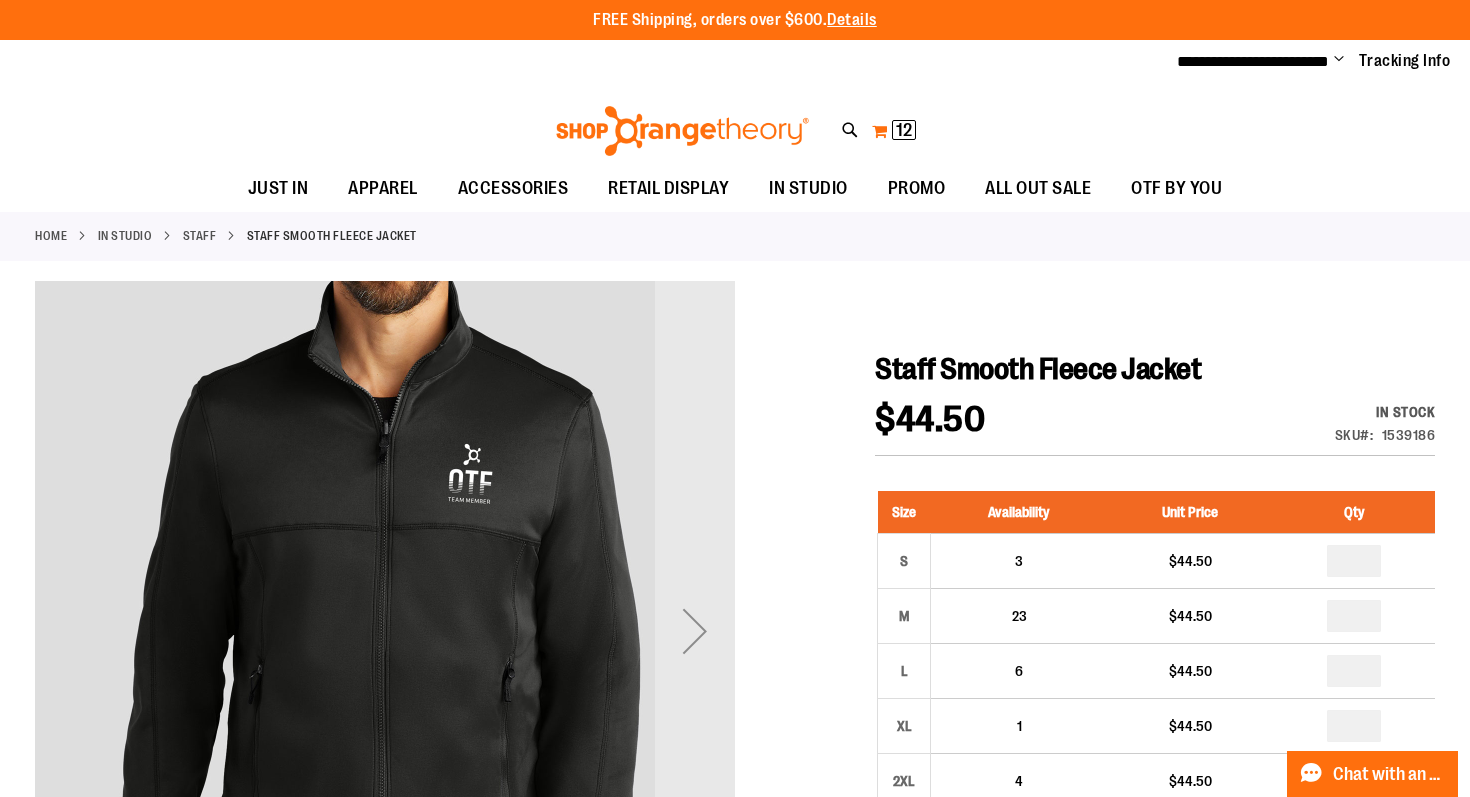 type on "**********" 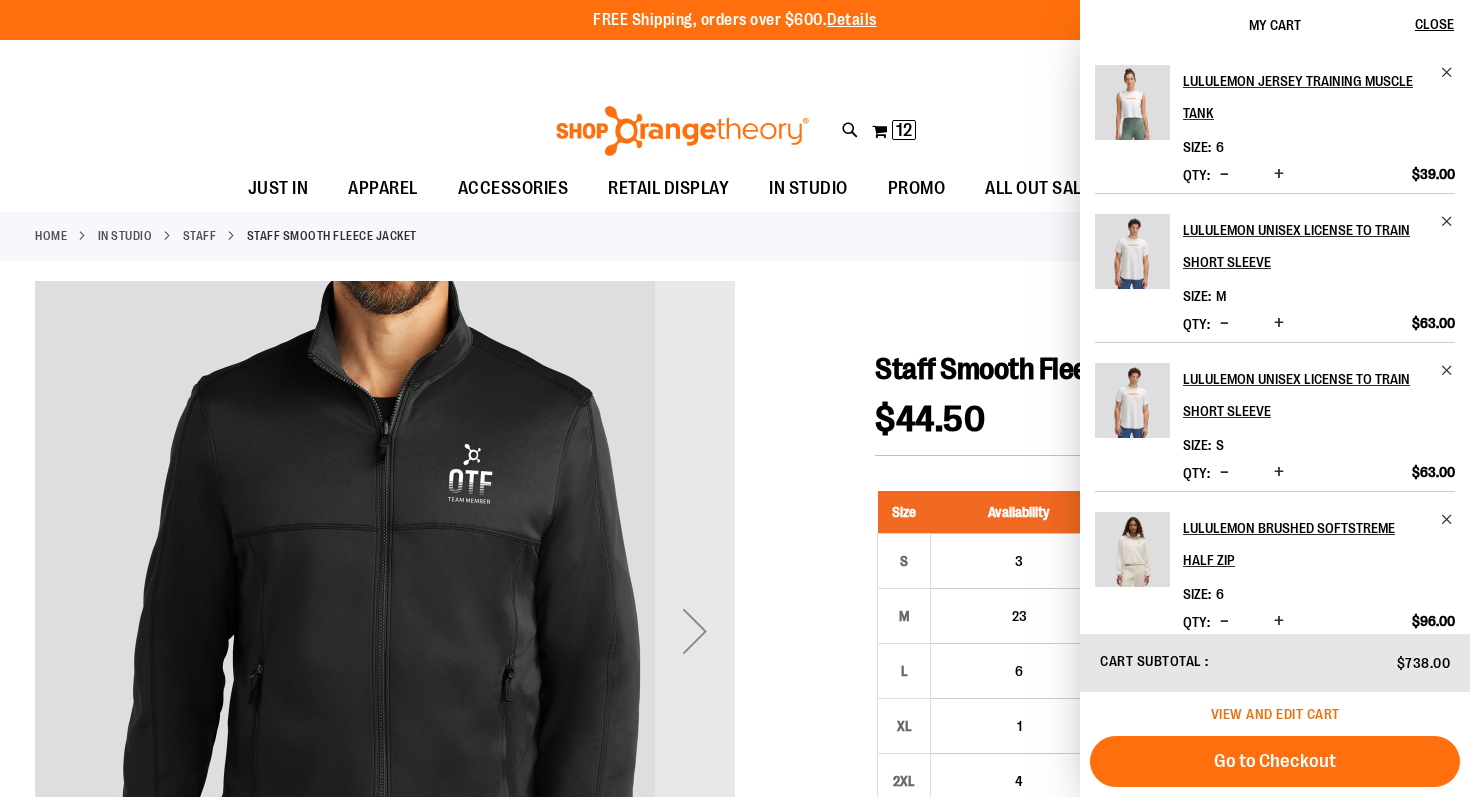 click on "View and edit cart" at bounding box center [1275, 714] 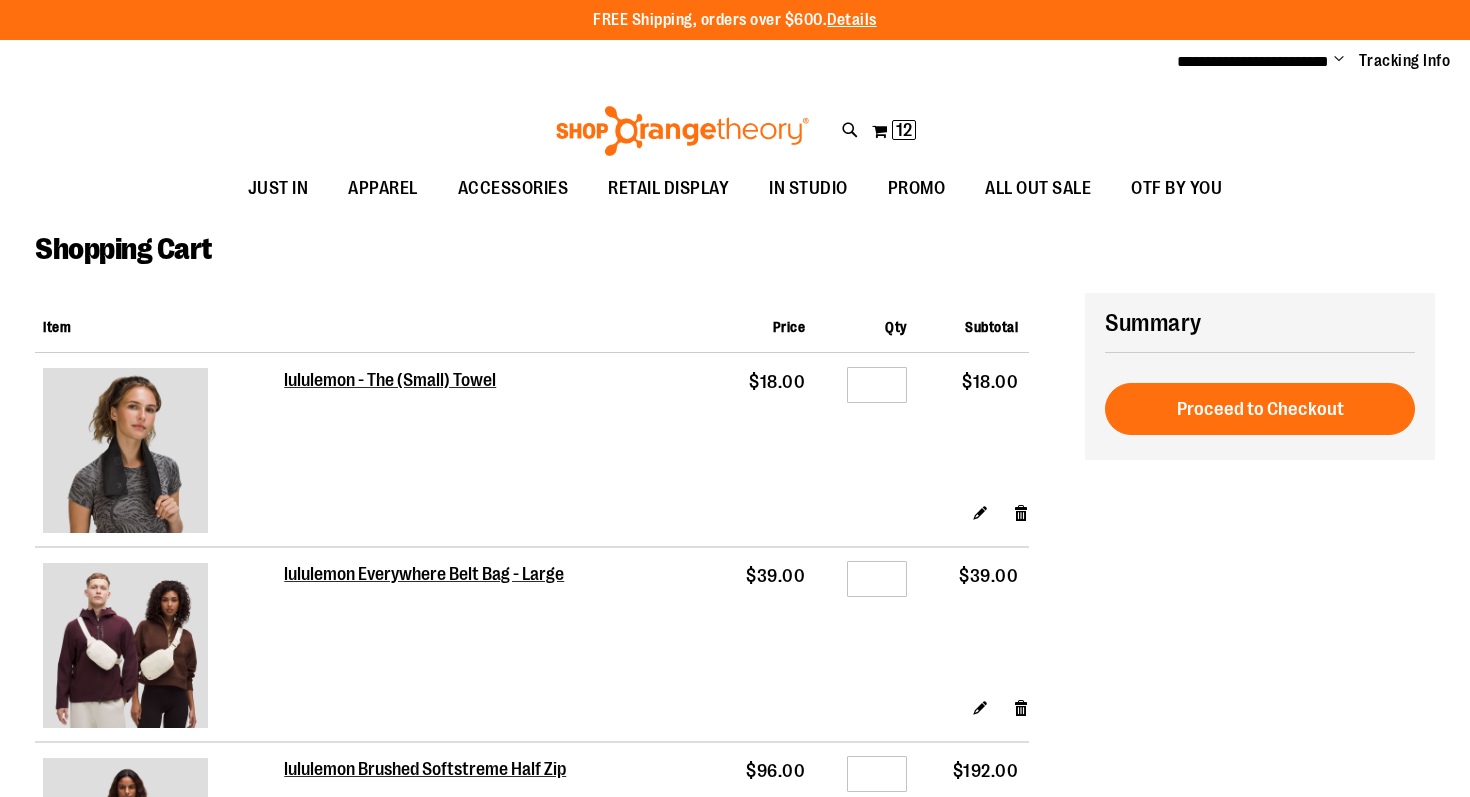 scroll, scrollTop: 0, scrollLeft: 0, axis: both 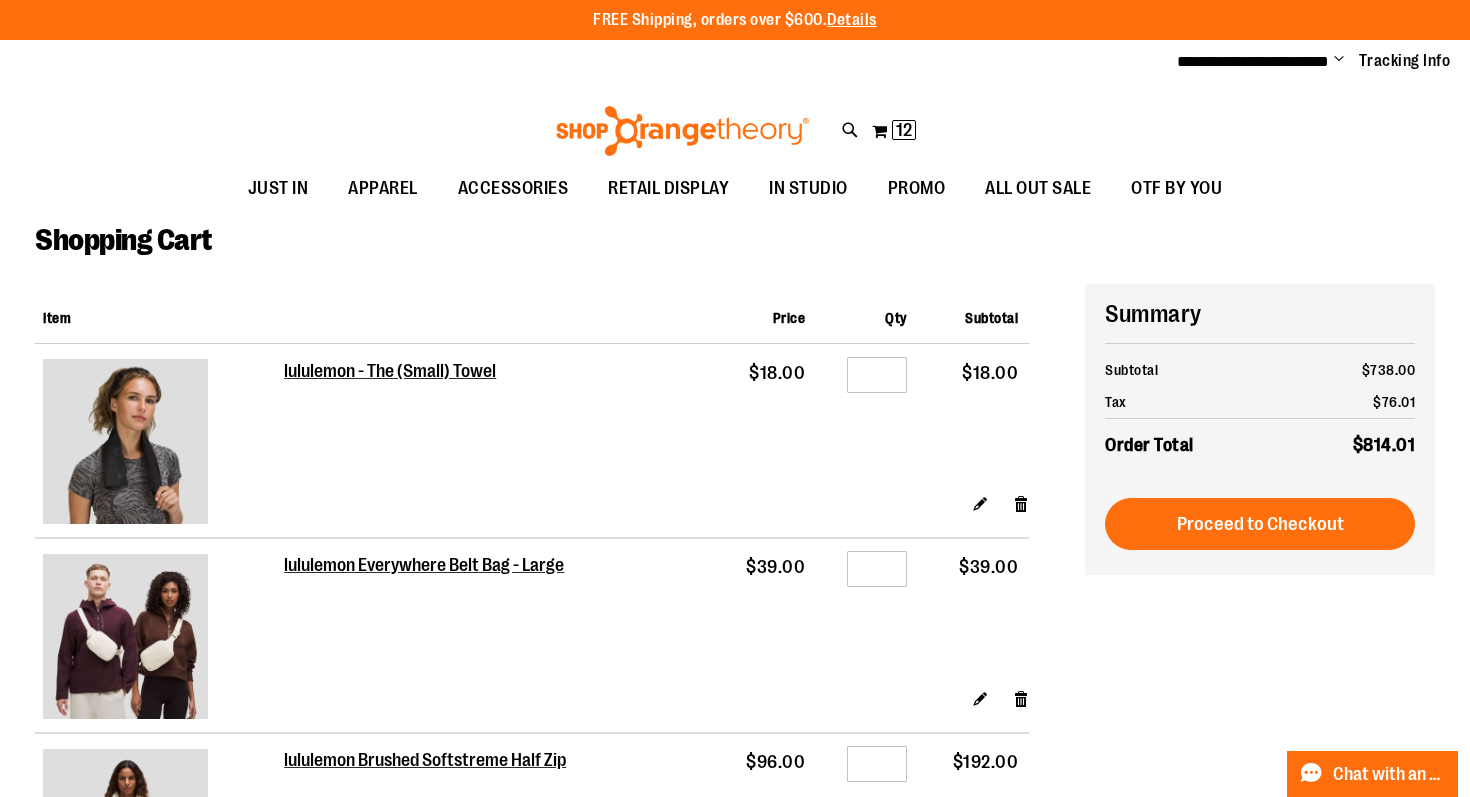 type on "**********" 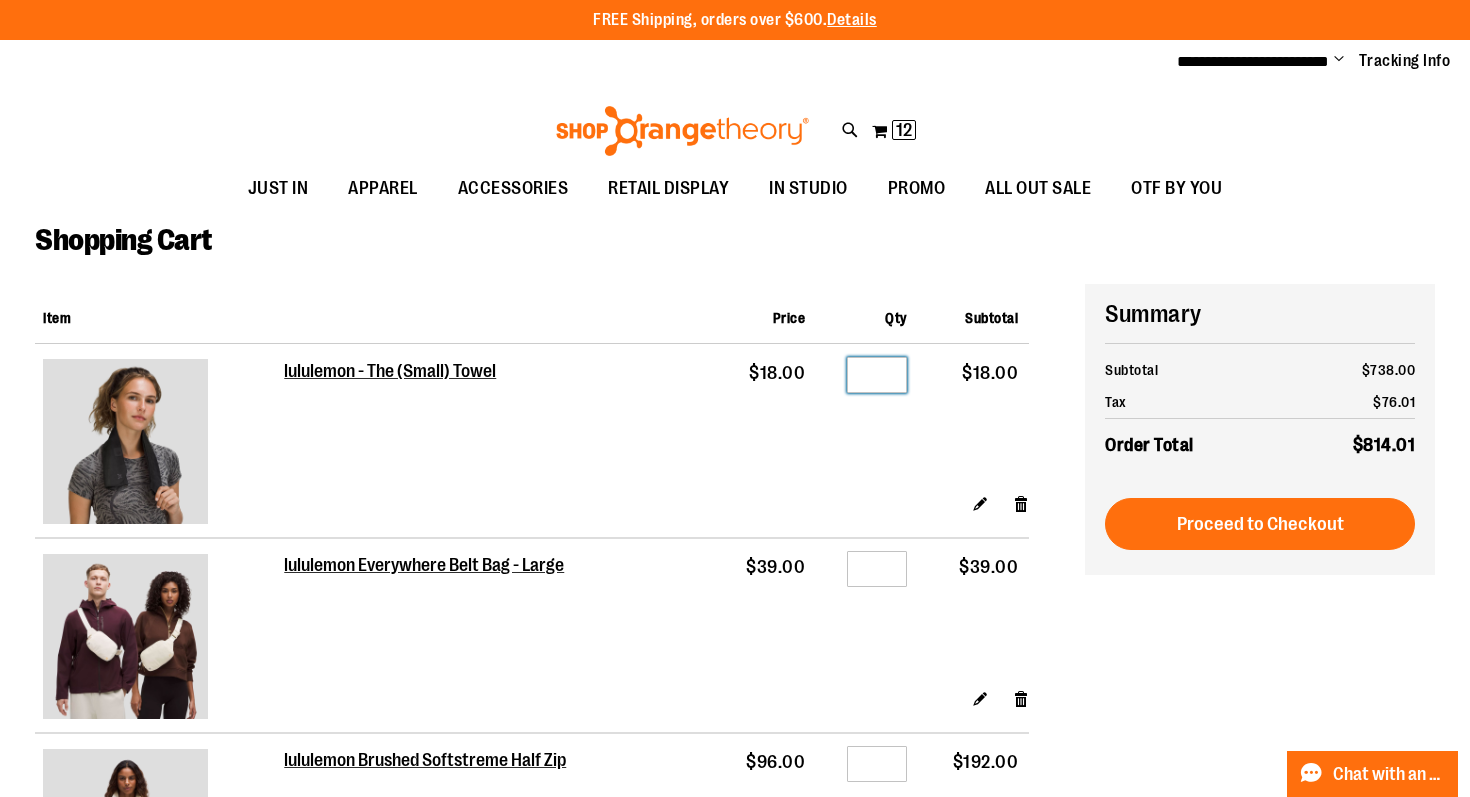 click on "*" at bounding box center [877, 375] 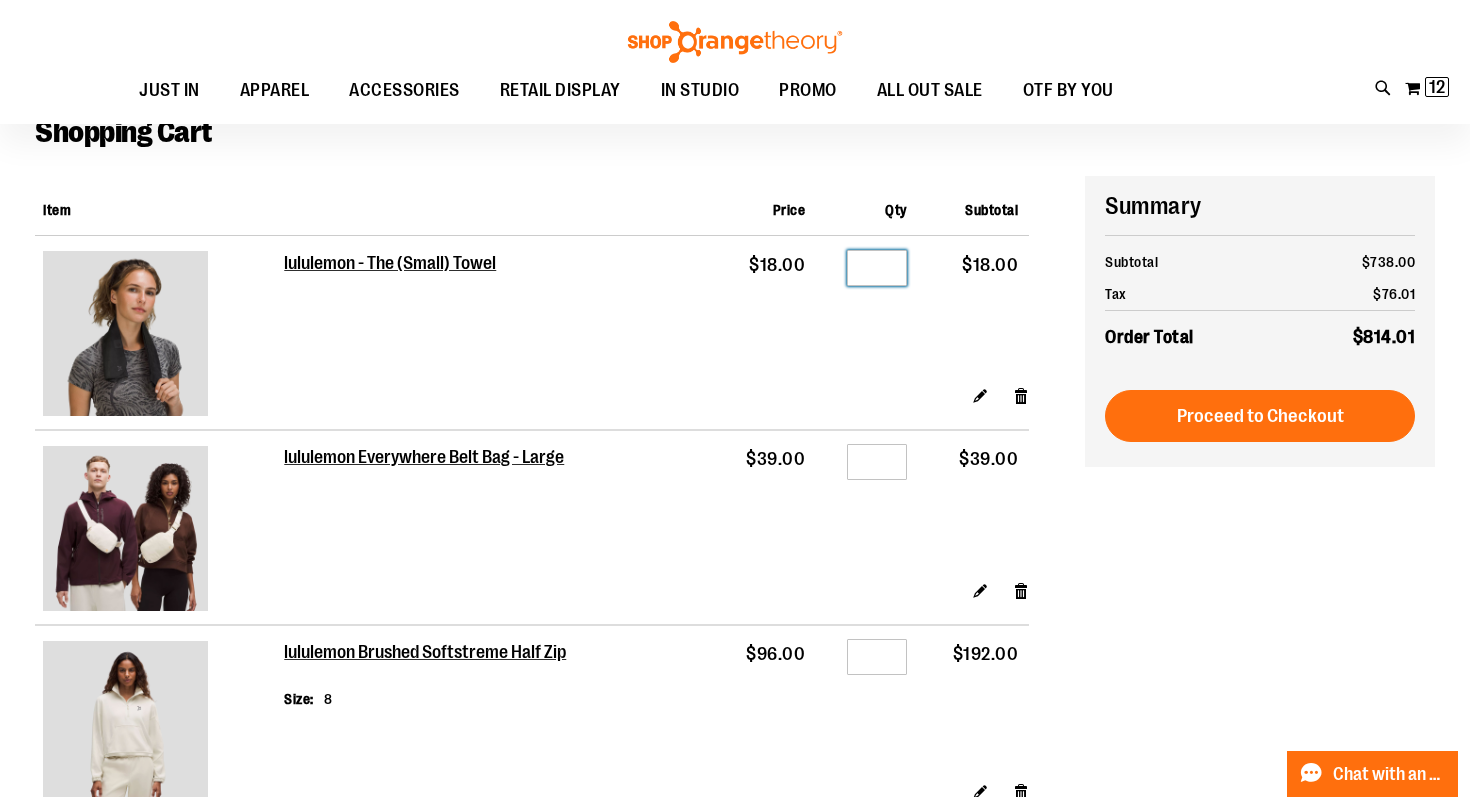 scroll, scrollTop: 117, scrollLeft: 0, axis: vertical 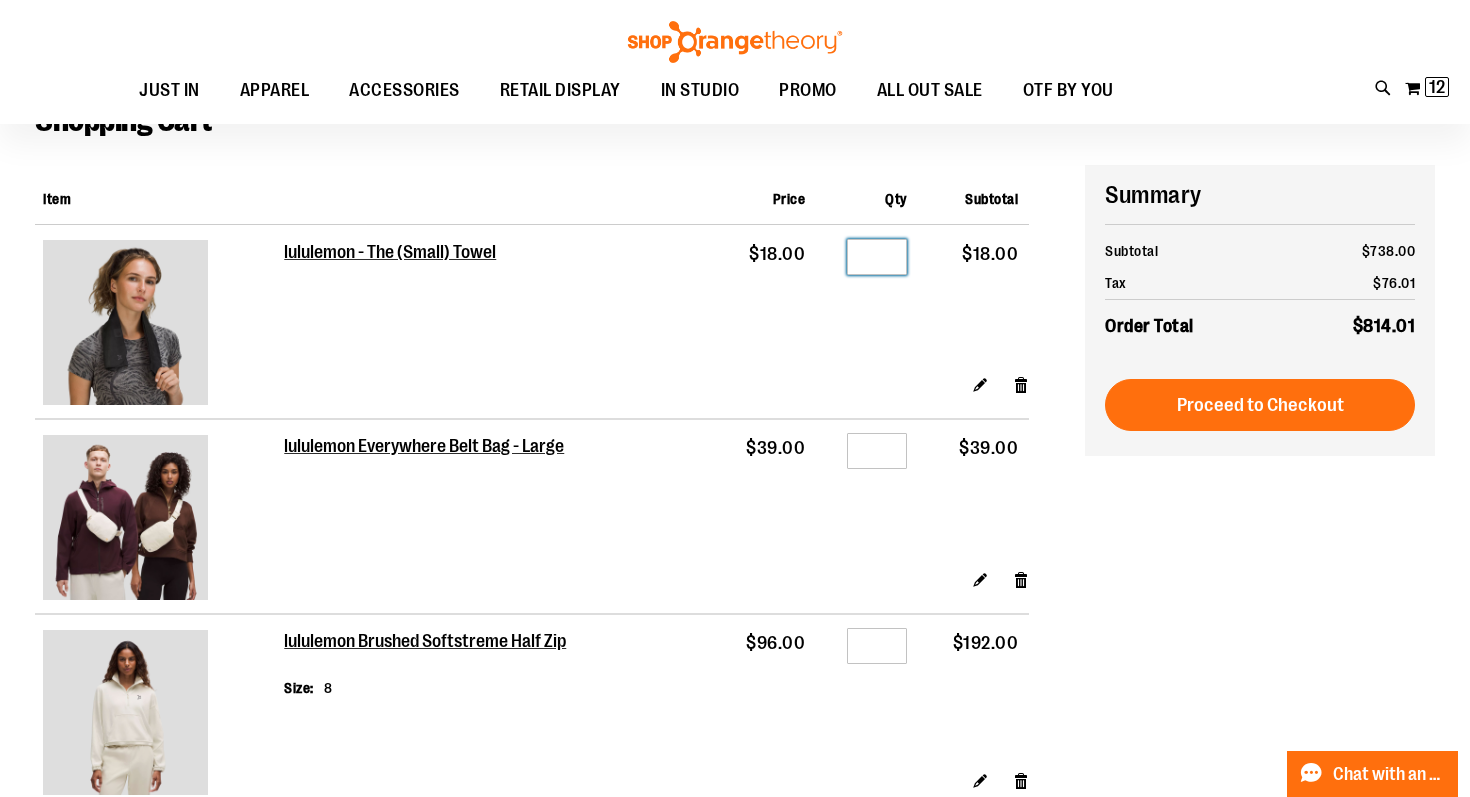 type on "*" 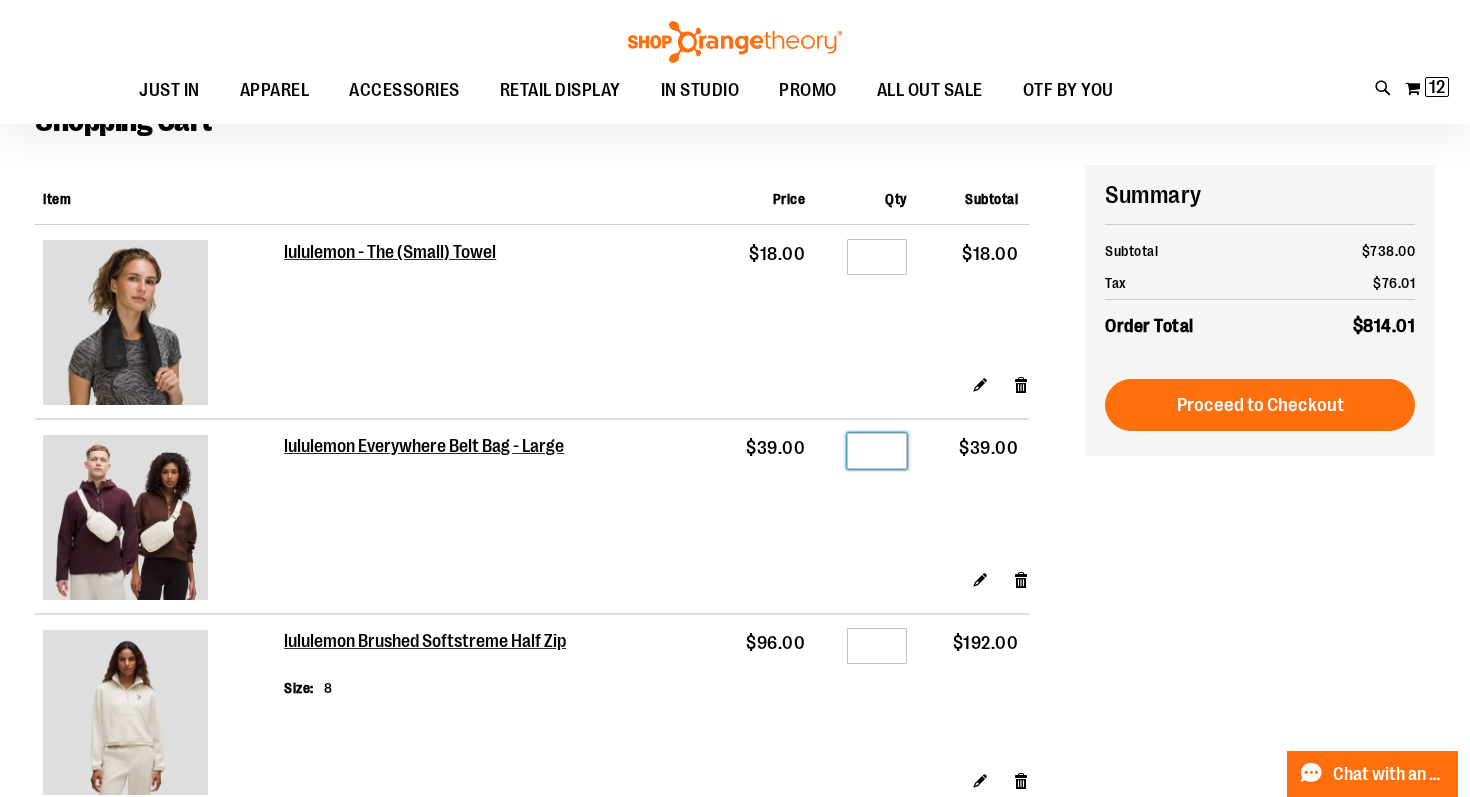 click on "*" at bounding box center [877, 451] 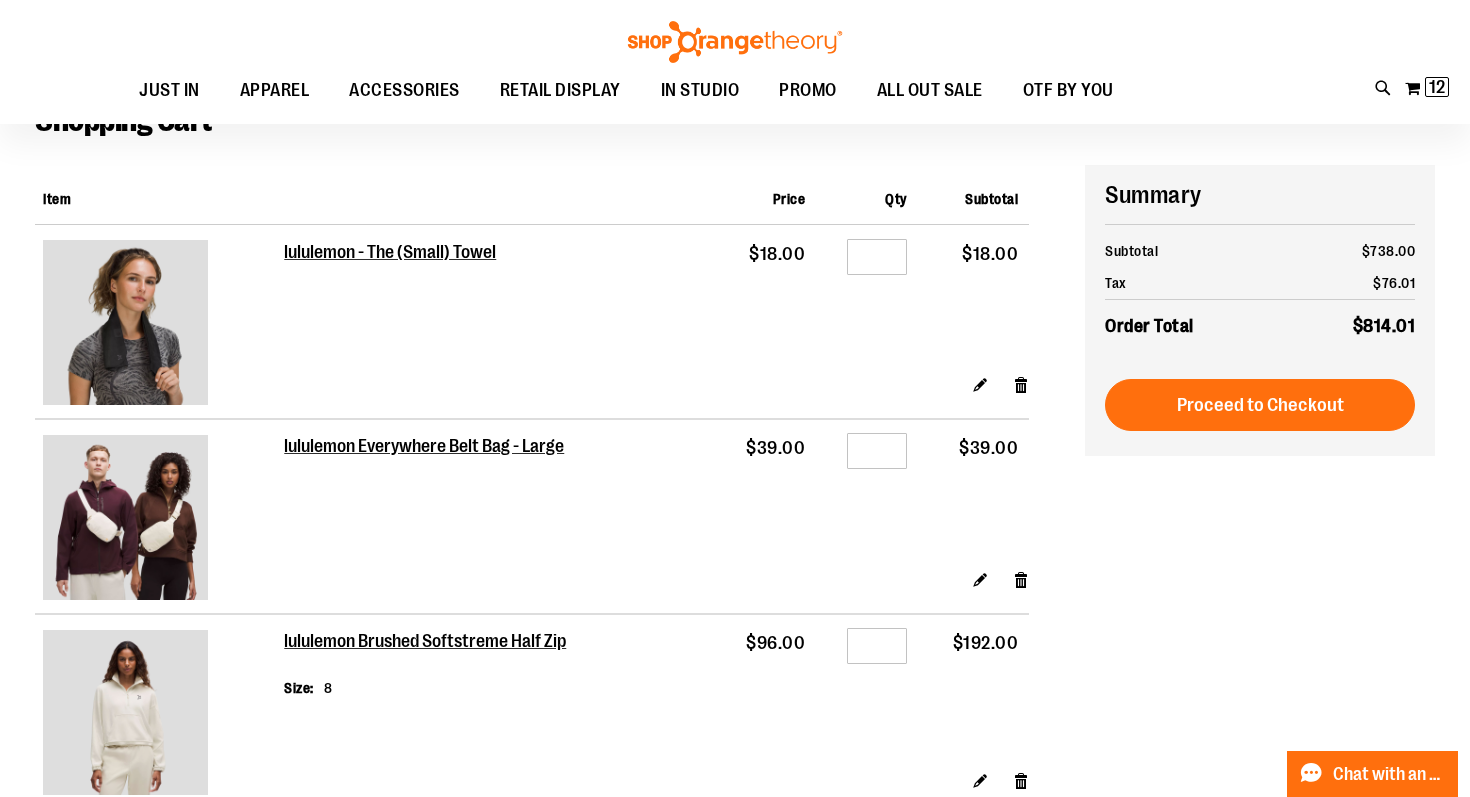 click on "Qty
*" at bounding box center (867, 494) 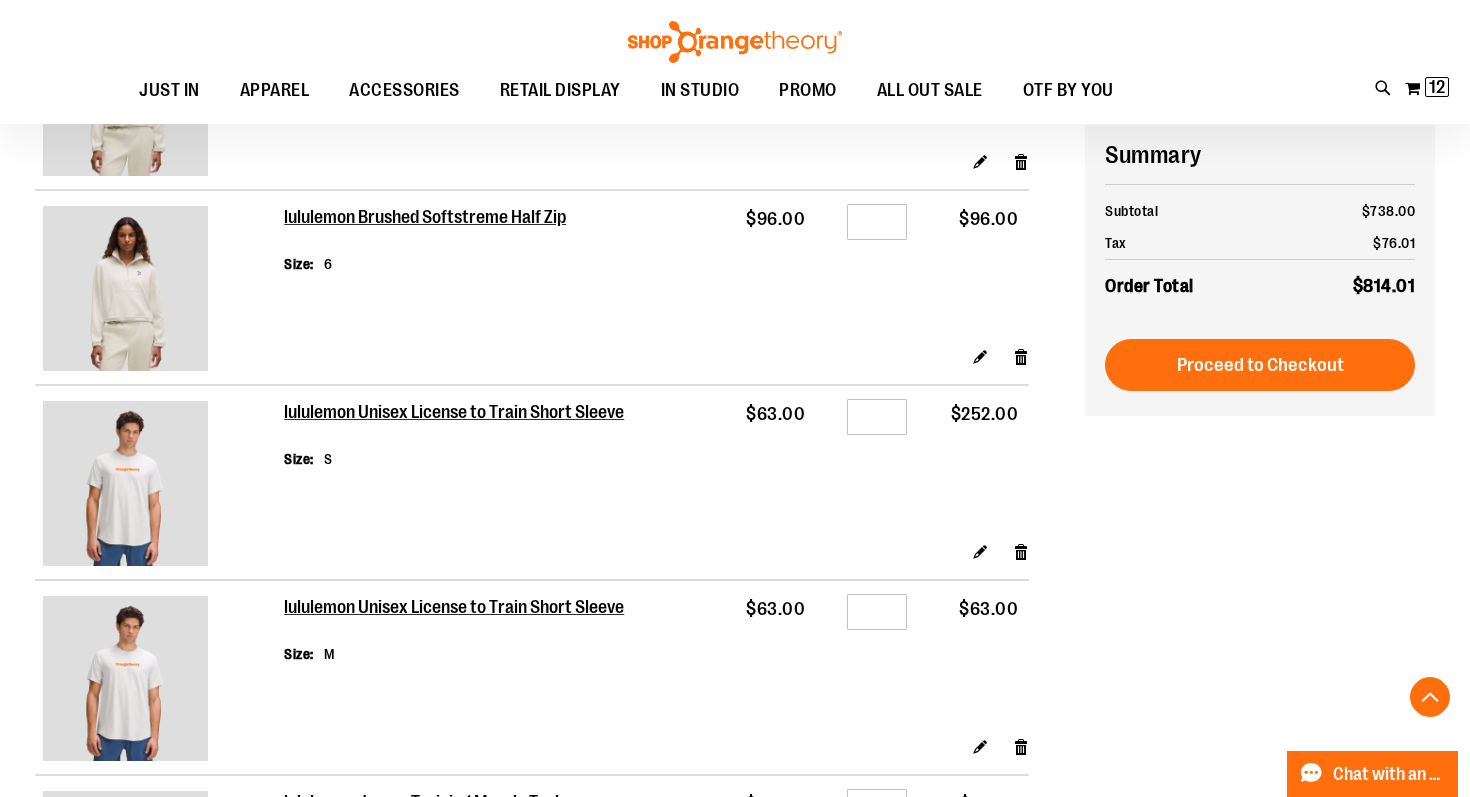 scroll, scrollTop: 737, scrollLeft: 0, axis: vertical 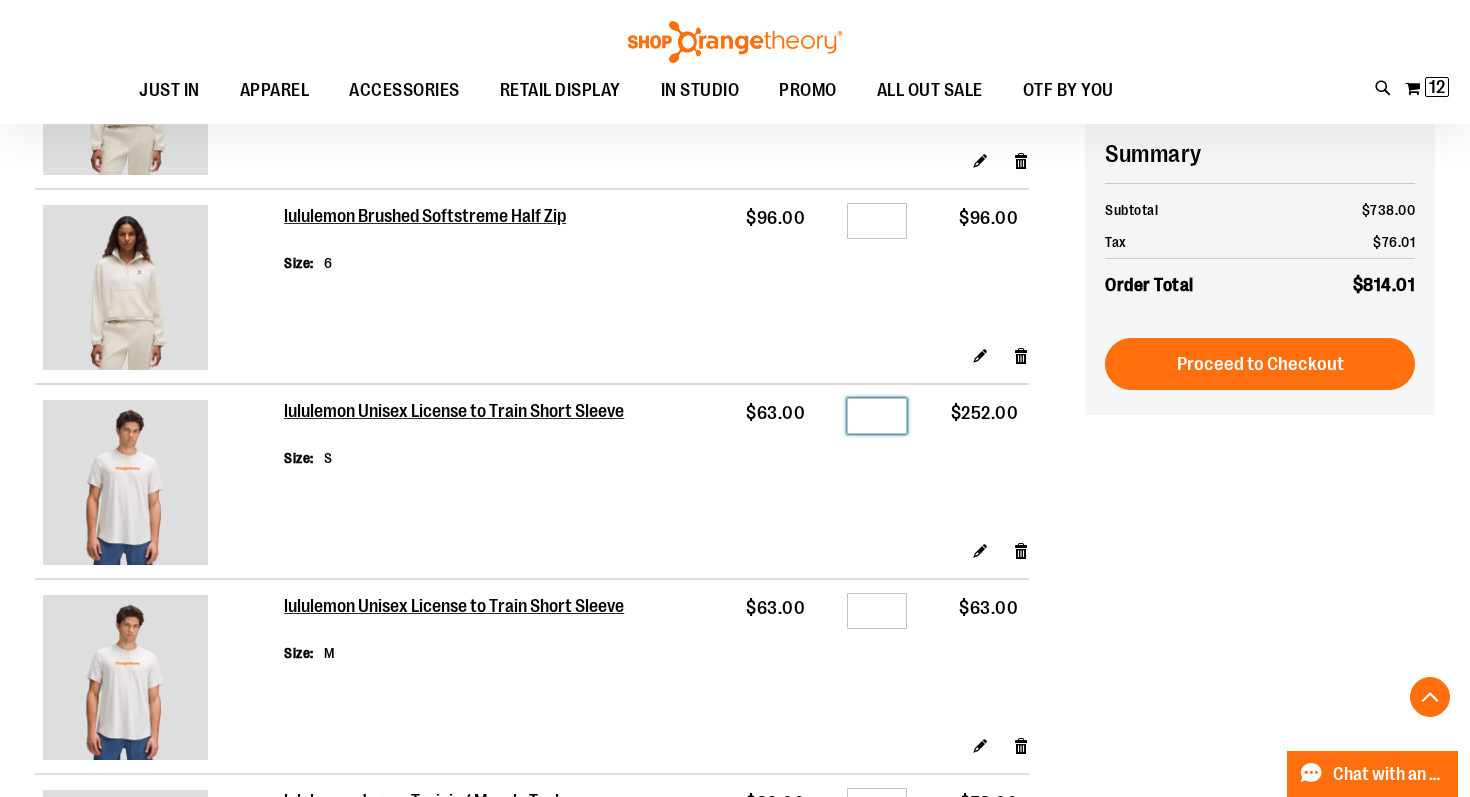 click on "*" at bounding box center (877, 416) 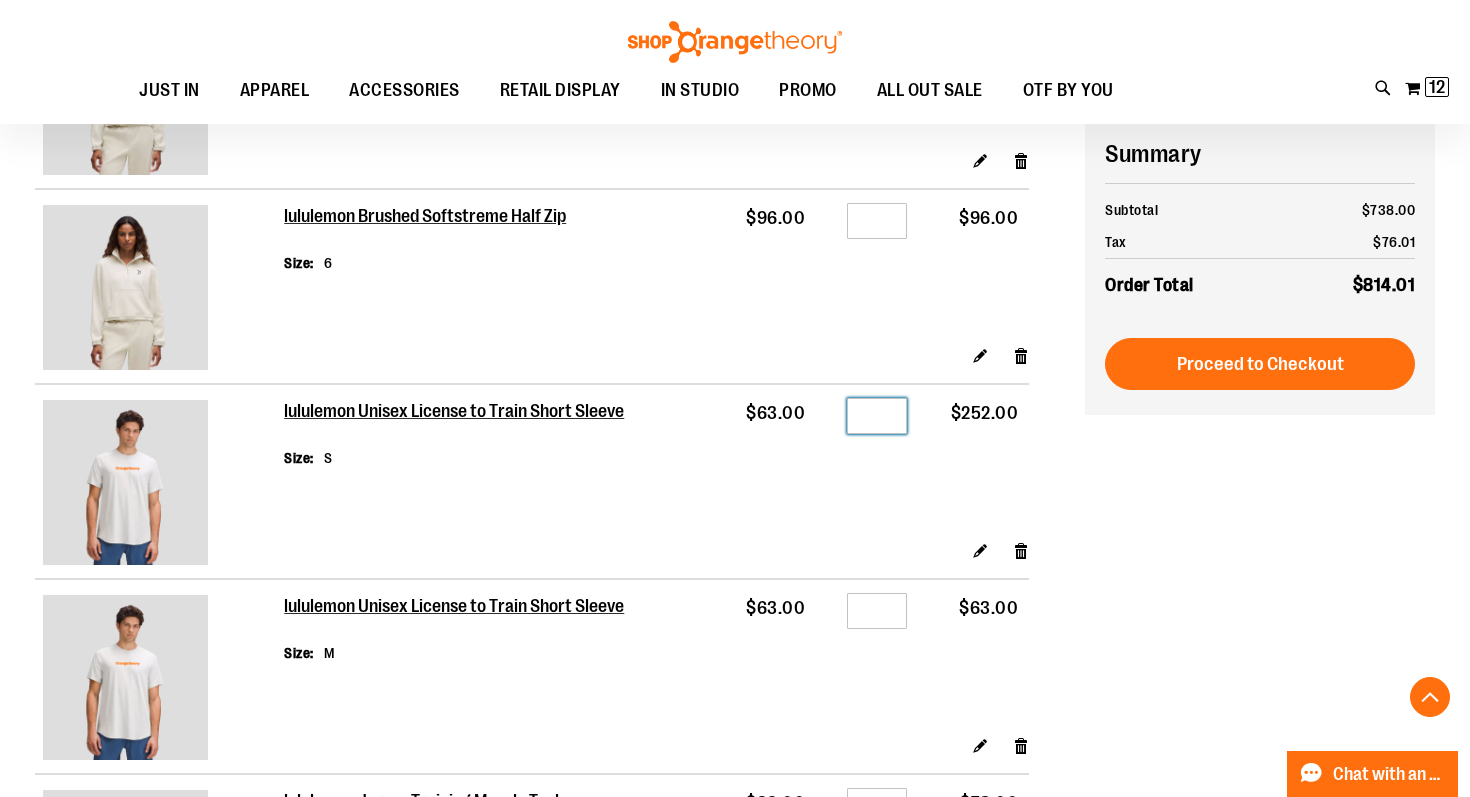 type on "*" 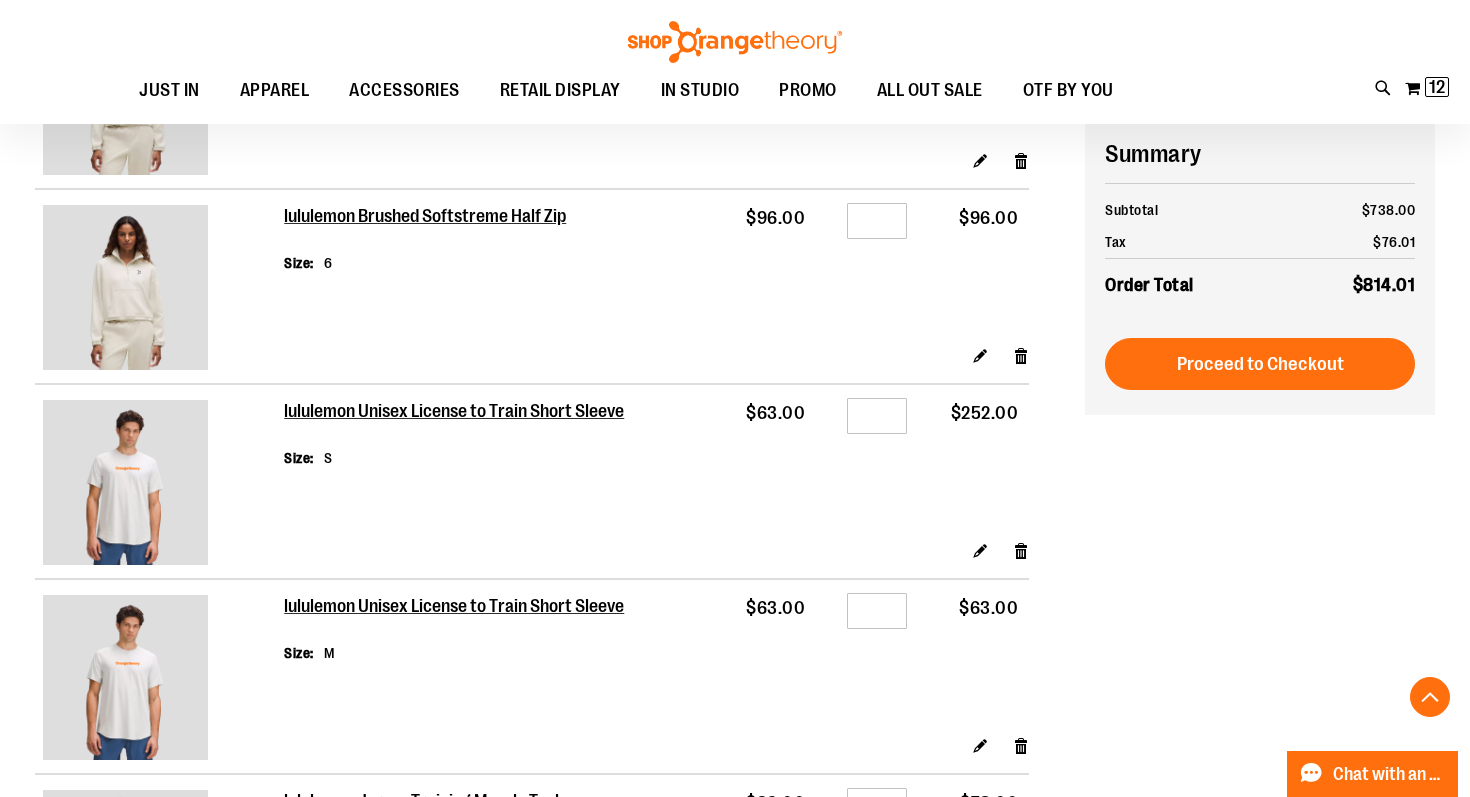 click on "**********" at bounding box center [735, 314] 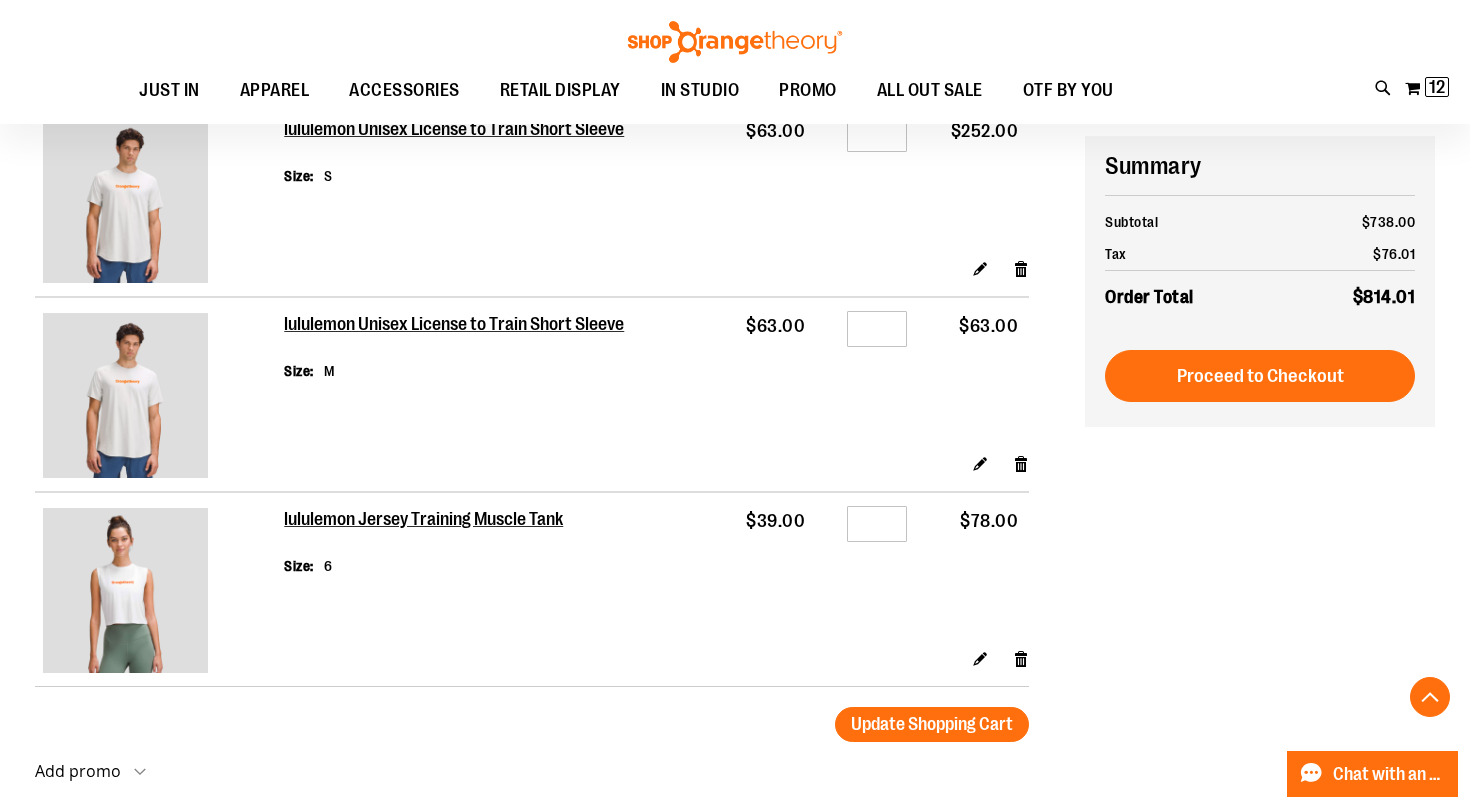scroll, scrollTop: 1031, scrollLeft: 0, axis: vertical 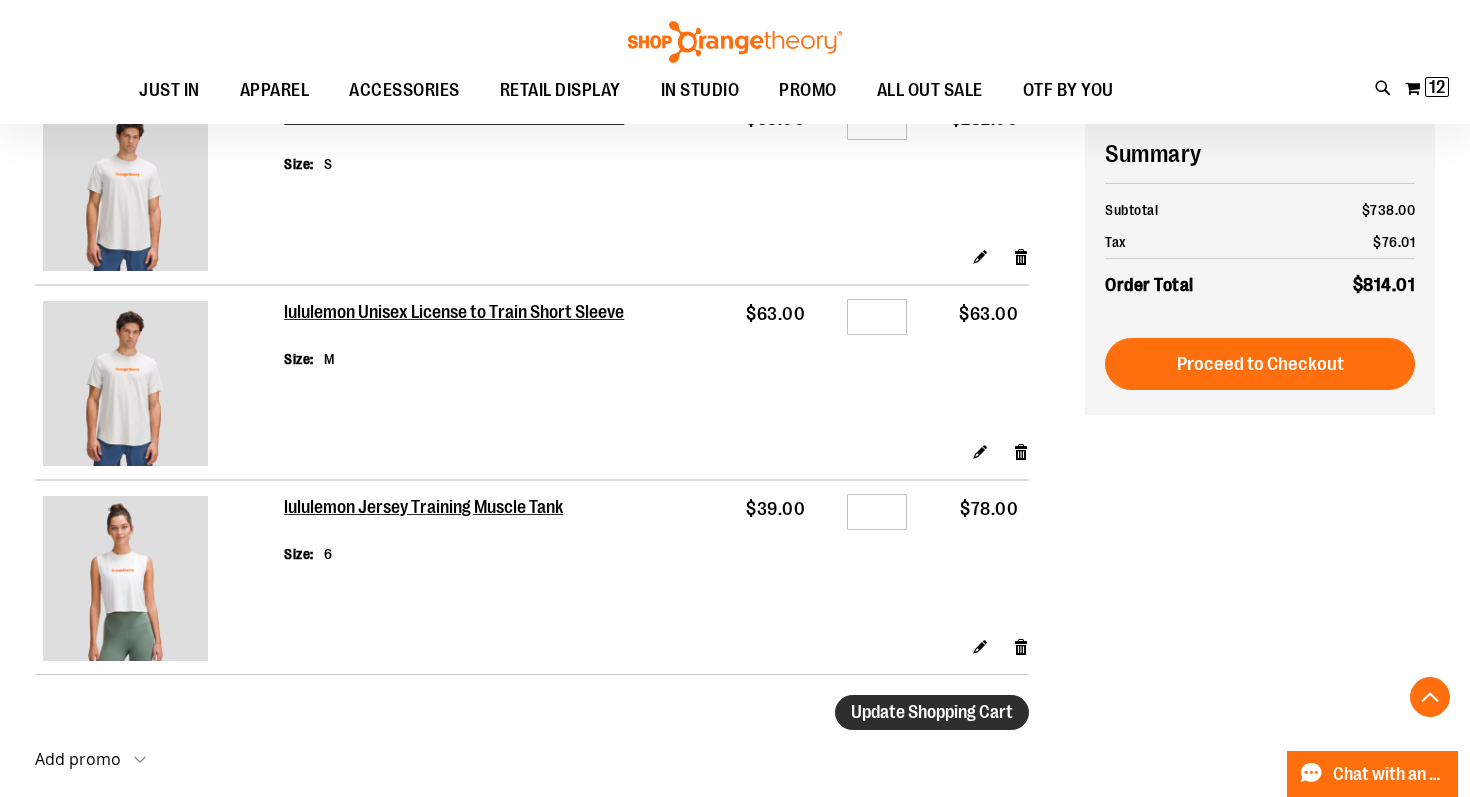 click on "Update Shopping Cart" at bounding box center [932, 712] 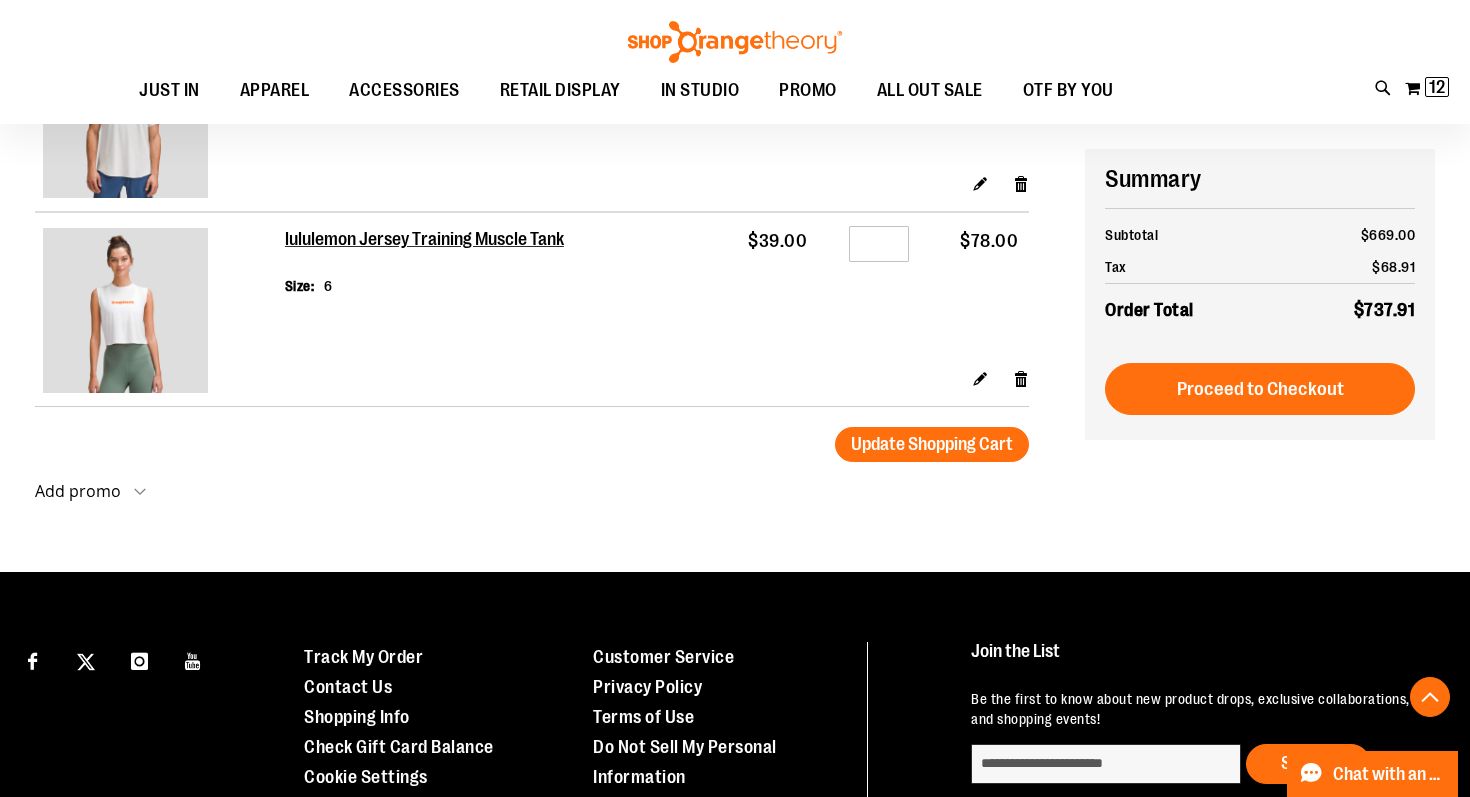 scroll, scrollTop: 1334, scrollLeft: 0, axis: vertical 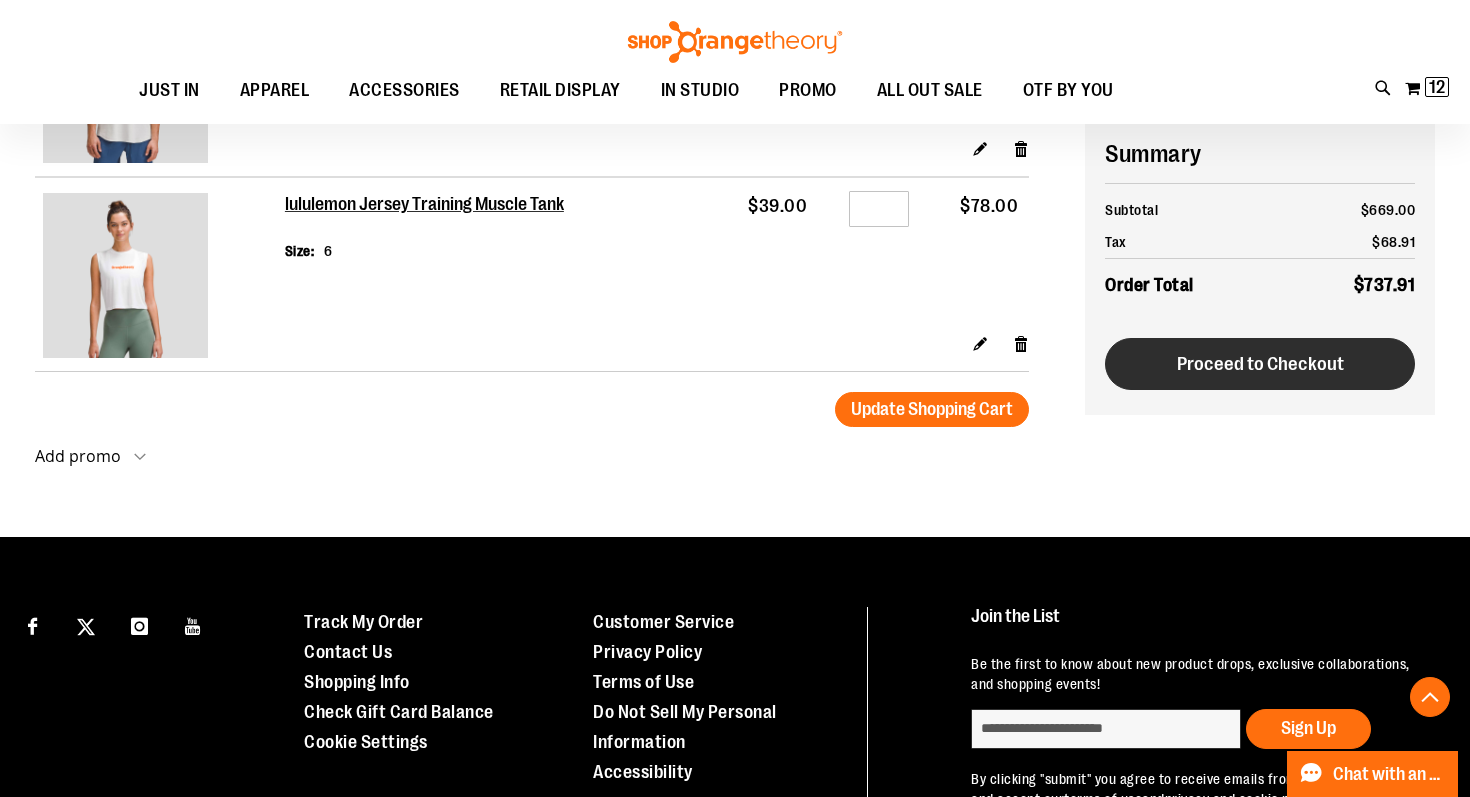 type on "**********" 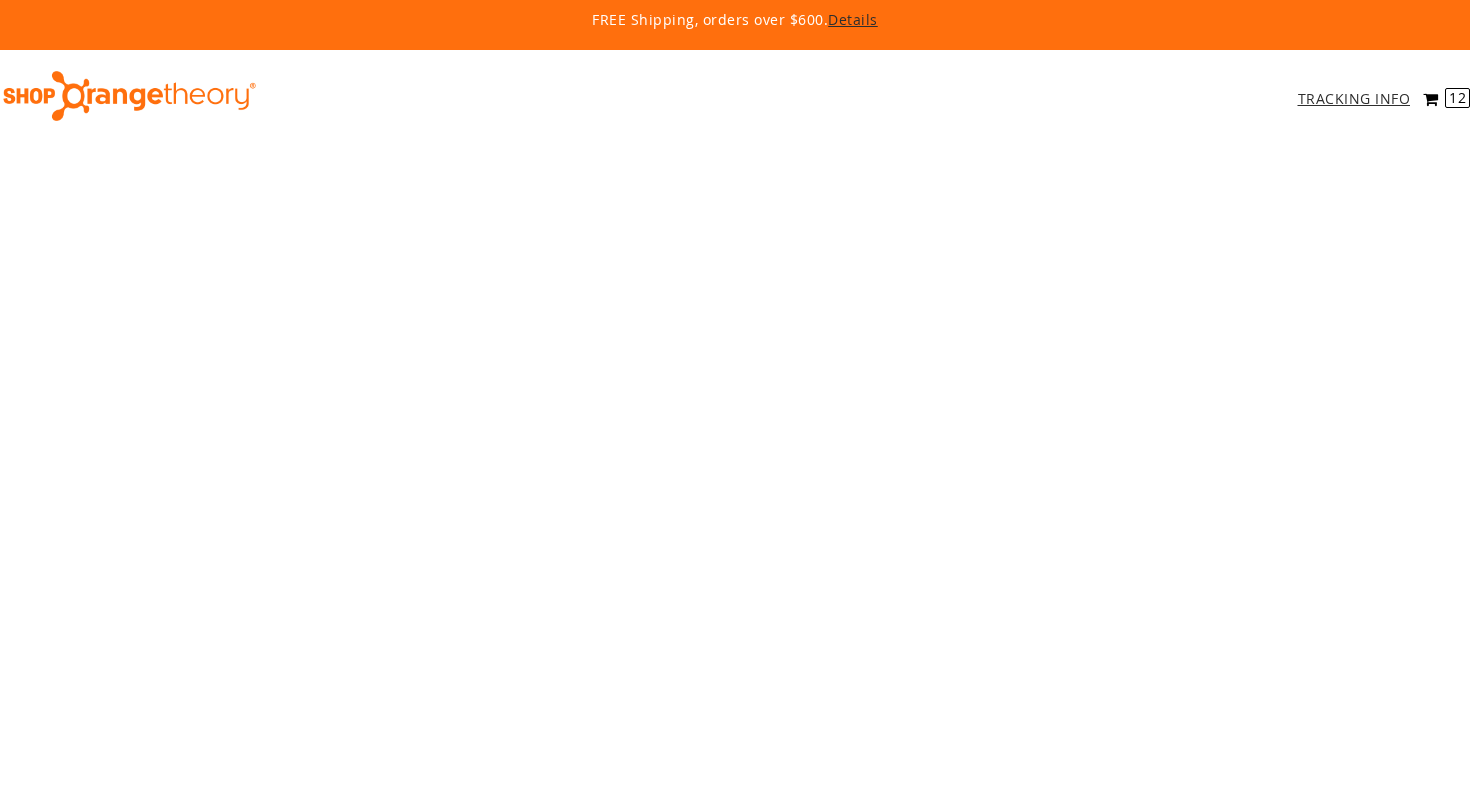 scroll, scrollTop: 0, scrollLeft: 0, axis: both 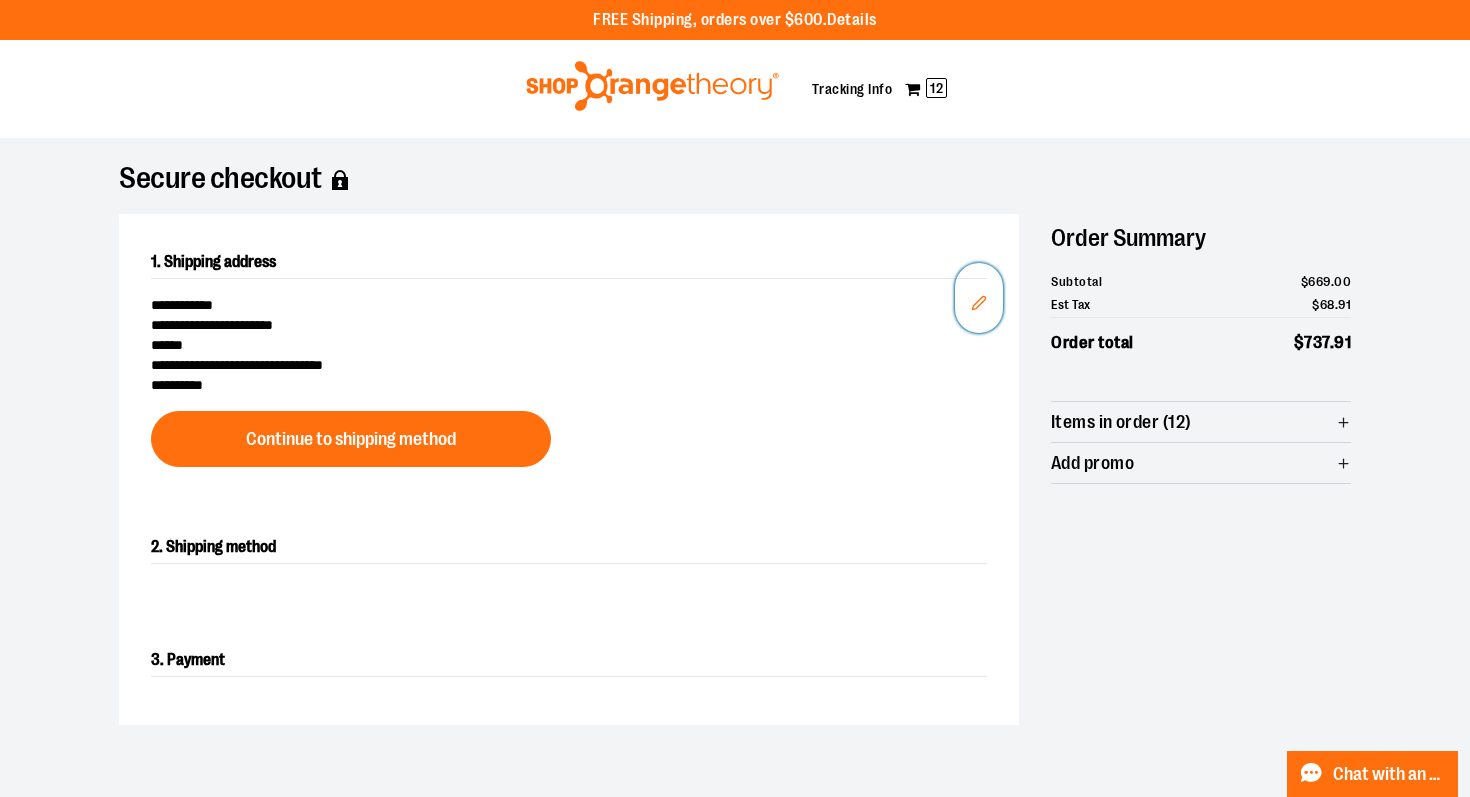 click 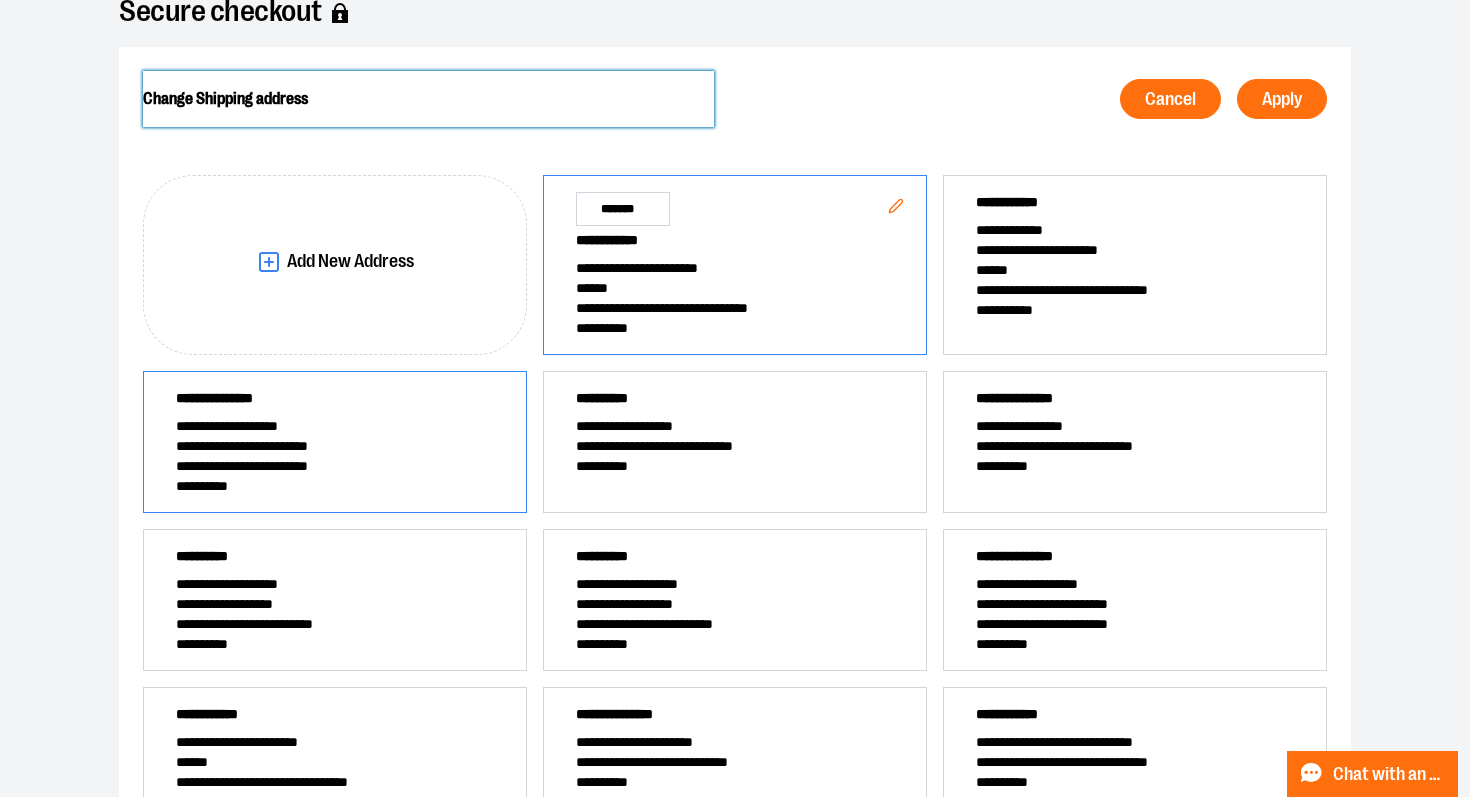 scroll, scrollTop: 168, scrollLeft: 0, axis: vertical 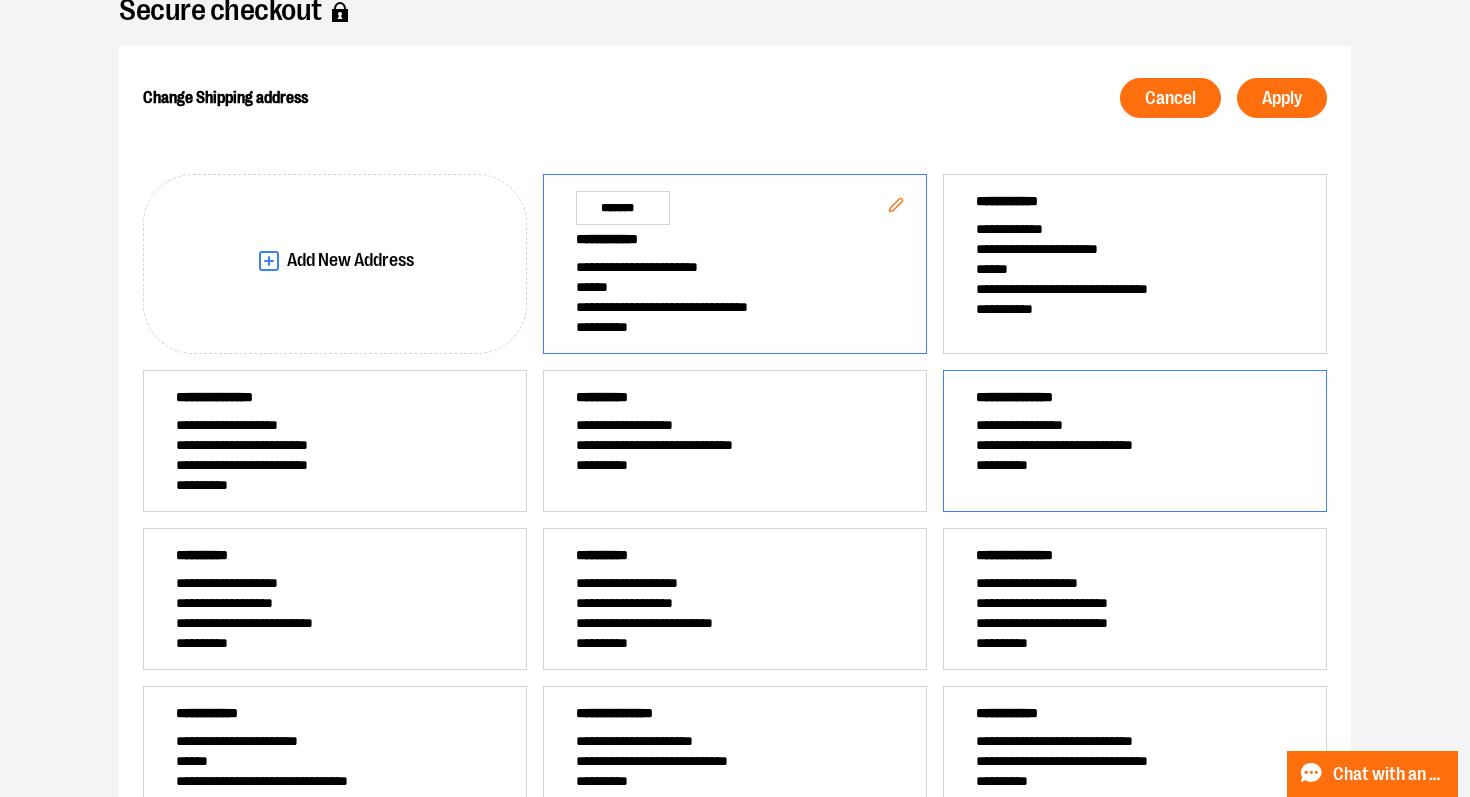 click on "**********" at bounding box center [1135, 445] 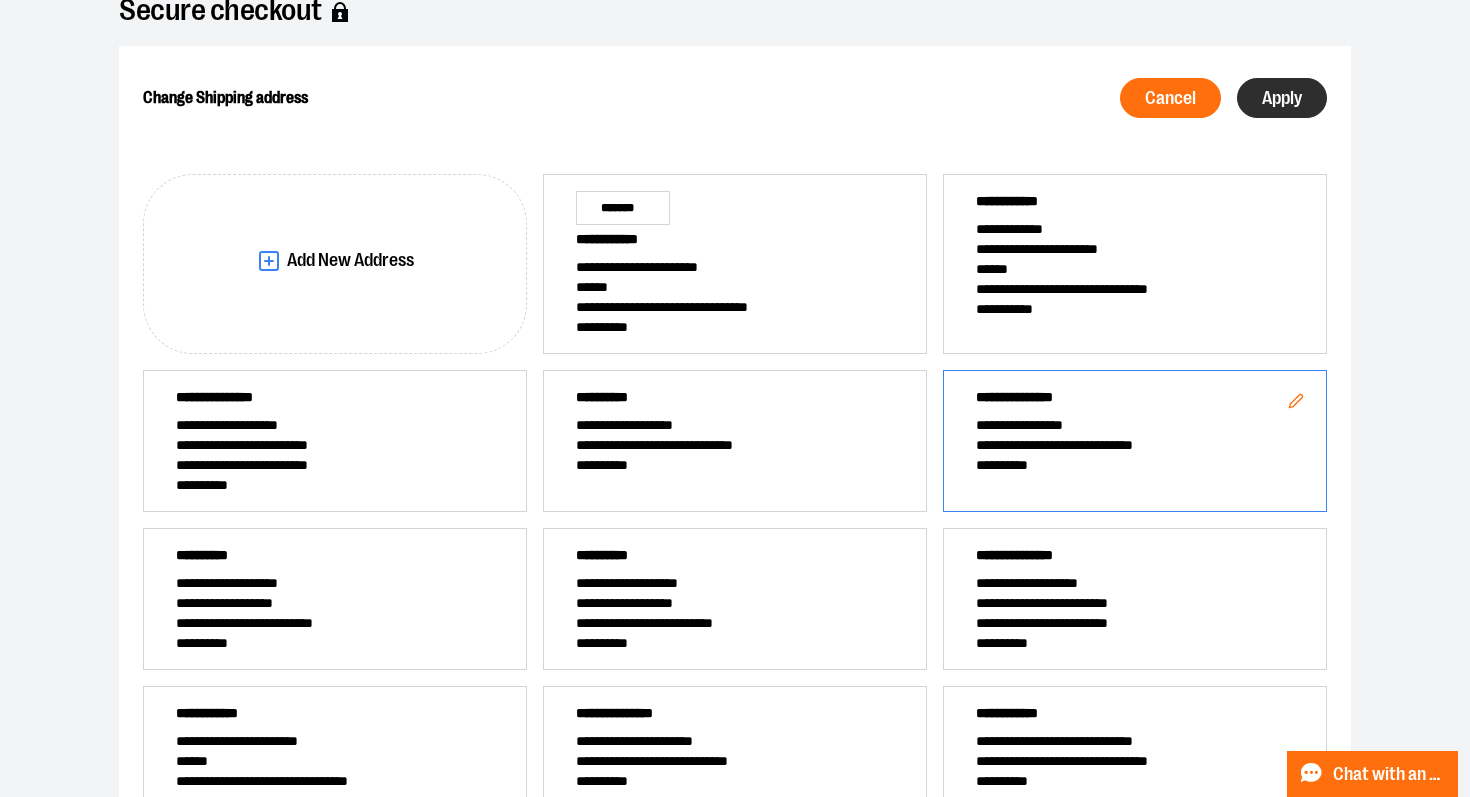 click on "Apply" at bounding box center [1282, 98] 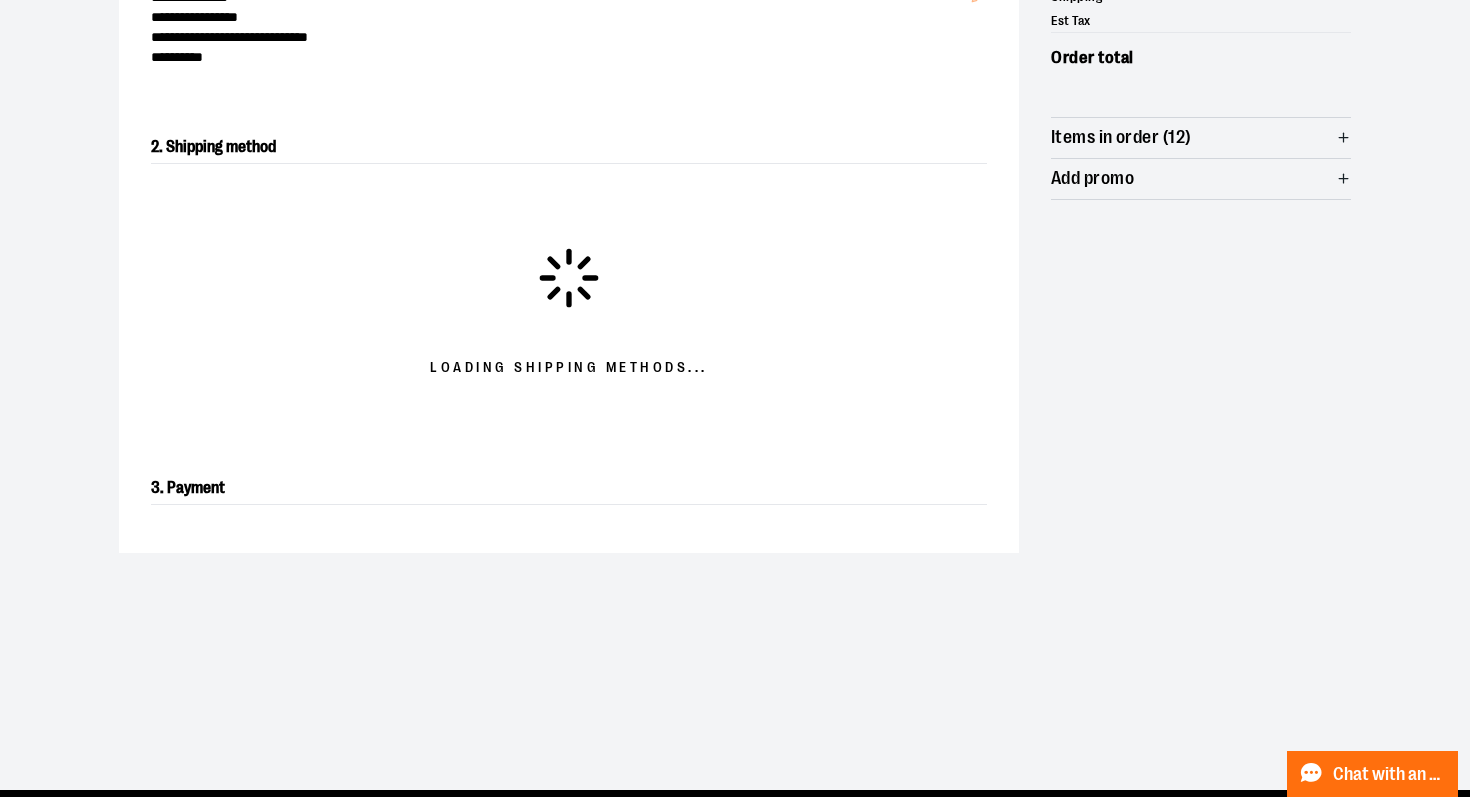 scroll, scrollTop: 321, scrollLeft: 0, axis: vertical 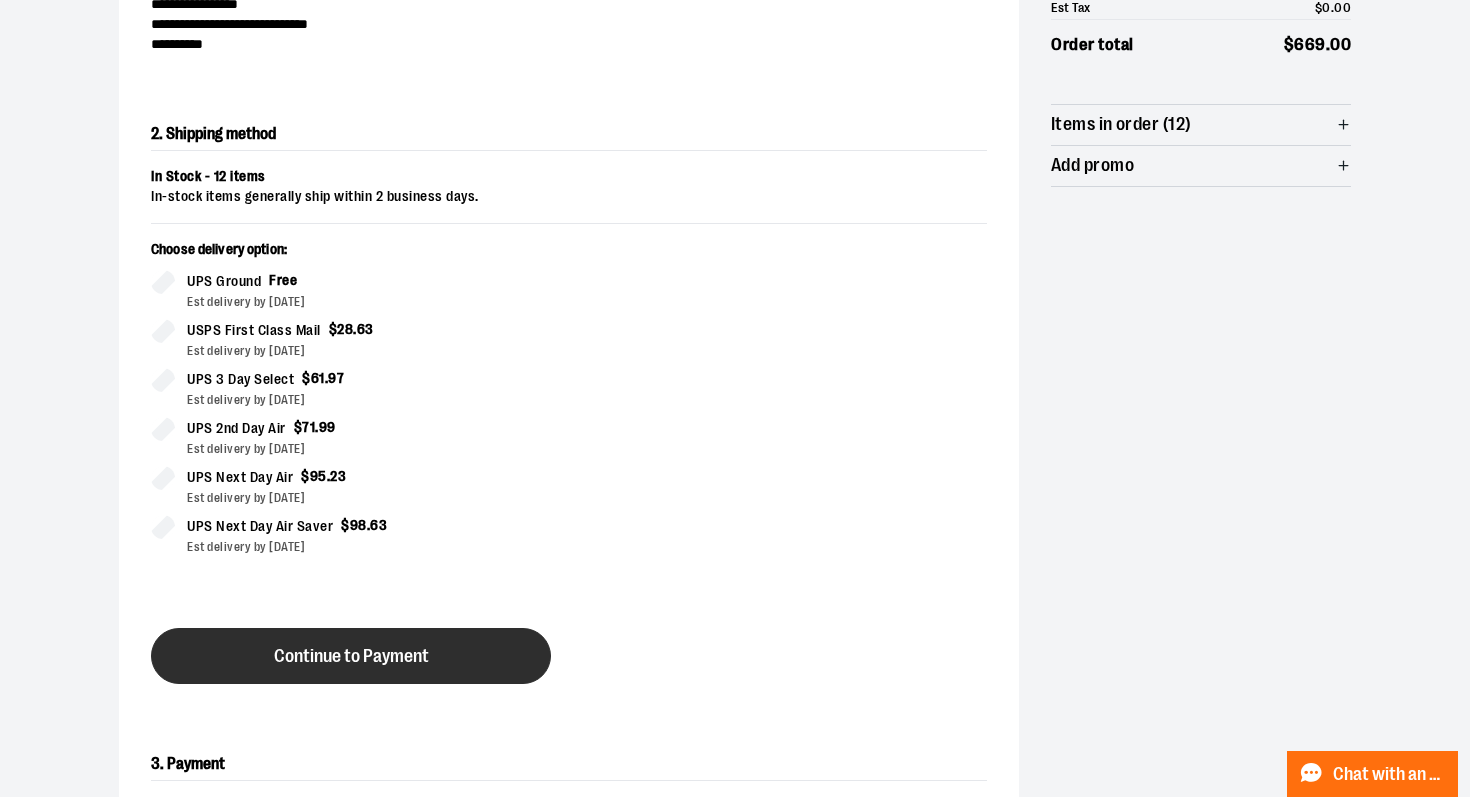 click on "Continue to Payment" at bounding box center (351, 656) 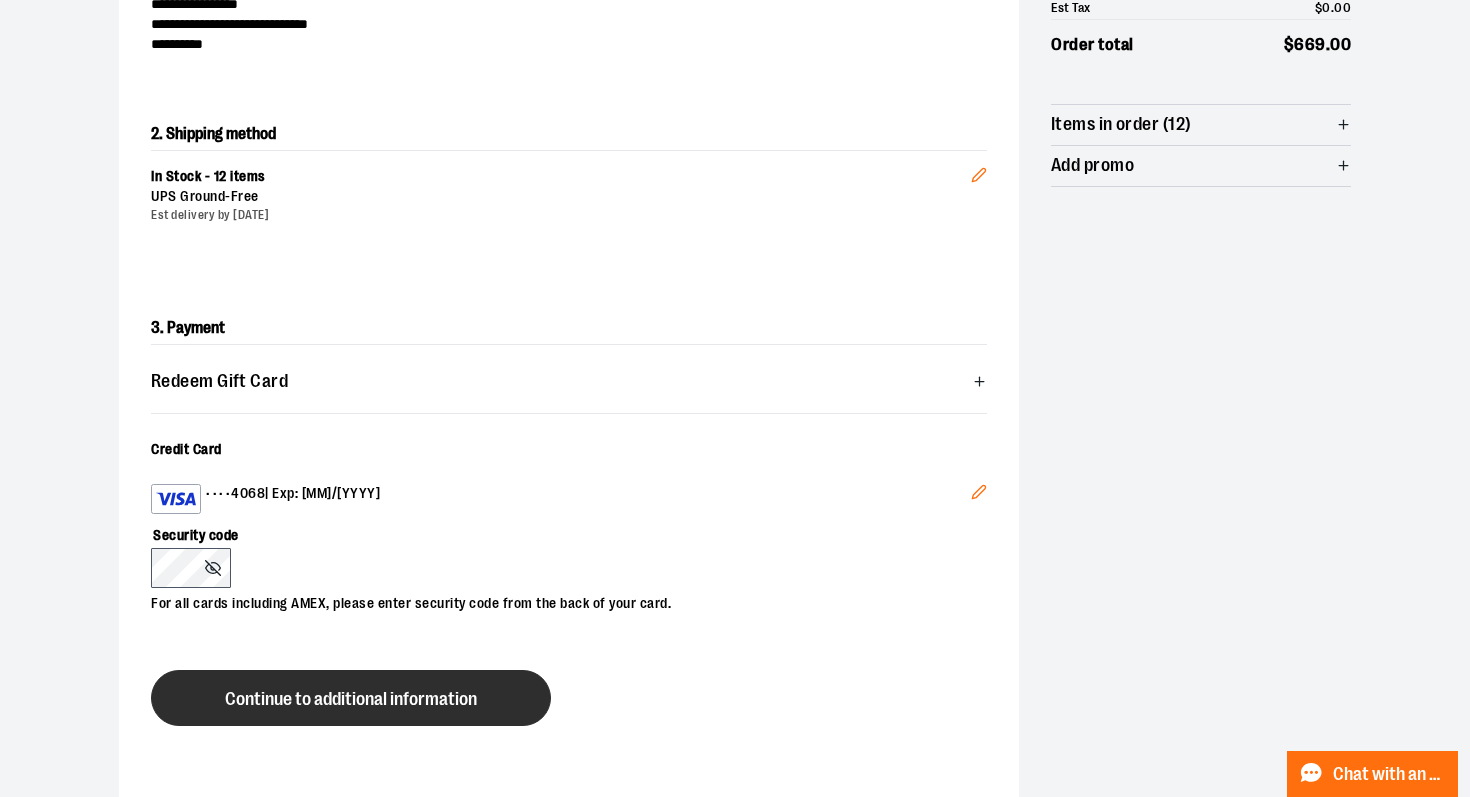 click on "Continue to additional information" at bounding box center [351, 698] 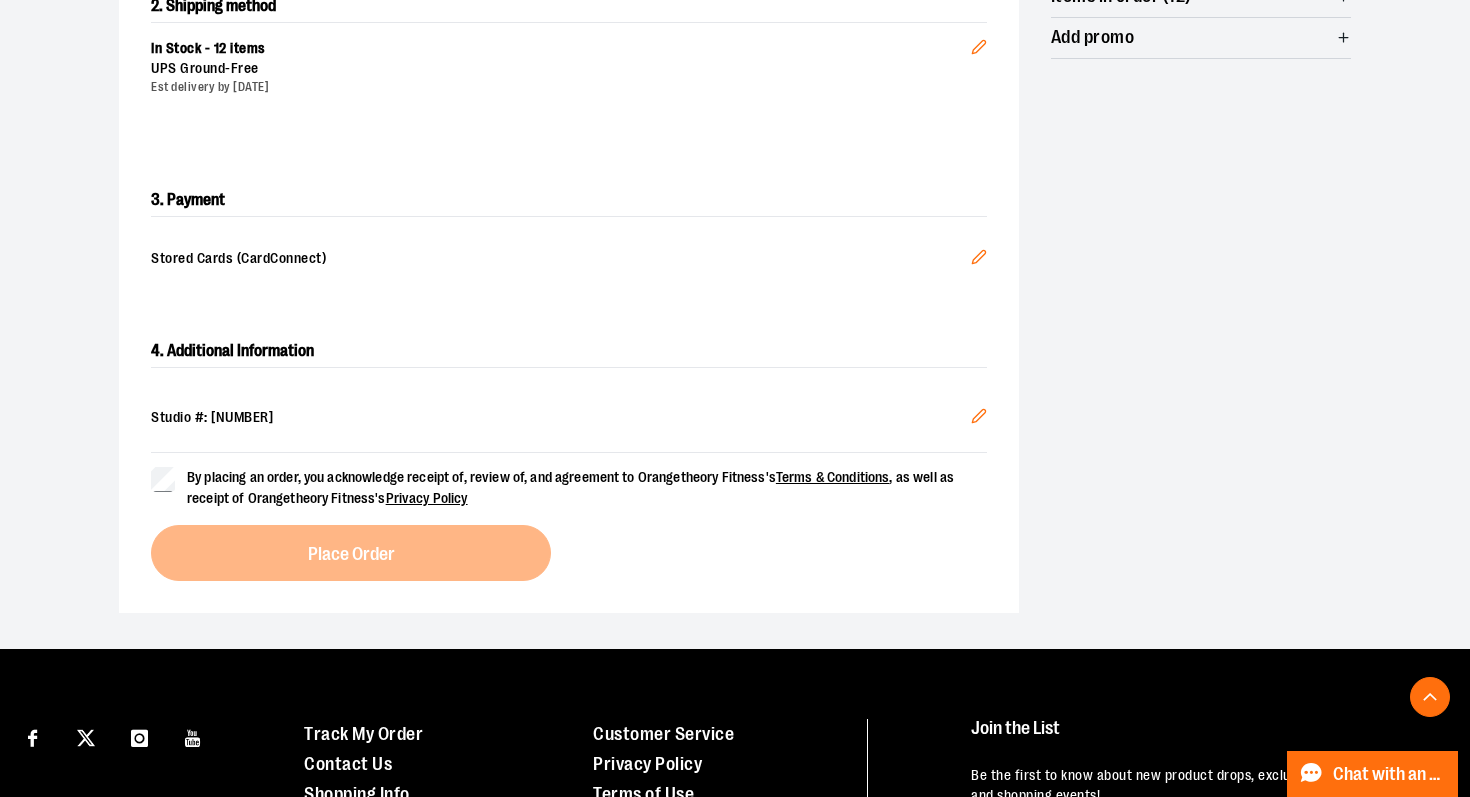 scroll, scrollTop: 673, scrollLeft: 0, axis: vertical 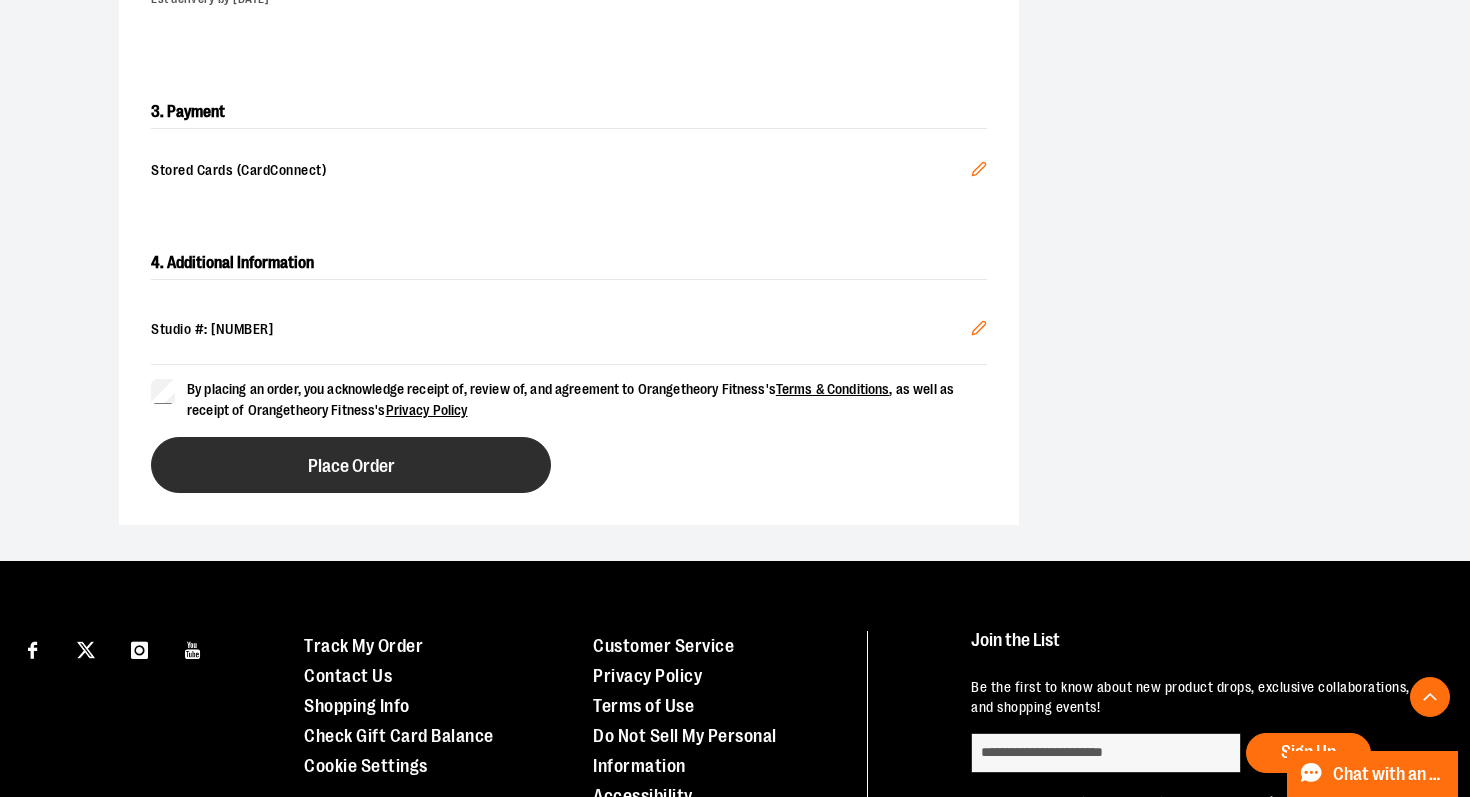 click on "Place Order" at bounding box center (351, 465) 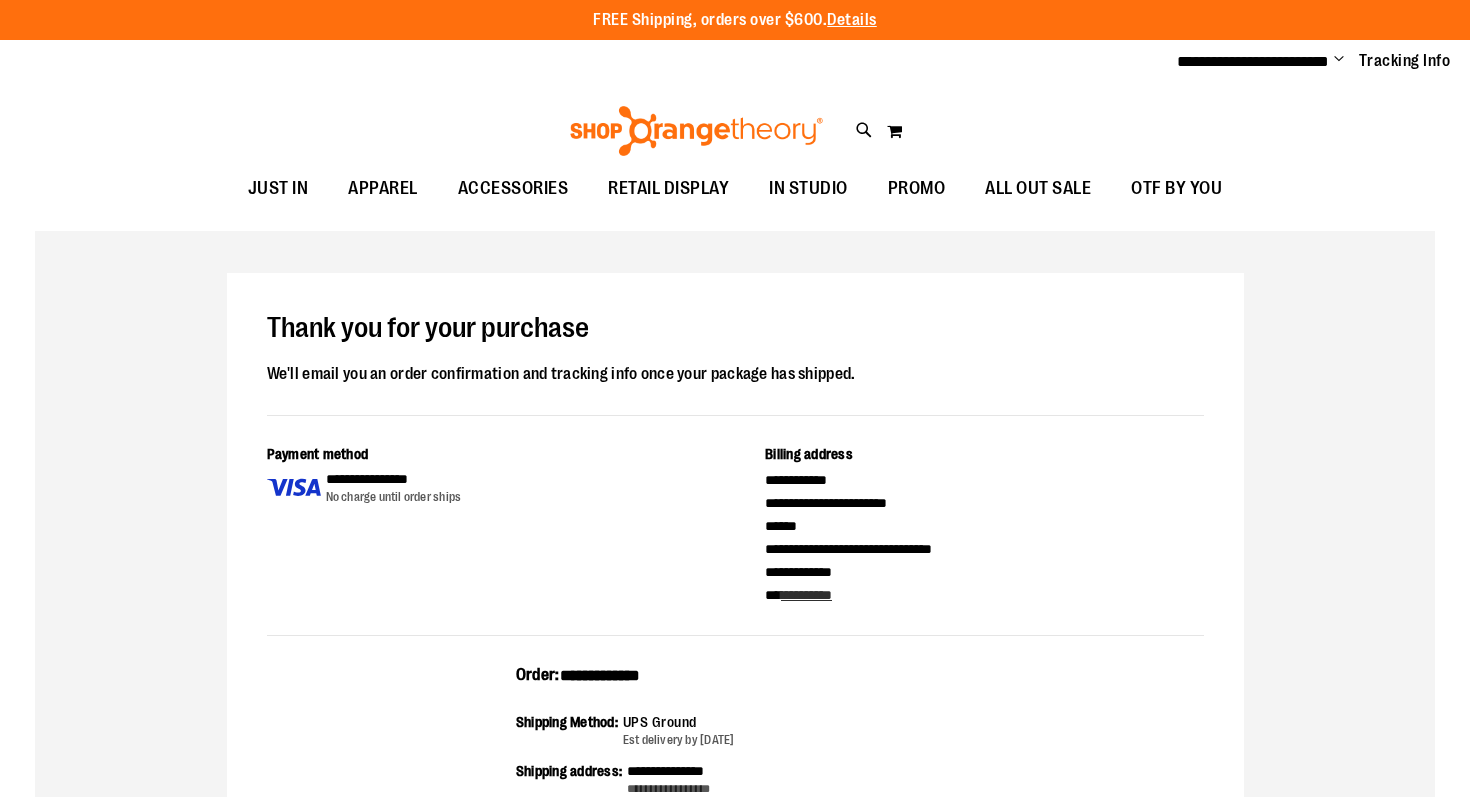 scroll, scrollTop: 0, scrollLeft: 0, axis: both 